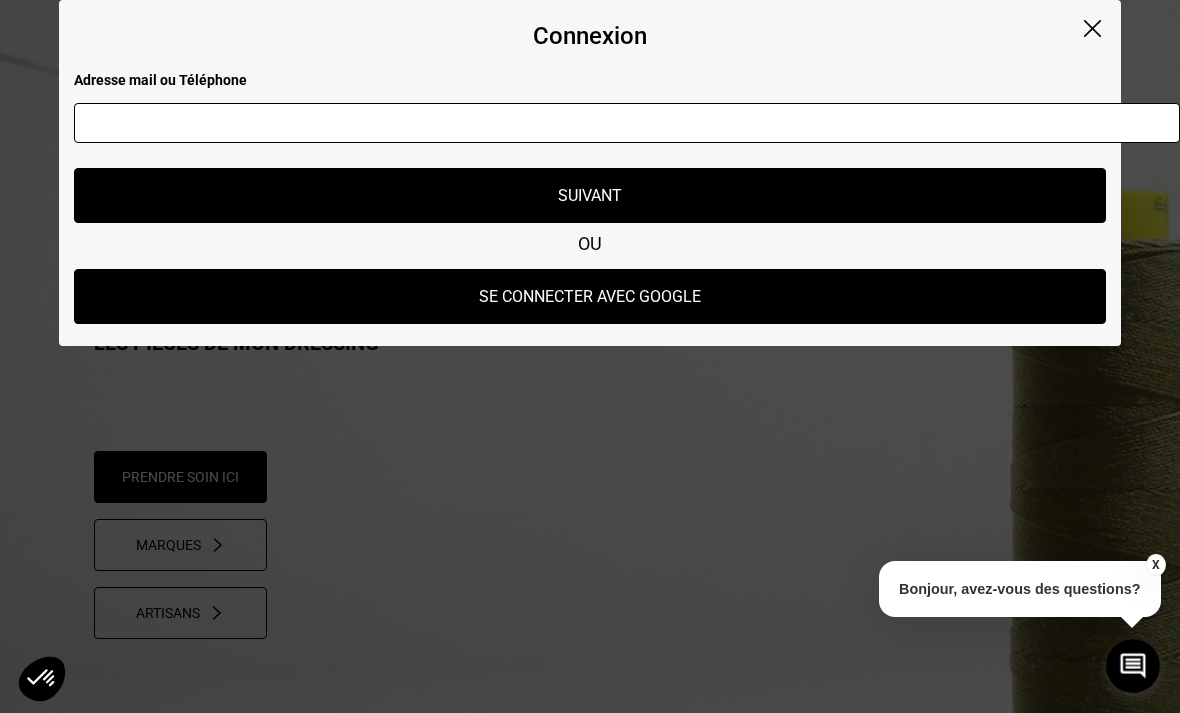 scroll, scrollTop: 0, scrollLeft: 0, axis: both 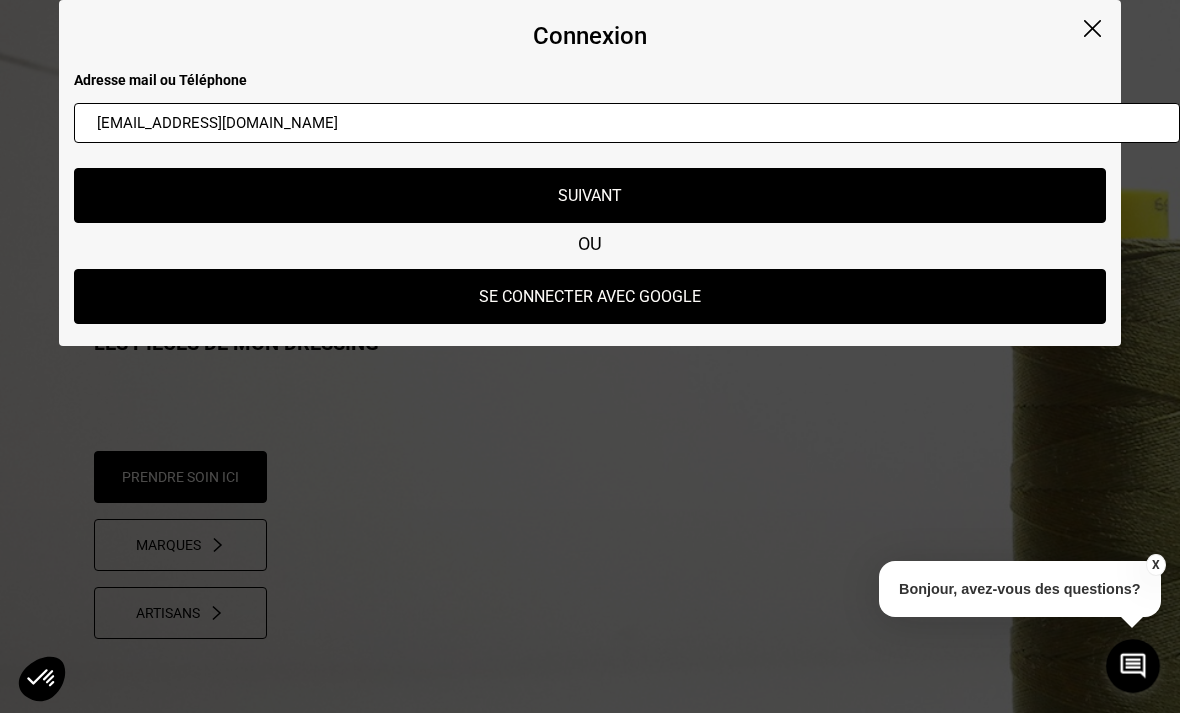 type on "[EMAIL_ADDRESS][DOMAIN_NAME]" 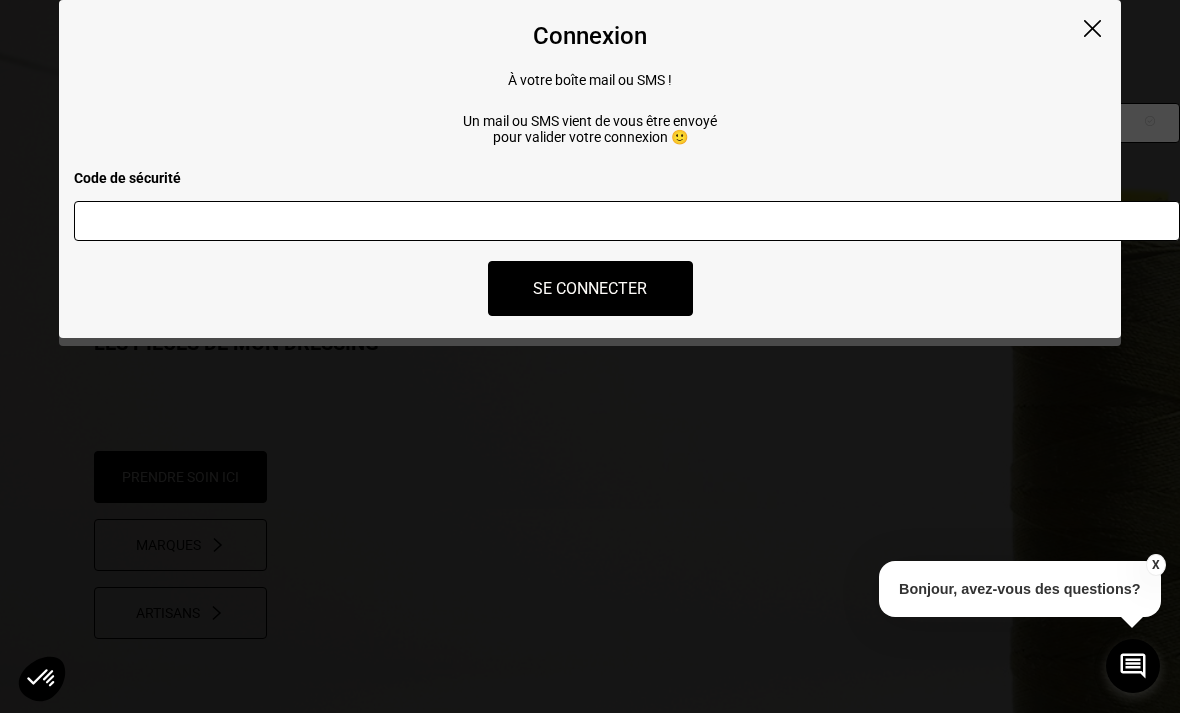 click at bounding box center [627, 221] 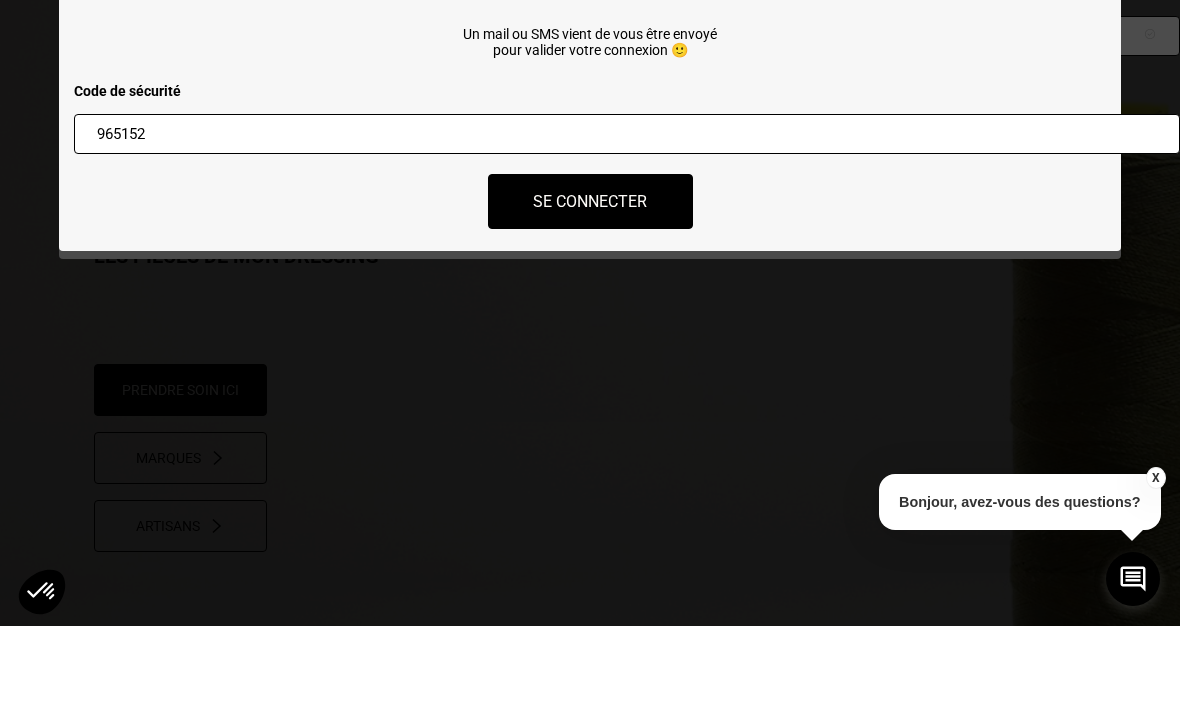 type on "965152" 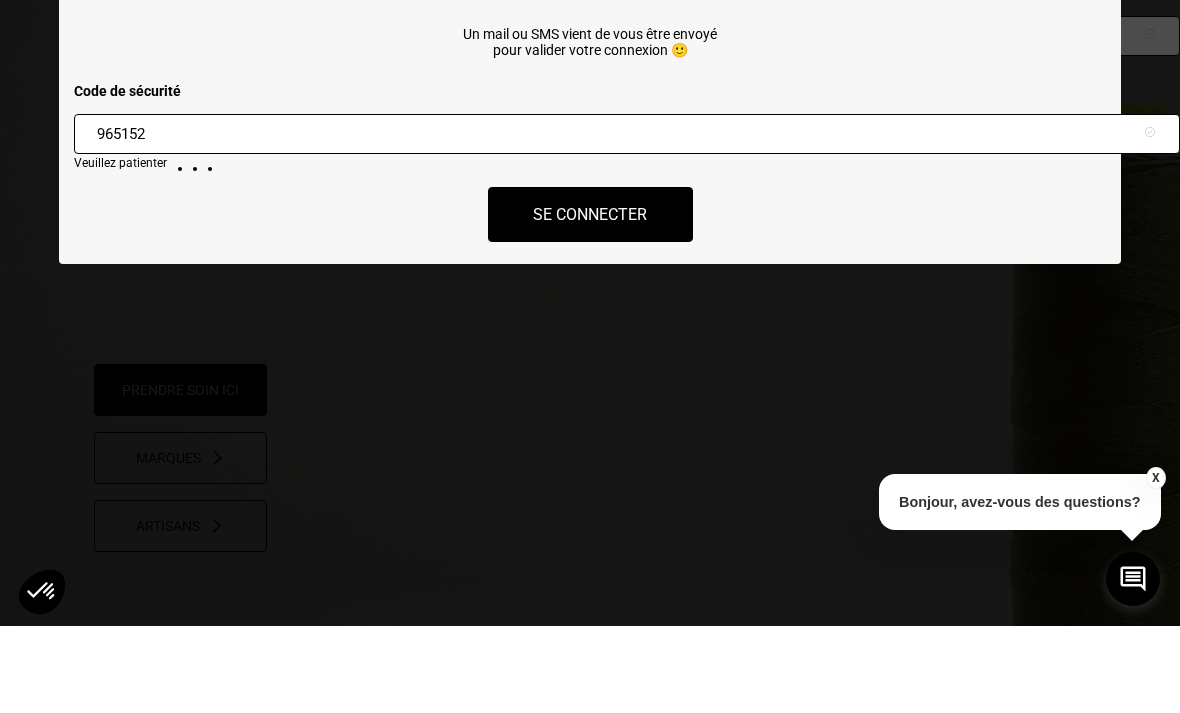 scroll, scrollTop: 87, scrollLeft: 0, axis: vertical 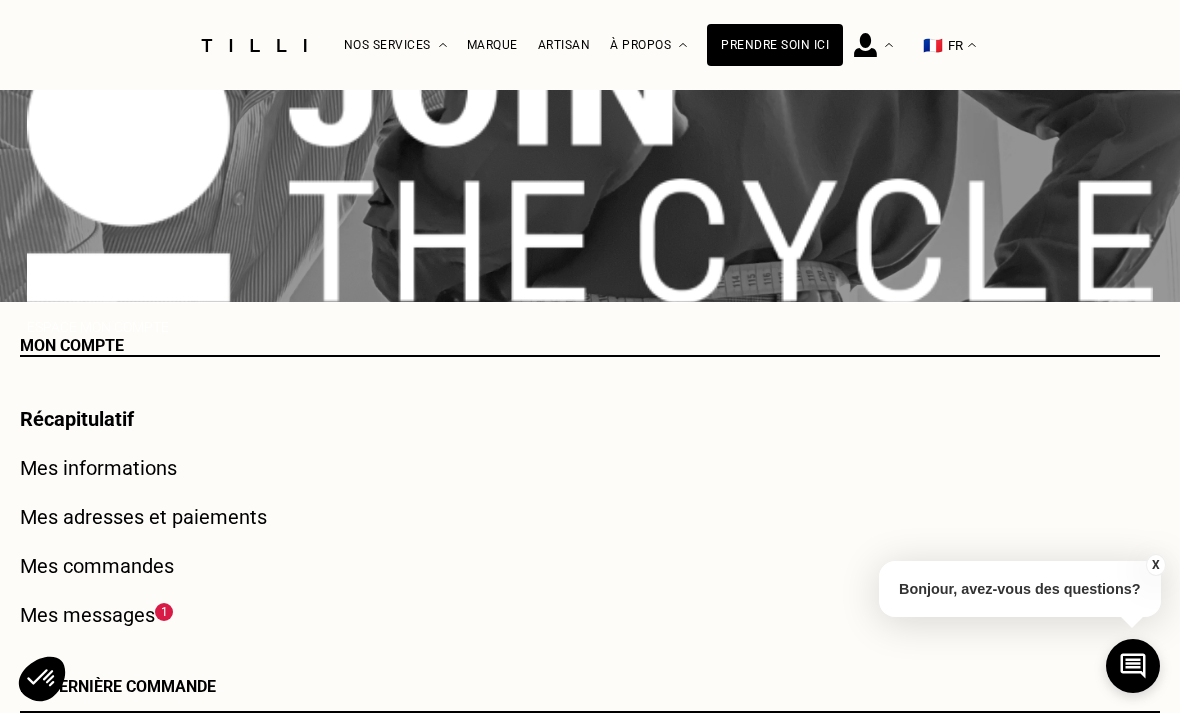 click on "Prendre soin ici" at bounding box center (775, 45) 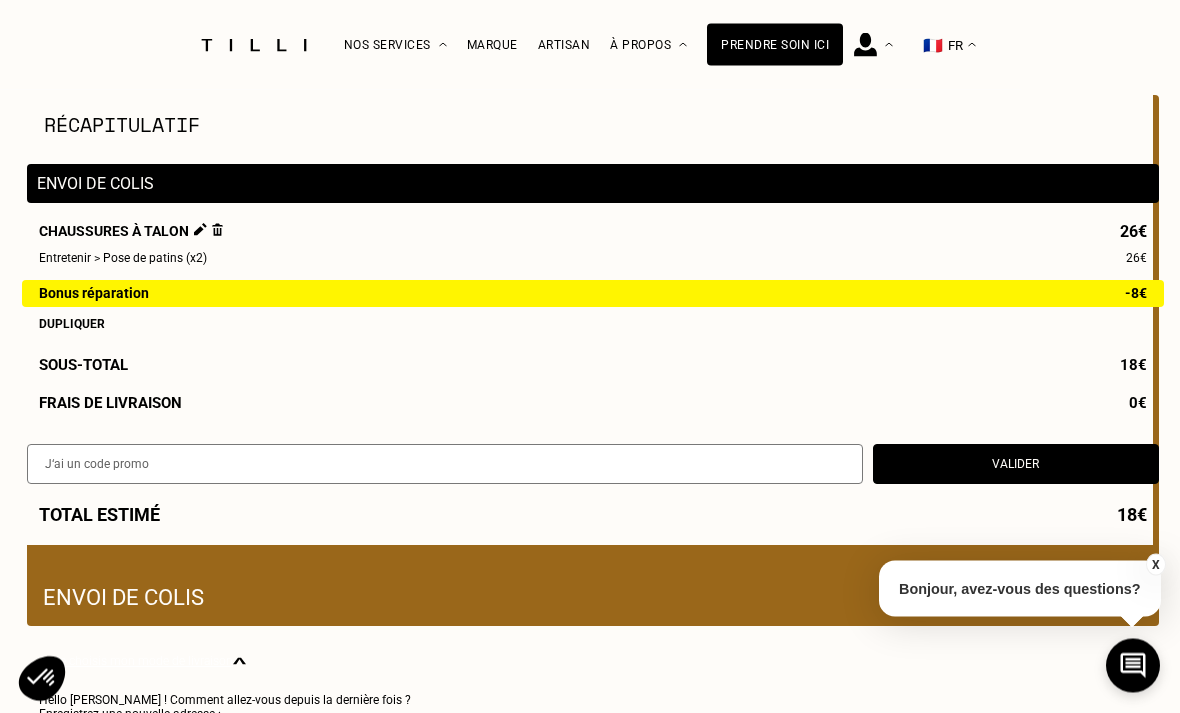 scroll, scrollTop: 155, scrollLeft: 0, axis: vertical 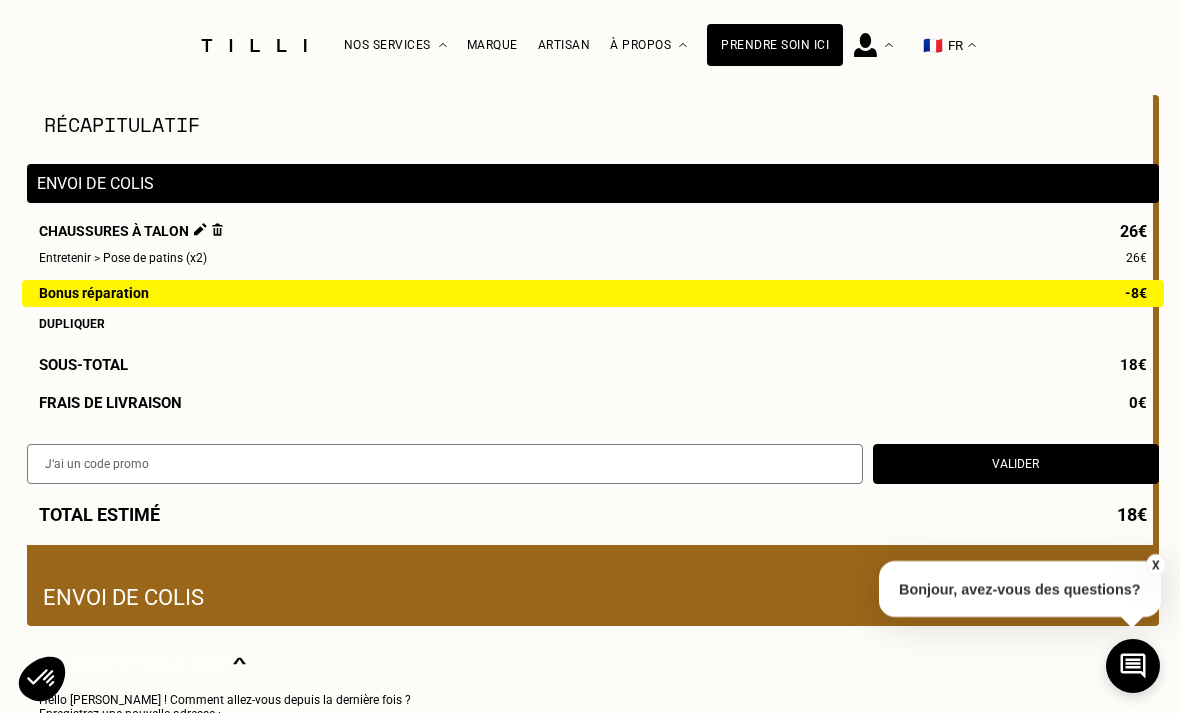 click at bounding box center [217, 229] 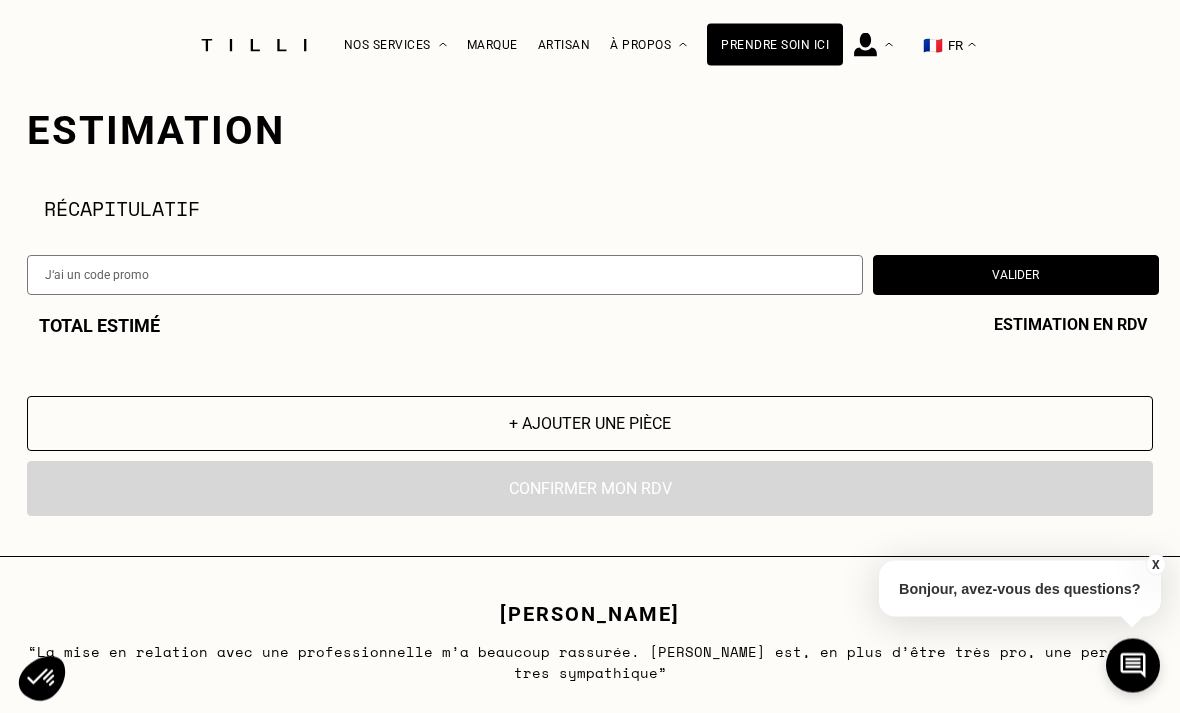 scroll, scrollTop: 0, scrollLeft: 0, axis: both 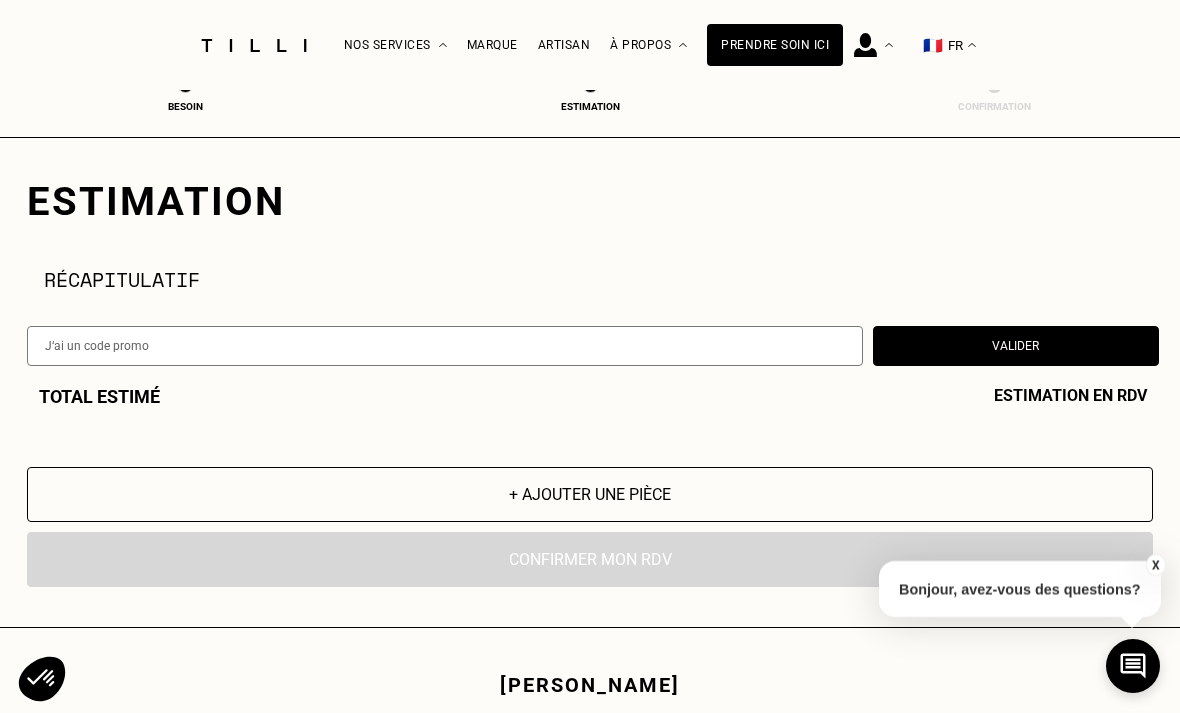click on "+ Ajouter une pièce" at bounding box center (590, 494) 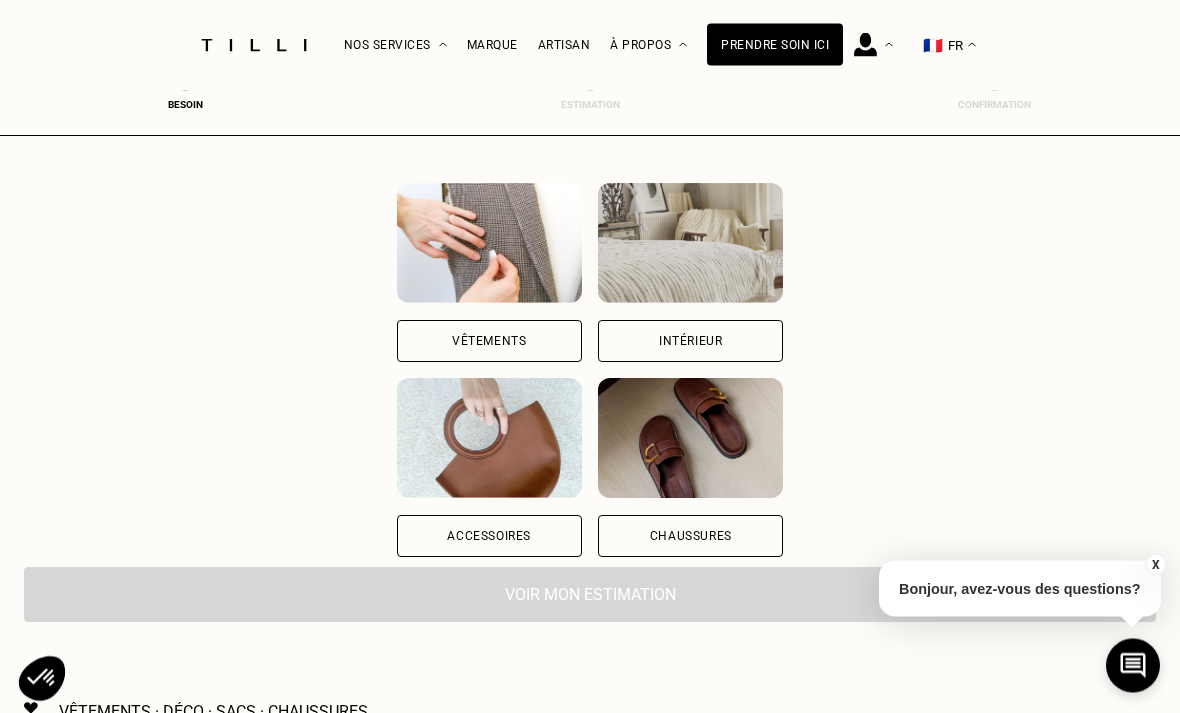 scroll, scrollTop: 187, scrollLeft: 0, axis: vertical 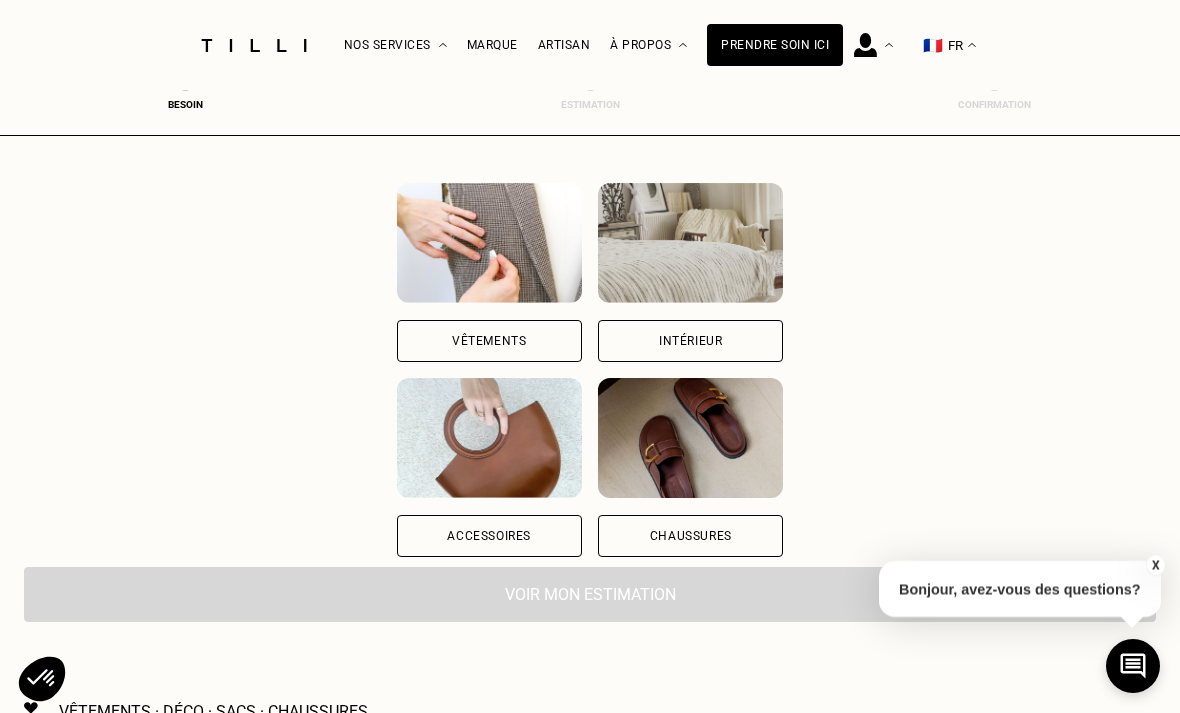 click on "Chaussures" at bounding box center [691, 536] 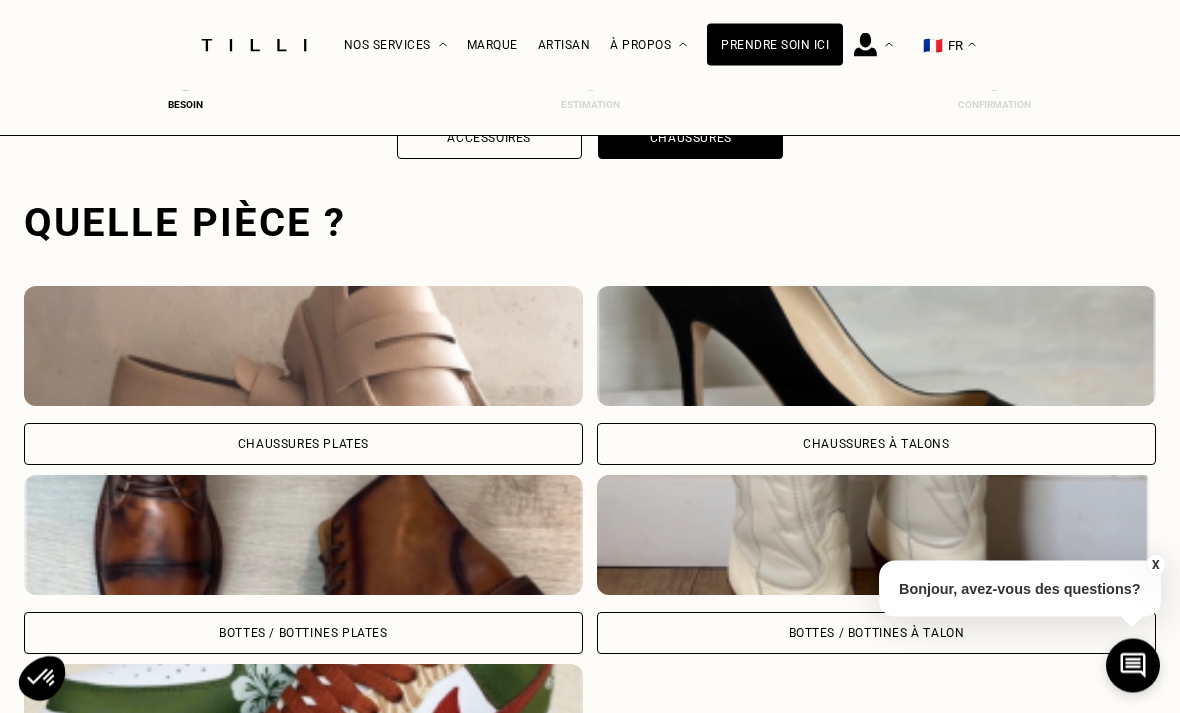 scroll, scrollTop: 617, scrollLeft: 0, axis: vertical 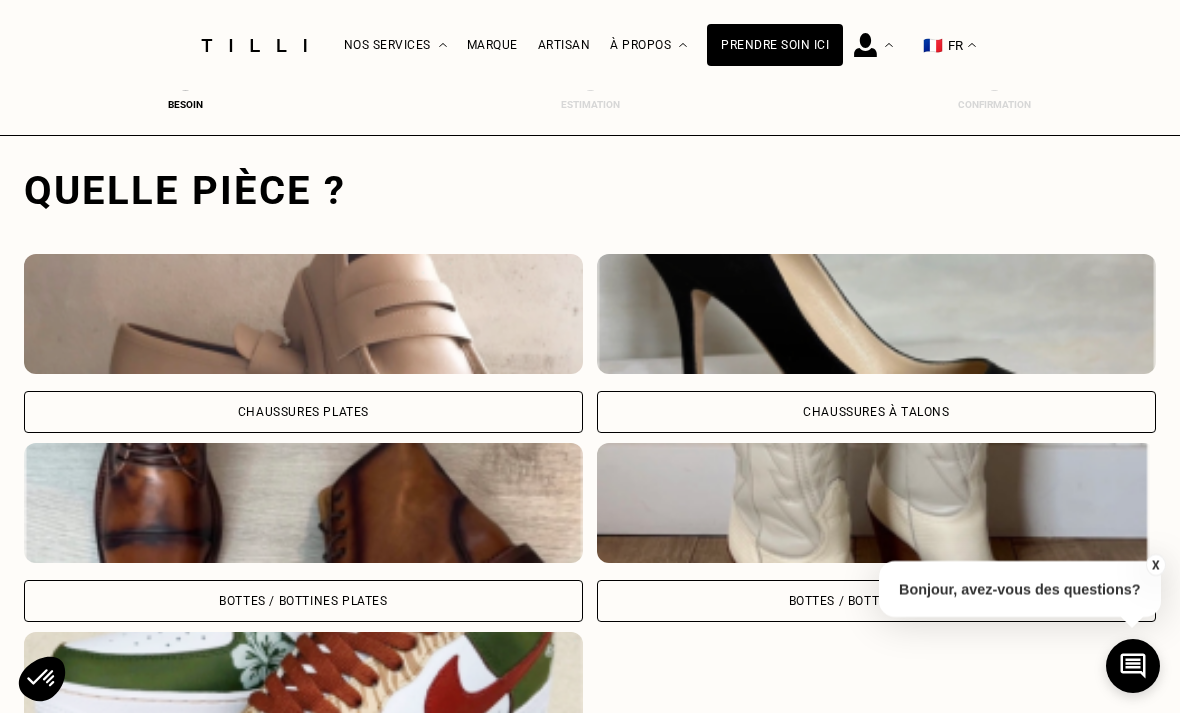 click on "Chaussures à Talons" at bounding box center (876, 412) 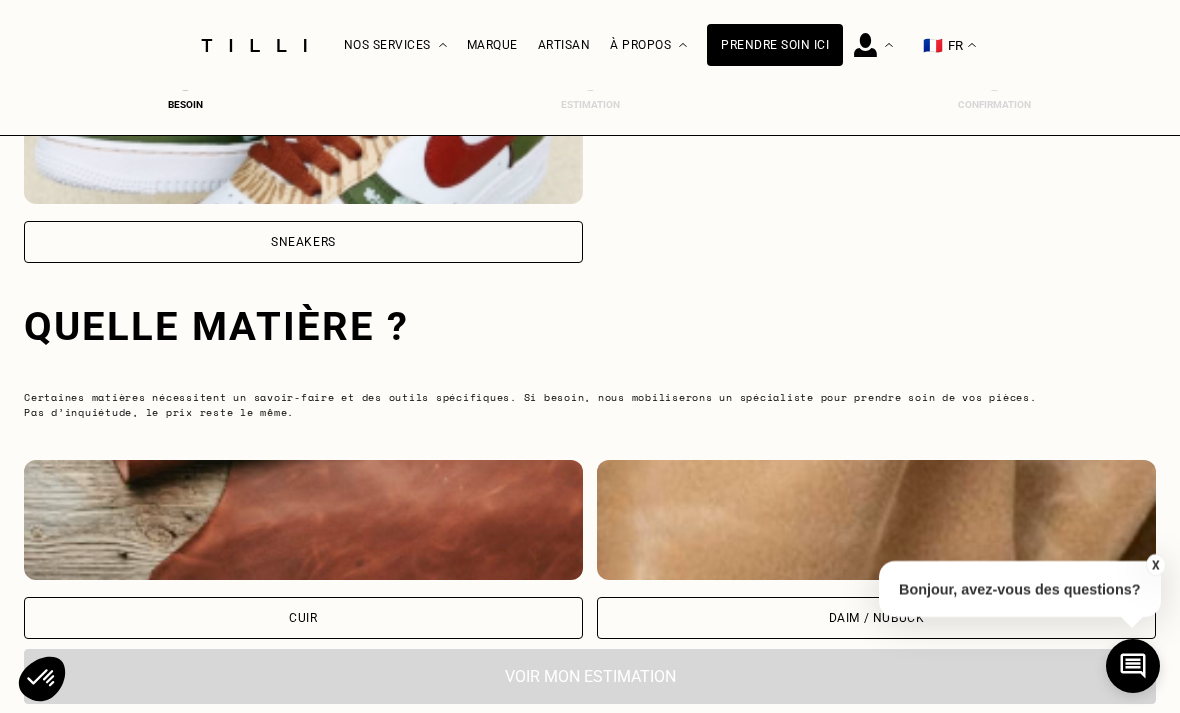 scroll, scrollTop: 1302, scrollLeft: 0, axis: vertical 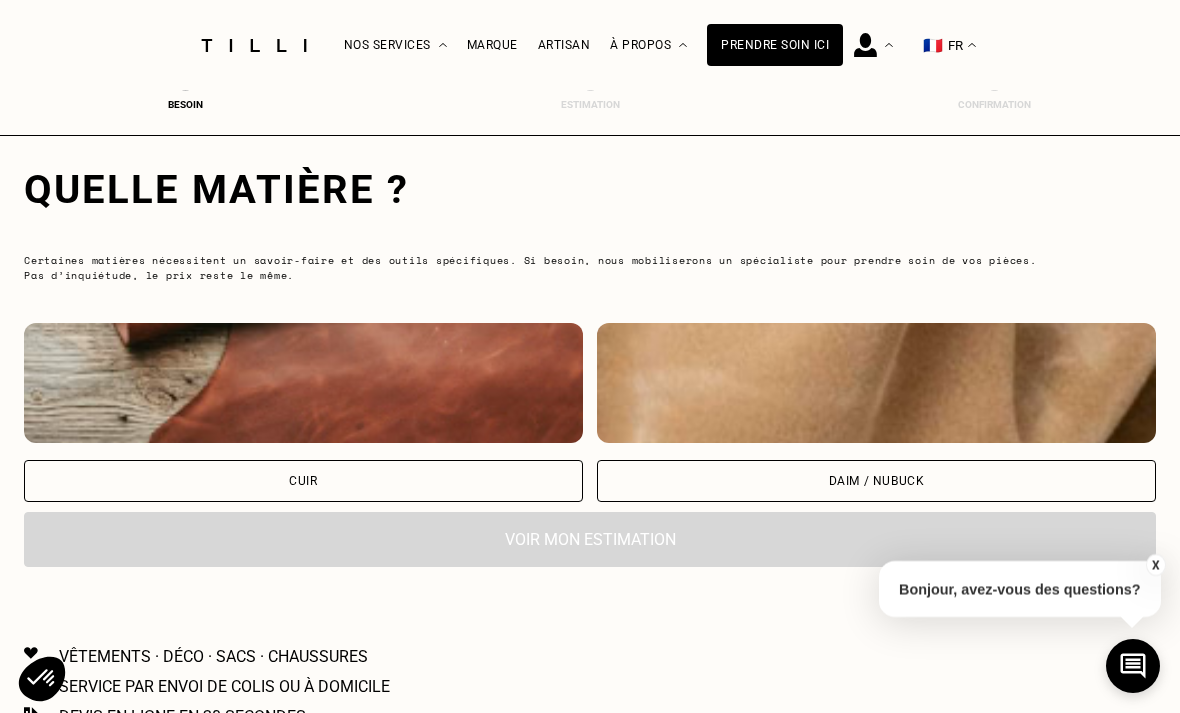 click on "Cuir" at bounding box center (303, 481) 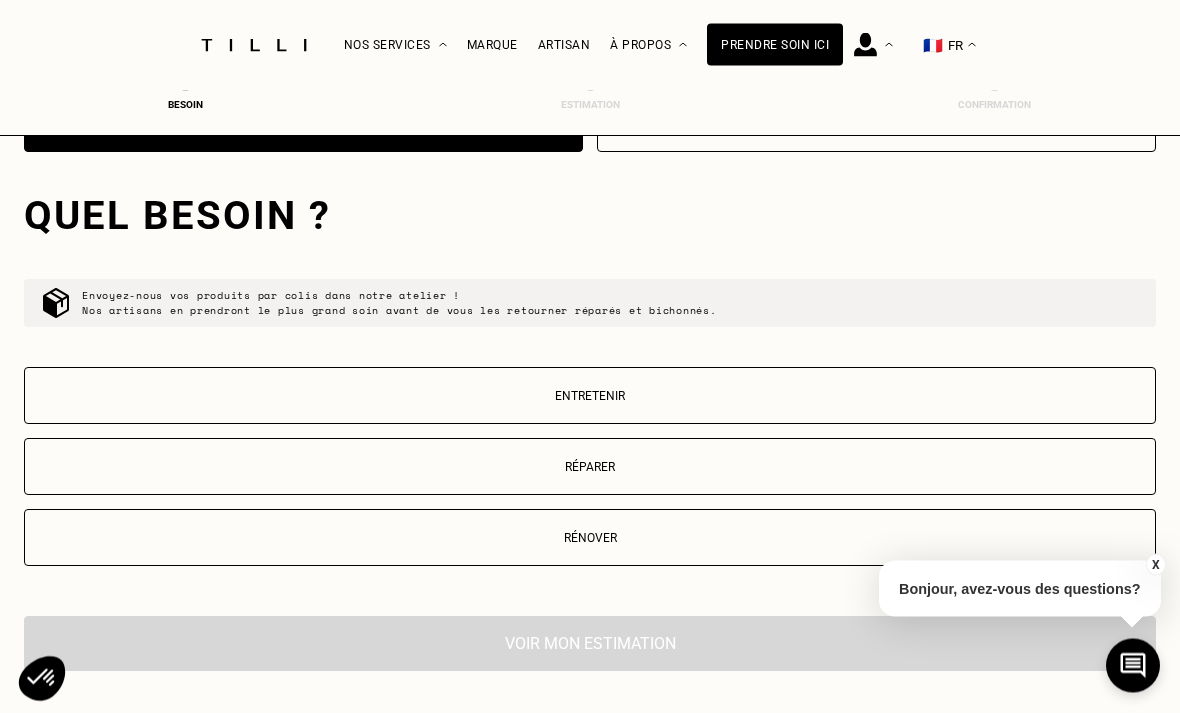 scroll, scrollTop: 1681, scrollLeft: 0, axis: vertical 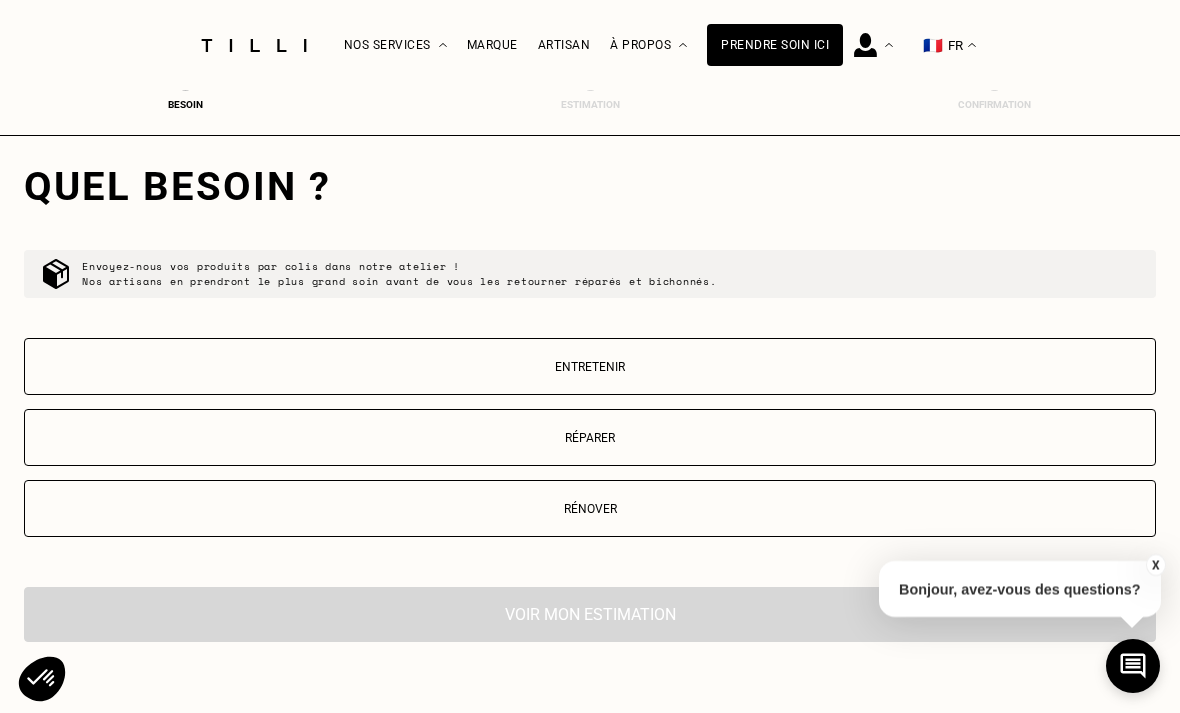 click on "Réparer" at bounding box center [590, 438] 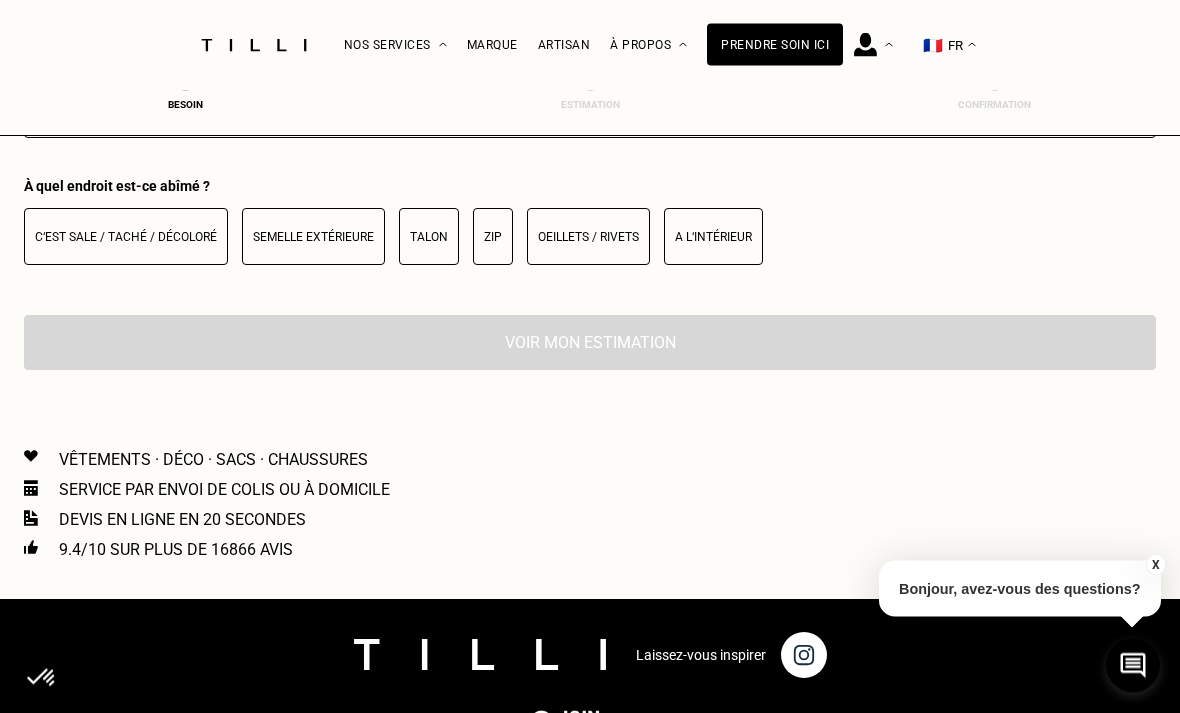 scroll, scrollTop: 2136, scrollLeft: 0, axis: vertical 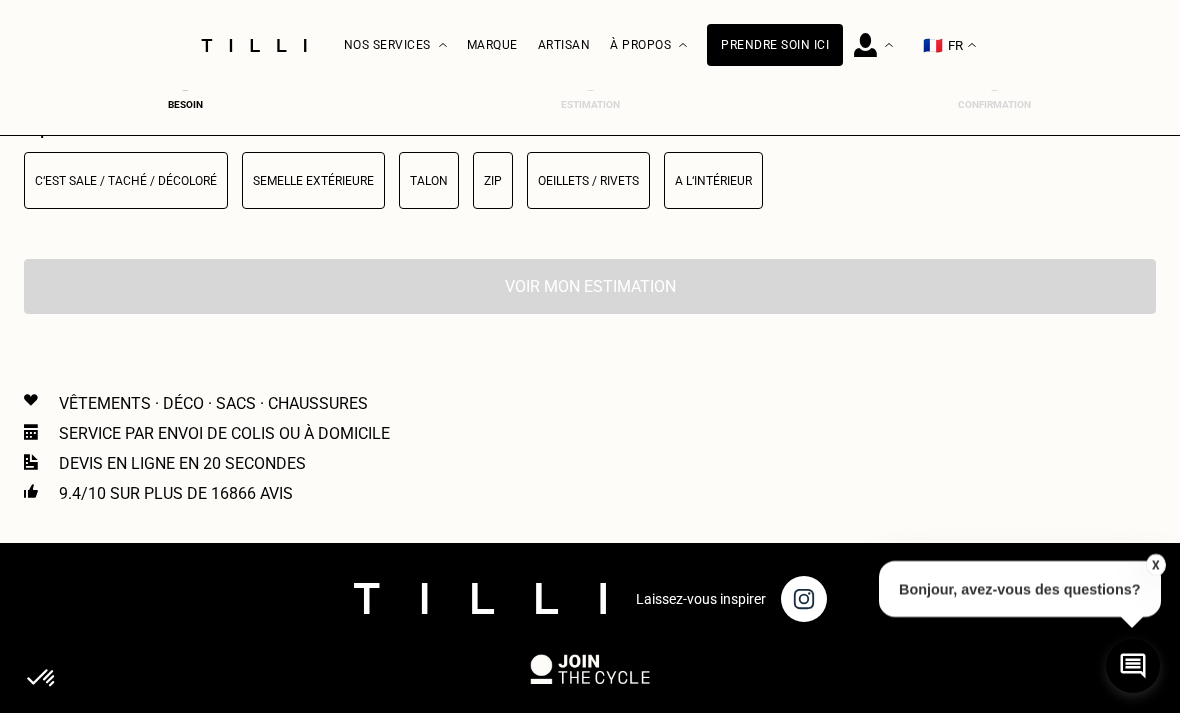 click on "Talon" at bounding box center (429, 180) 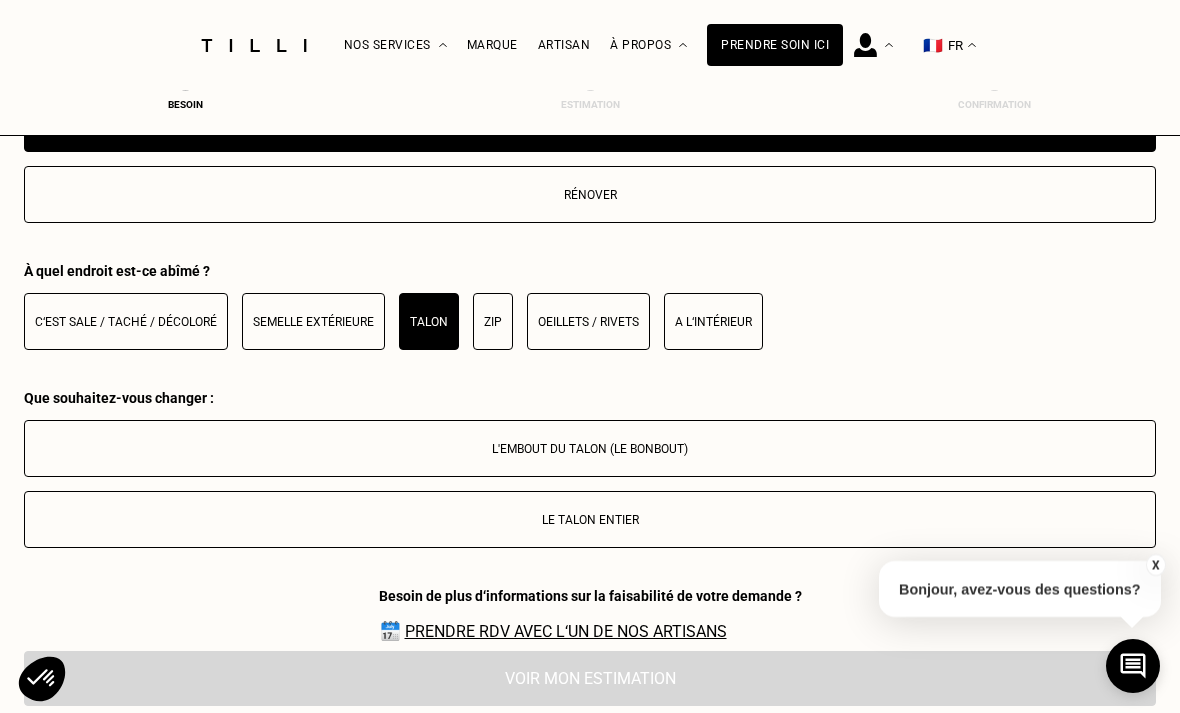 scroll, scrollTop: 1994, scrollLeft: 0, axis: vertical 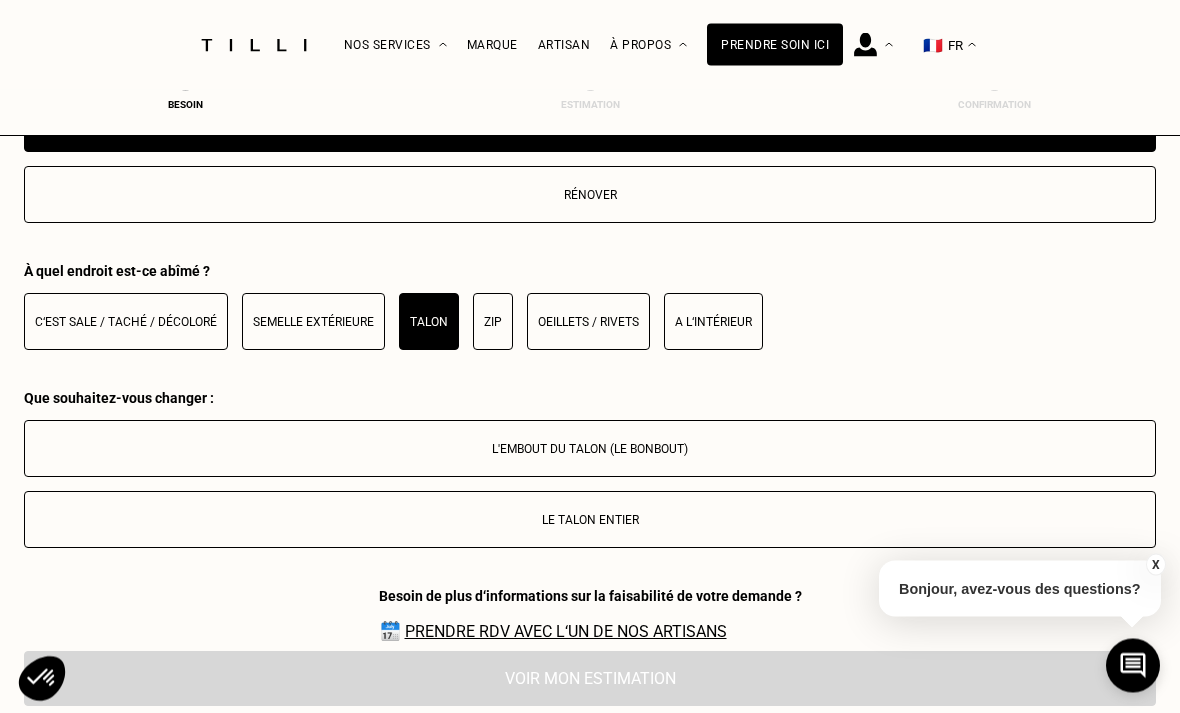 click on "Rénover" at bounding box center (590, 196) 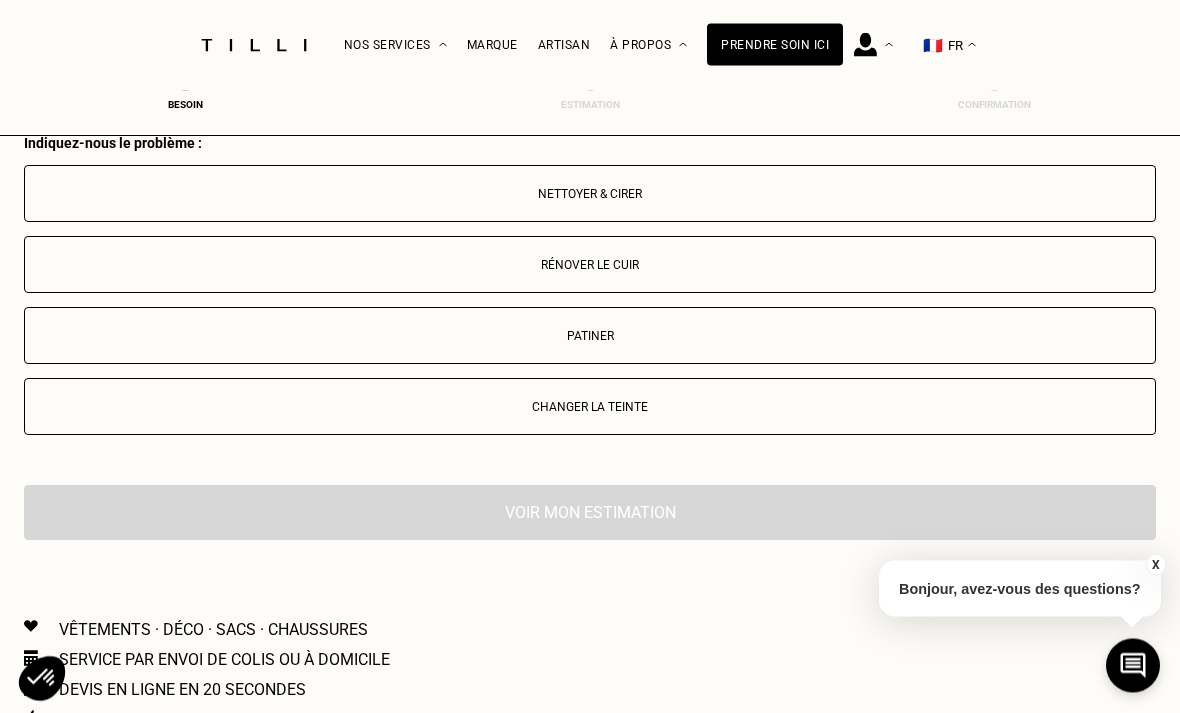 scroll, scrollTop: 2136, scrollLeft: 0, axis: vertical 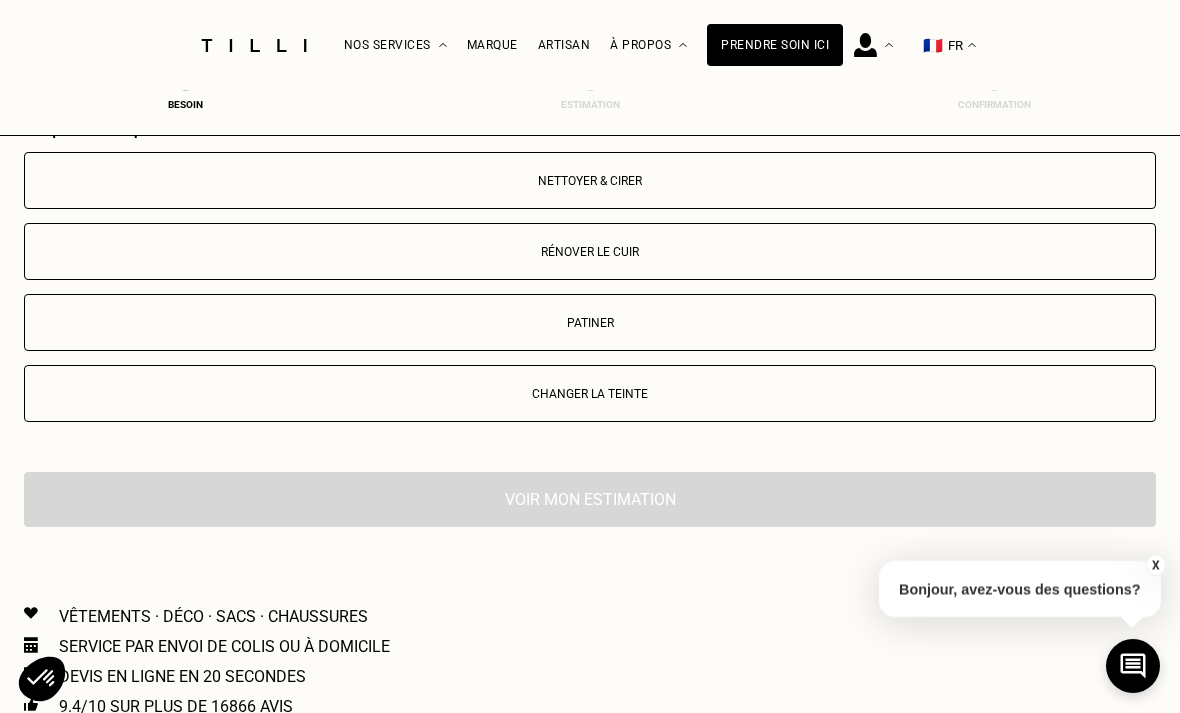 click on "Nettoyer & cirer" at bounding box center [590, 181] 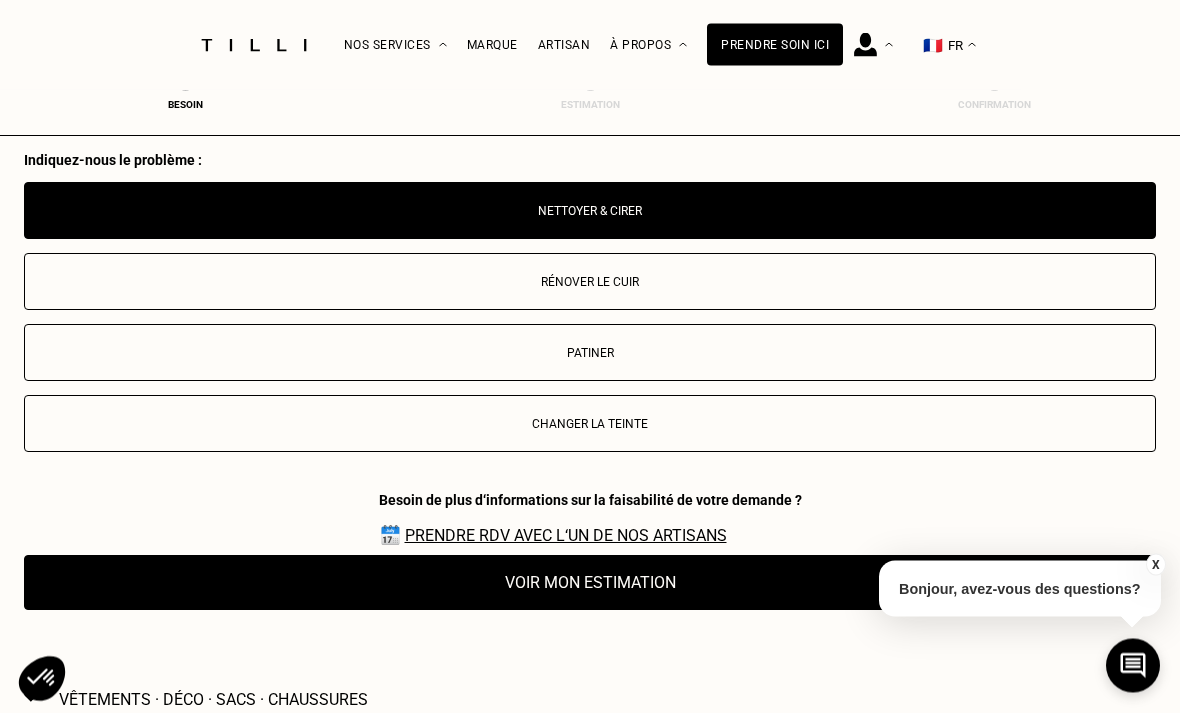 scroll, scrollTop: 2114, scrollLeft: 0, axis: vertical 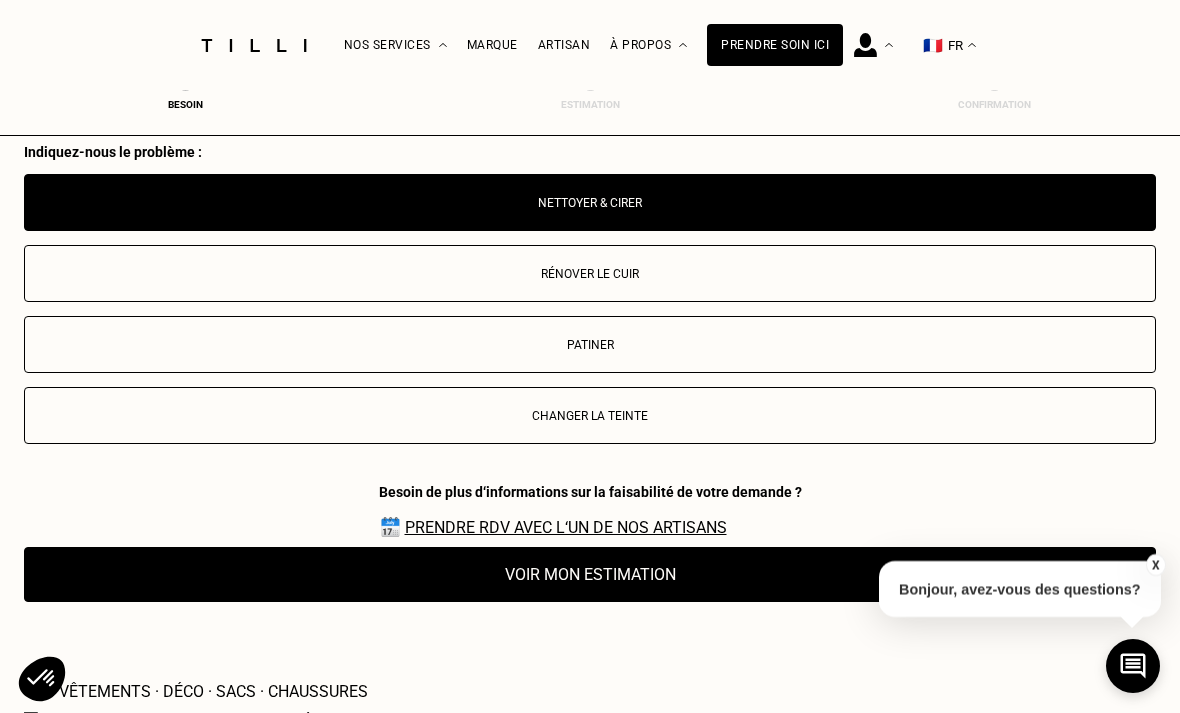 click on "Voir mon estimation" at bounding box center (590, 574) 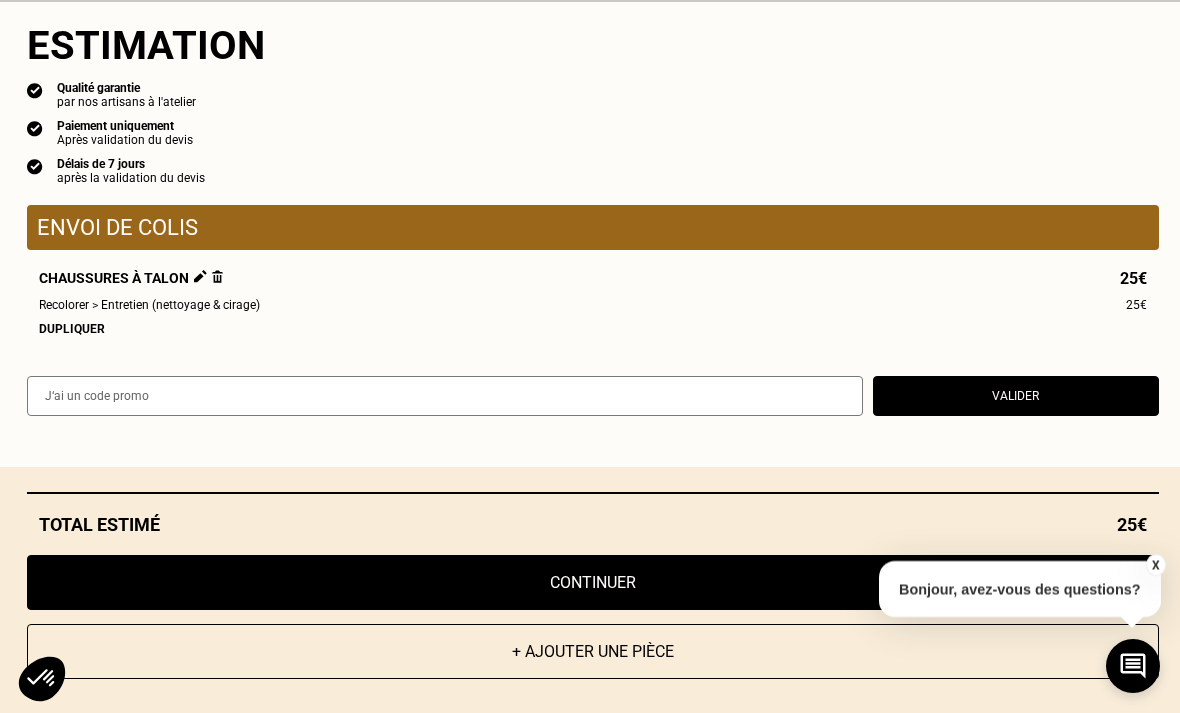 click at bounding box center [217, 276] 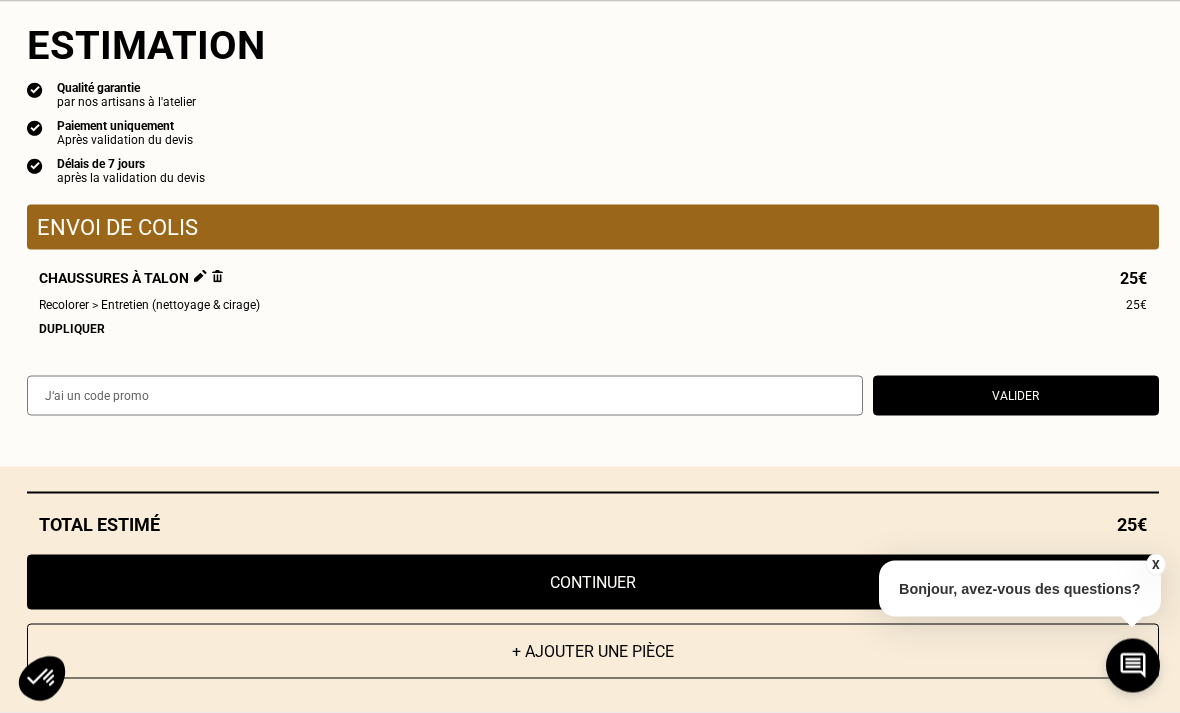 scroll, scrollTop: 1252, scrollLeft: 0, axis: vertical 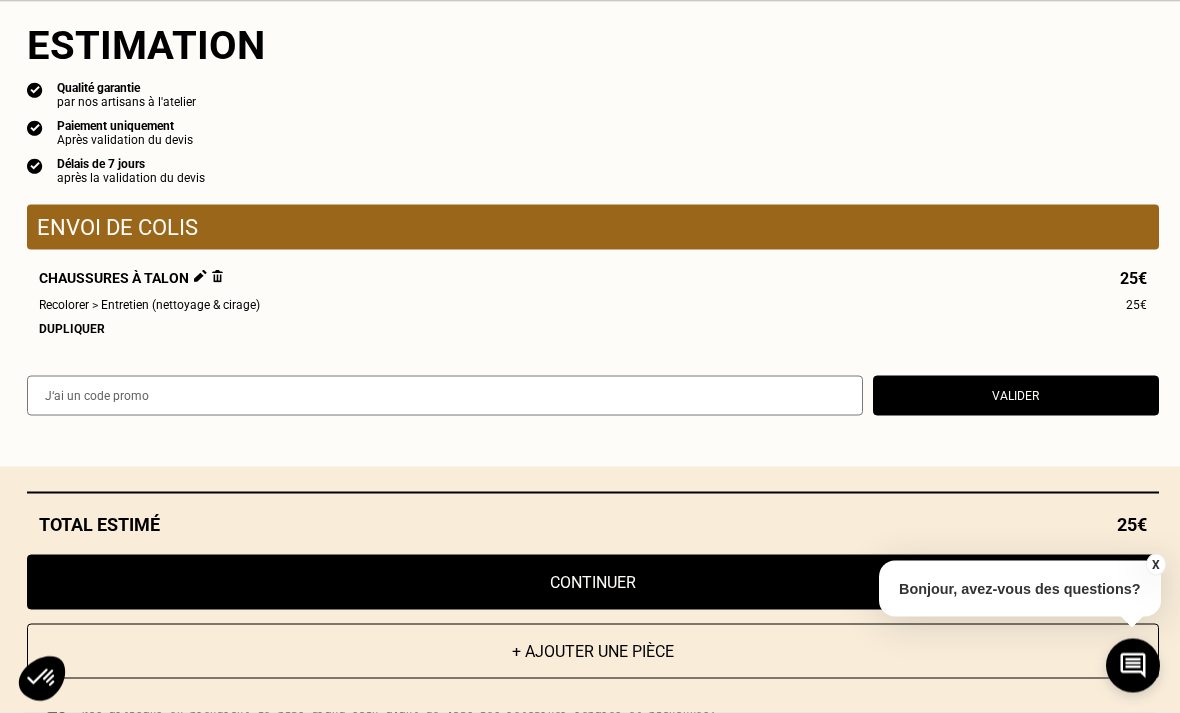 click on "Envoi de colis Chaussures à talon 25€ Recolorer > Entretien (nettoyage & cirage) 25€ Dupliquer" at bounding box center [593, 270] 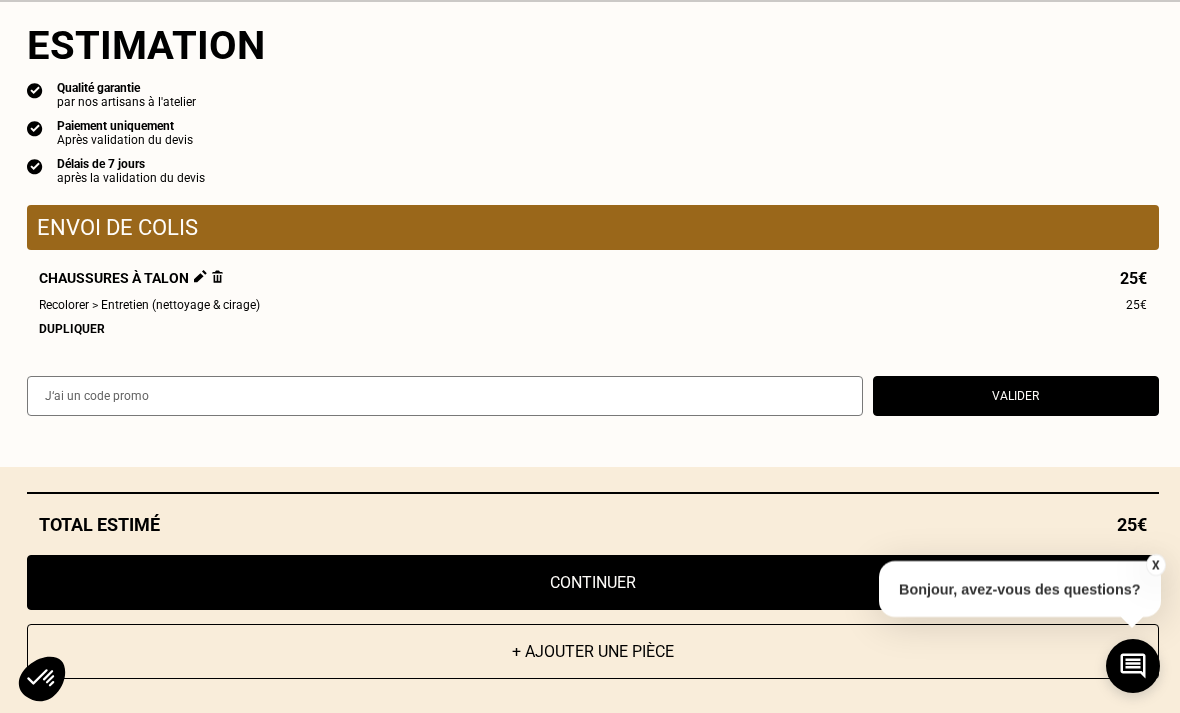 scroll, scrollTop: 0, scrollLeft: 0, axis: both 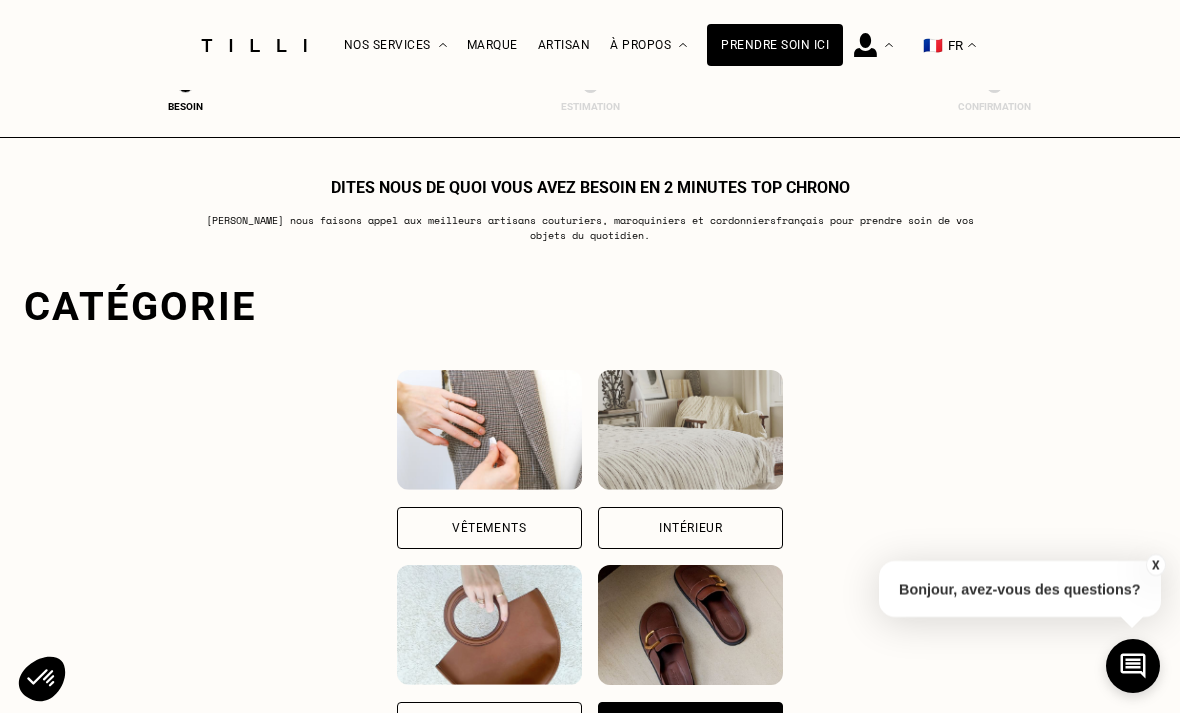 click on "Dites nous de quoi vous avez besoin en 2 minutes top chrono [PERSON_NAME] nous faisons appel aux meilleurs artisans couturiers , maroquiniers et cordonniers   français pour prendre soin de vos objets du quotidien. Catégorie Vêtements Intérieur Accessoires Chaussures Quelle pièce ? Chaussures Plates Chaussures à Talons Bottes / Bottines plates Bottes / Bottines à talon Sneakers Quelle matière ? Certaines matières nécessitent un savoir-faire et des outils spécifiques. Si besoin, nous mobiliserons un spécialiste pour prendre soin de vos pièces. Pas d’inquiétude, le prix reste le même. Cuir Daim / Nubuck Quel besoin ? Envoyez-nous vos produits par colis dans notre atelier ! Nos artisans en prendront le plus grand soin avant de vous les retourner réparés et bichonnés. Entretenir Réparer Rénover Indiquez-nous le problème : Nettoyer & cirer Rénover le cuir Patiner Changer la teinte Besoin de plus d‘informations sur la faisabilité de votre demande ? 🗓️   Voir mon estimation" at bounding box center [590, 1447] 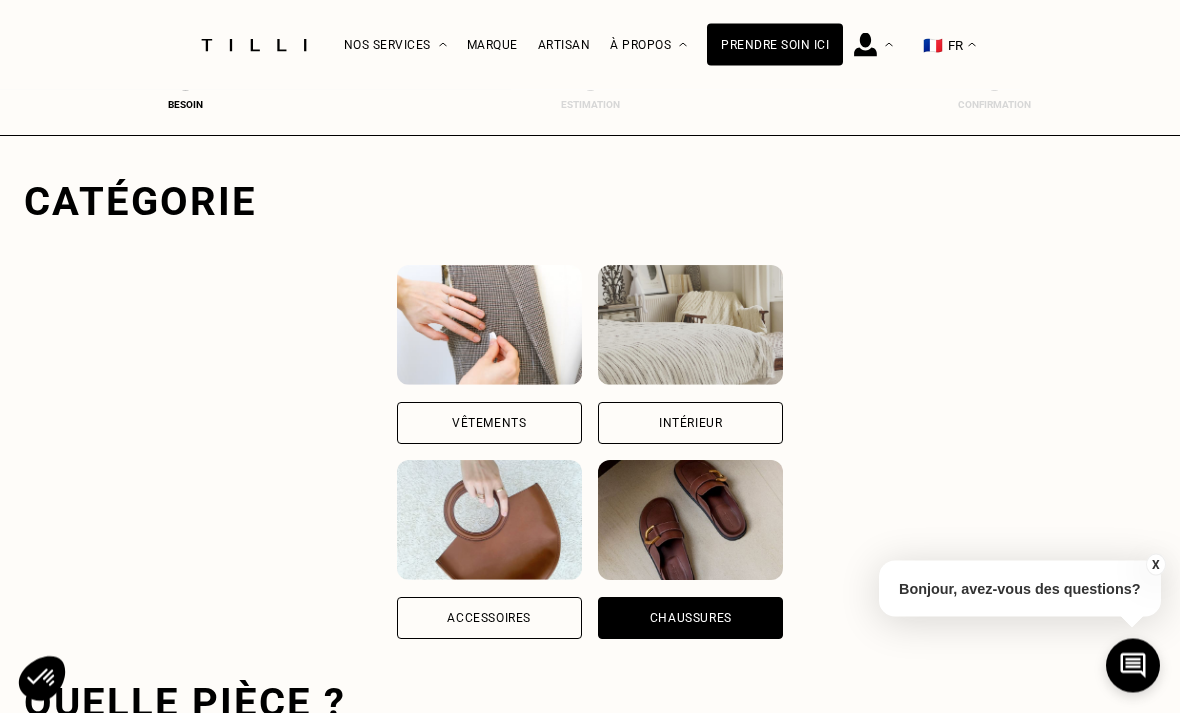 click on "Chaussures" at bounding box center (690, 619) 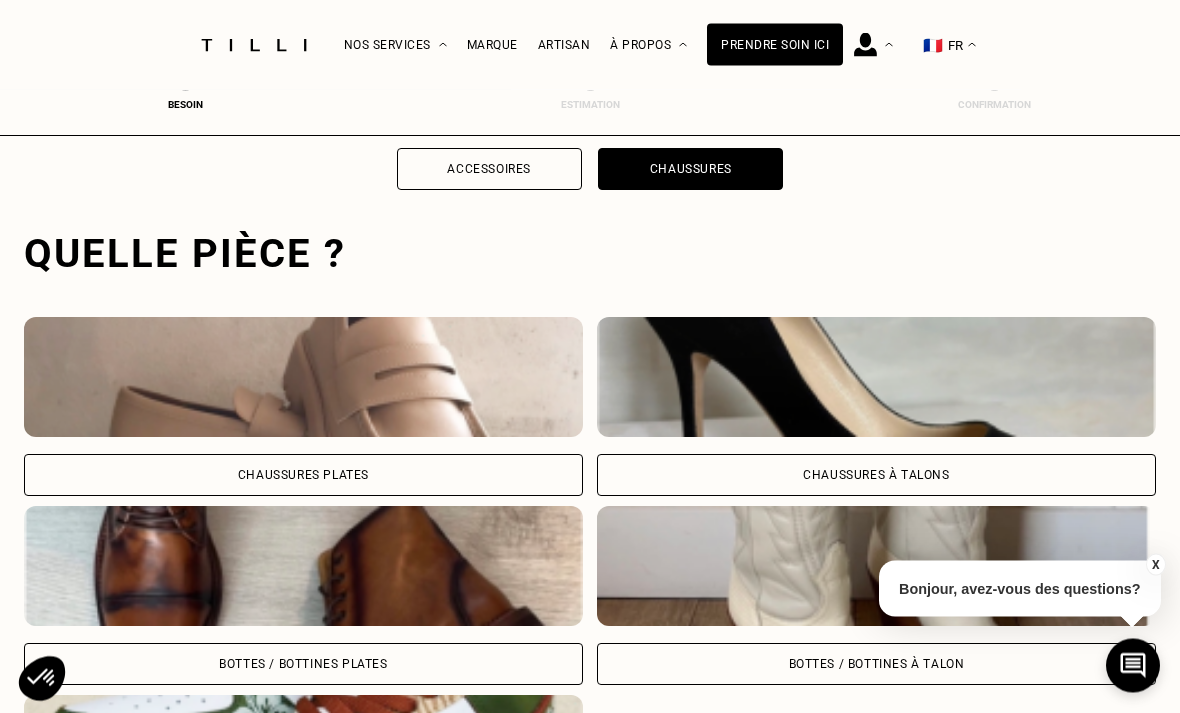 scroll, scrollTop: 617, scrollLeft: 0, axis: vertical 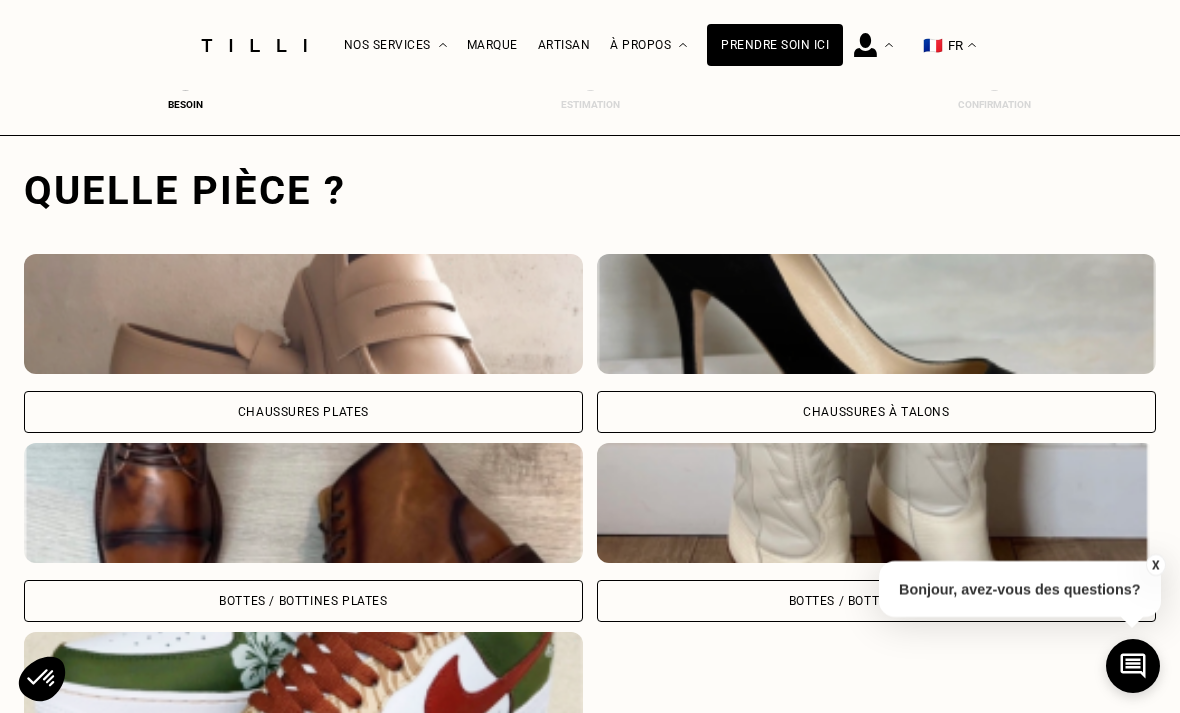 click at bounding box center [876, 314] 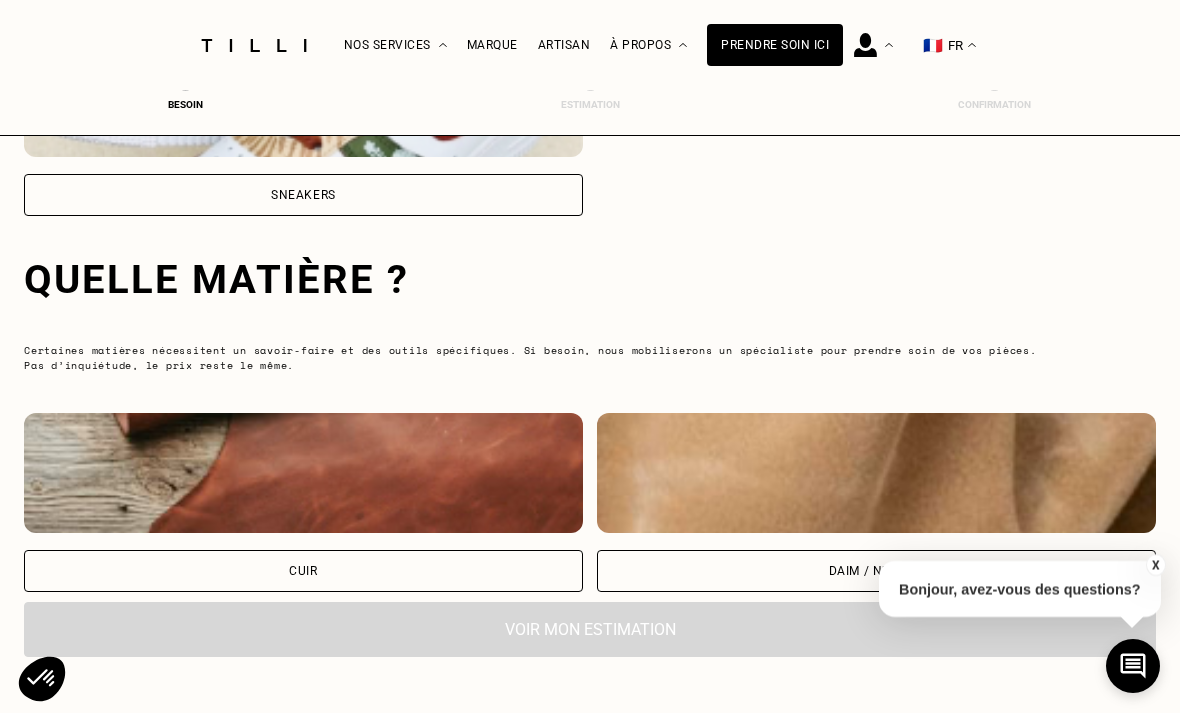 scroll, scrollTop: 1302, scrollLeft: 0, axis: vertical 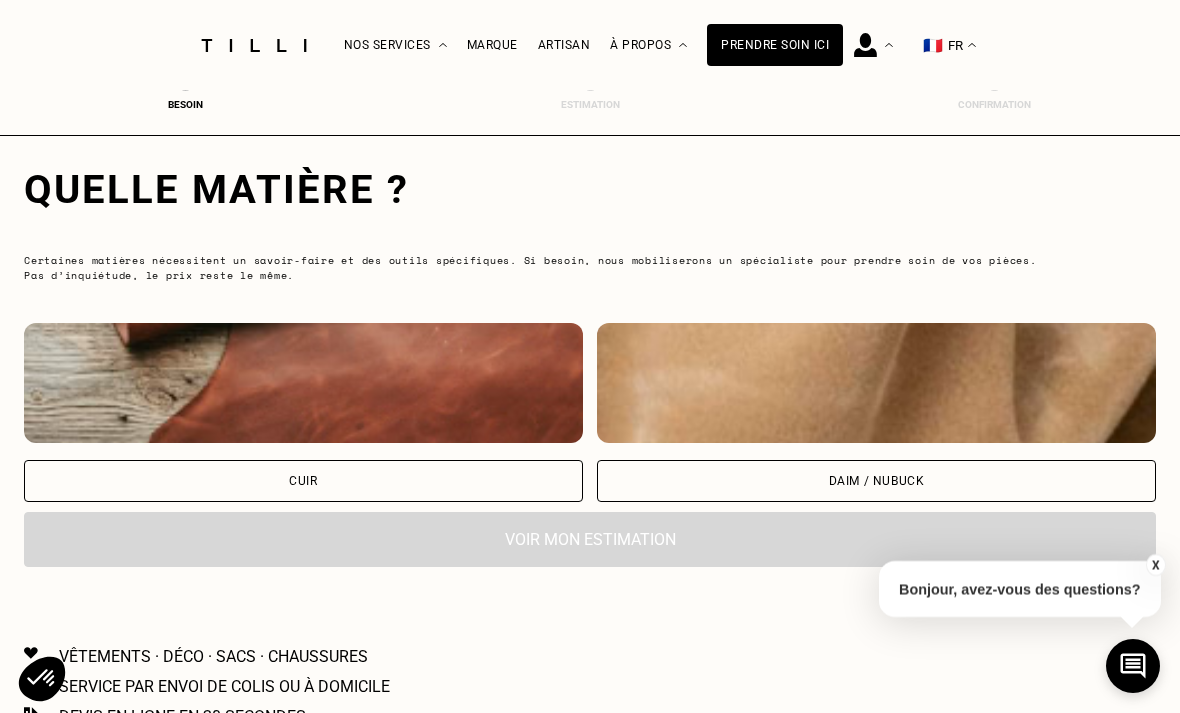 click on "Cuir" at bounding box center [303, 481] 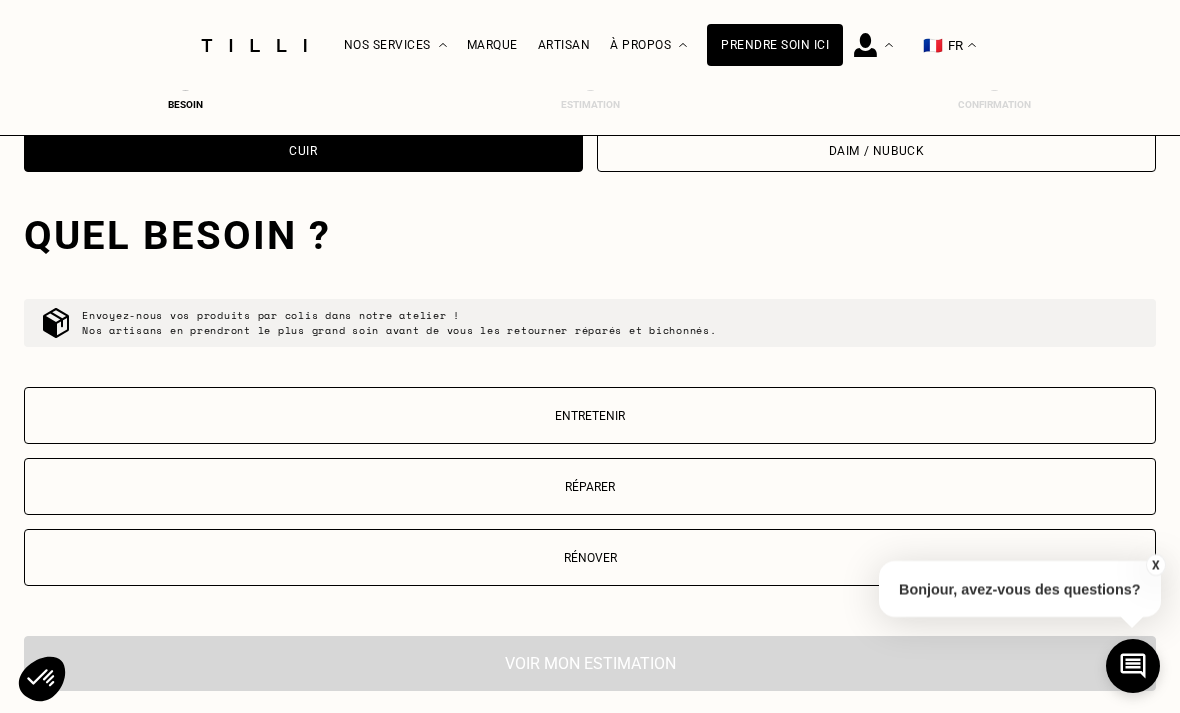 scroll, scrollTop: 1681, scrollLeft: 0, axis: vertical 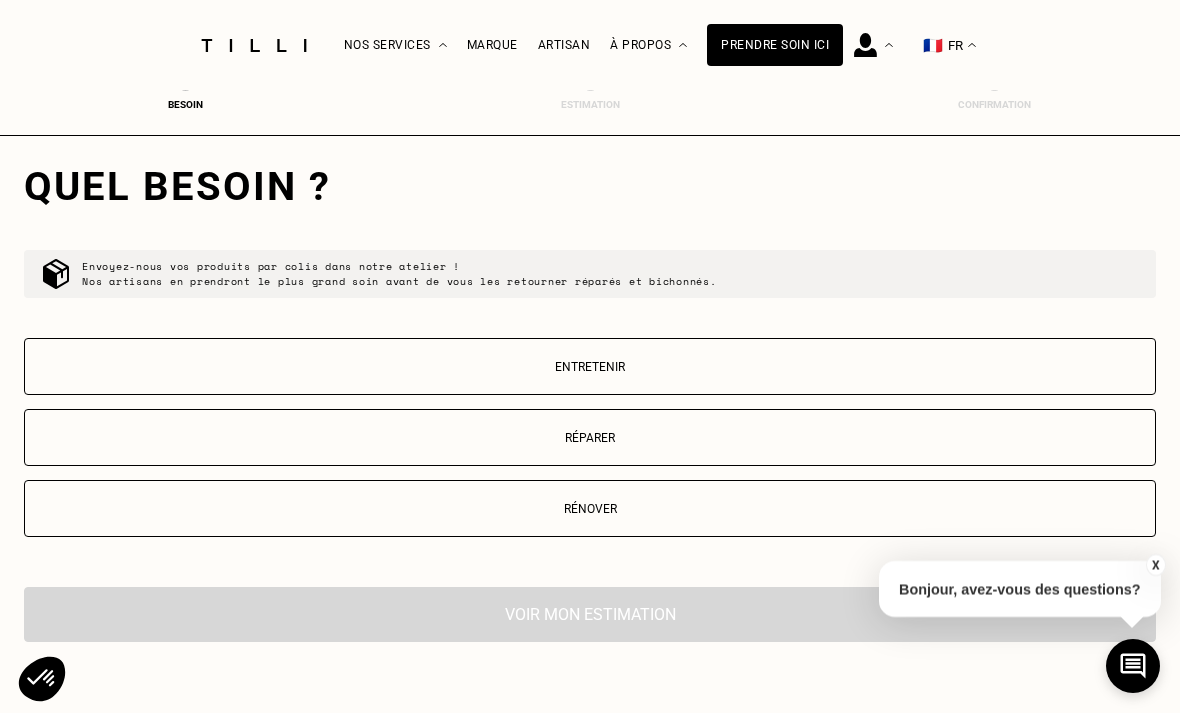 click on "Réparer" at bounding box center (590, 438) 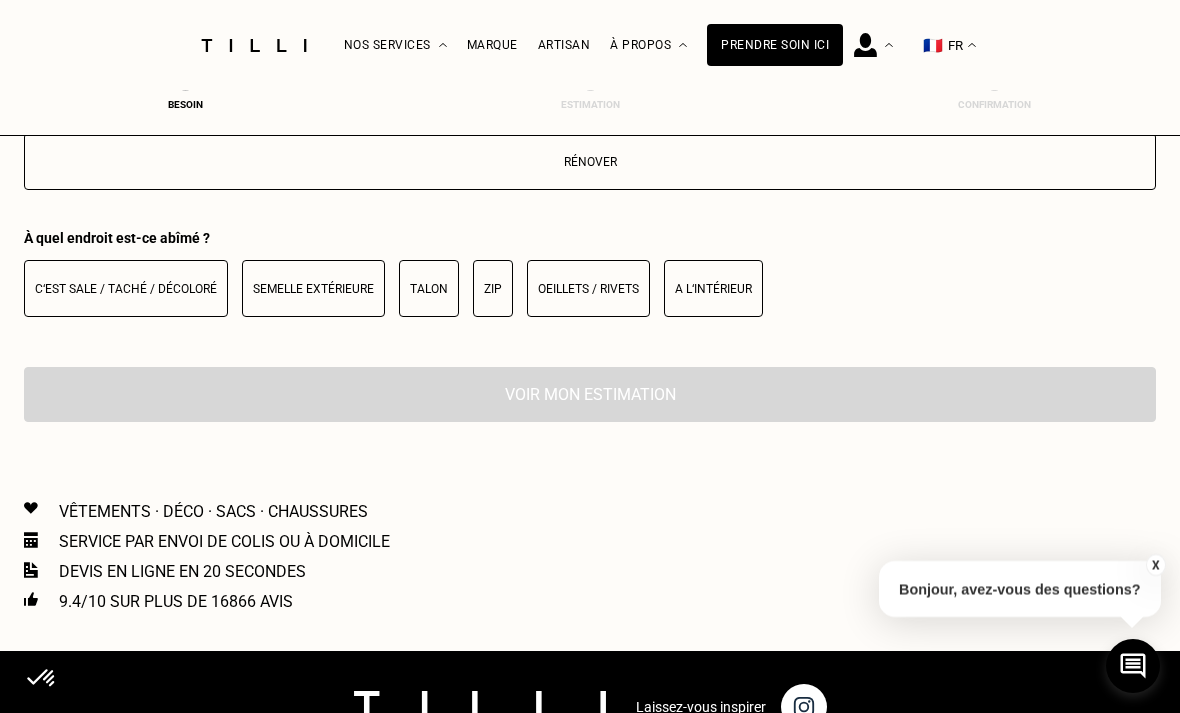 scroll, scrollTop: 2136, scrollLeft: 0, axis: vertical 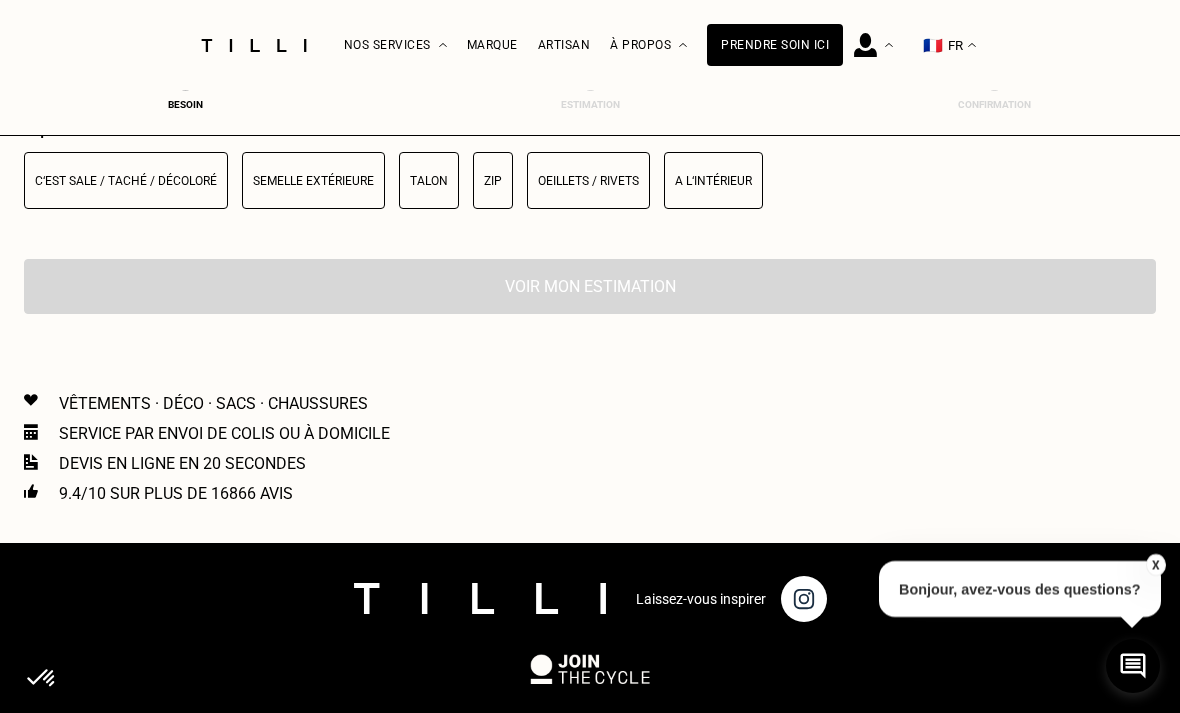 click on "Talon" at bounding box center (429, 181) 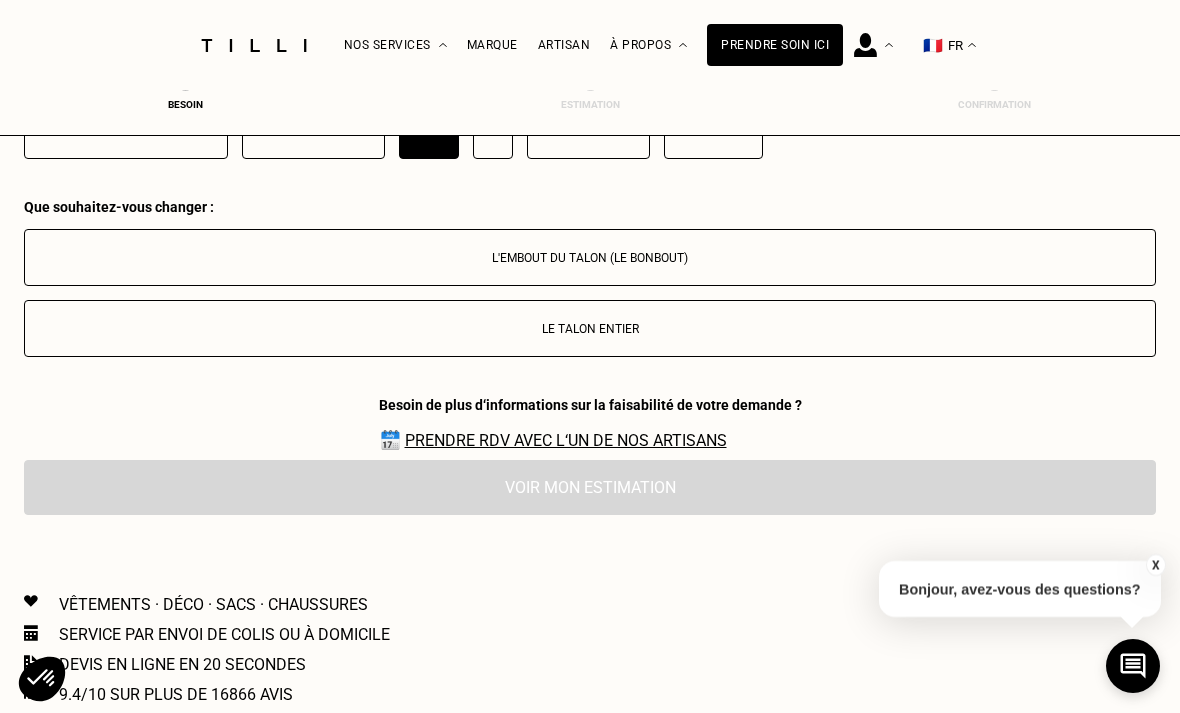 scroll, scrollTop: 2264, scrollLeft: 0, axis: vertical 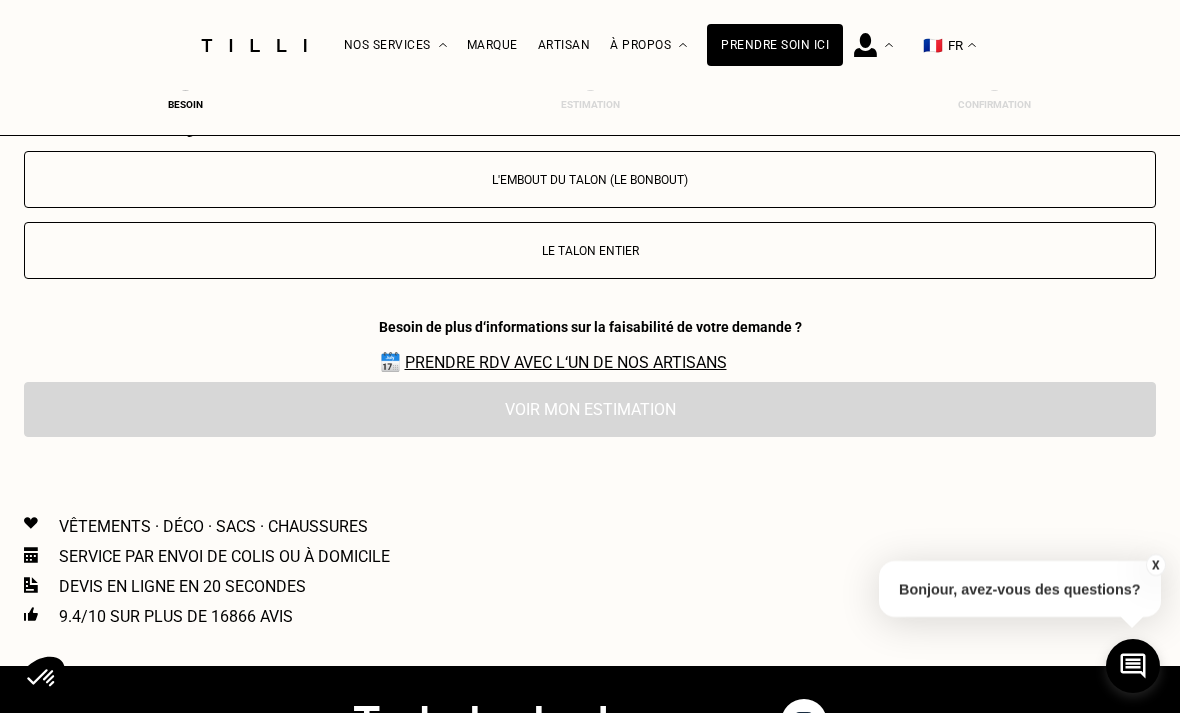 click on "L'embout du talon (le bonbout)" at bounding box center (590, 180) 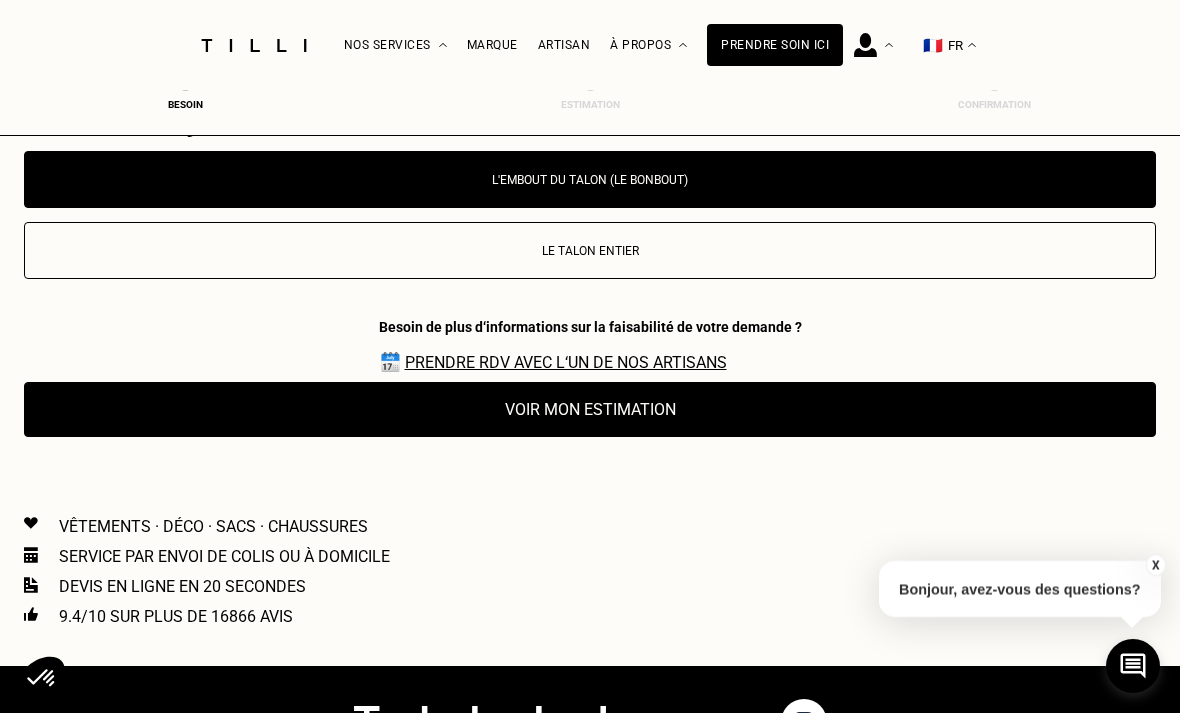 click on "Voir mon estimation" at bounding box center (590, 409) 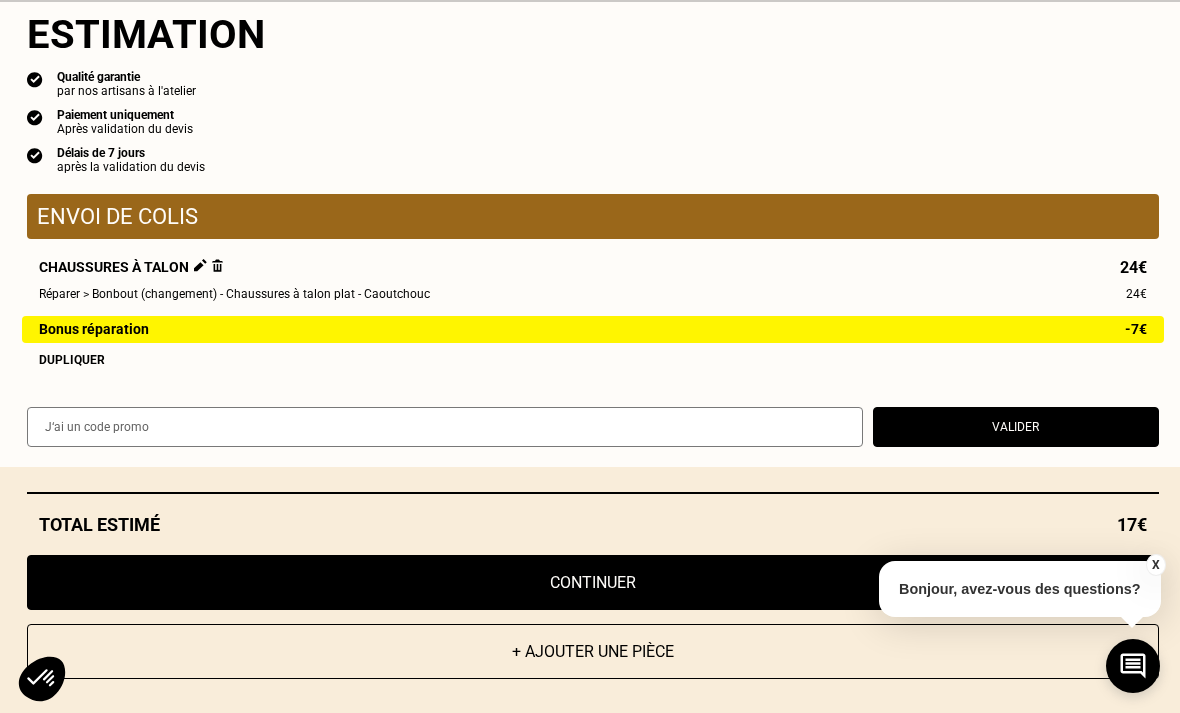 scroll, scrollTop: 22, scrollLeft: 0, axis: vertical 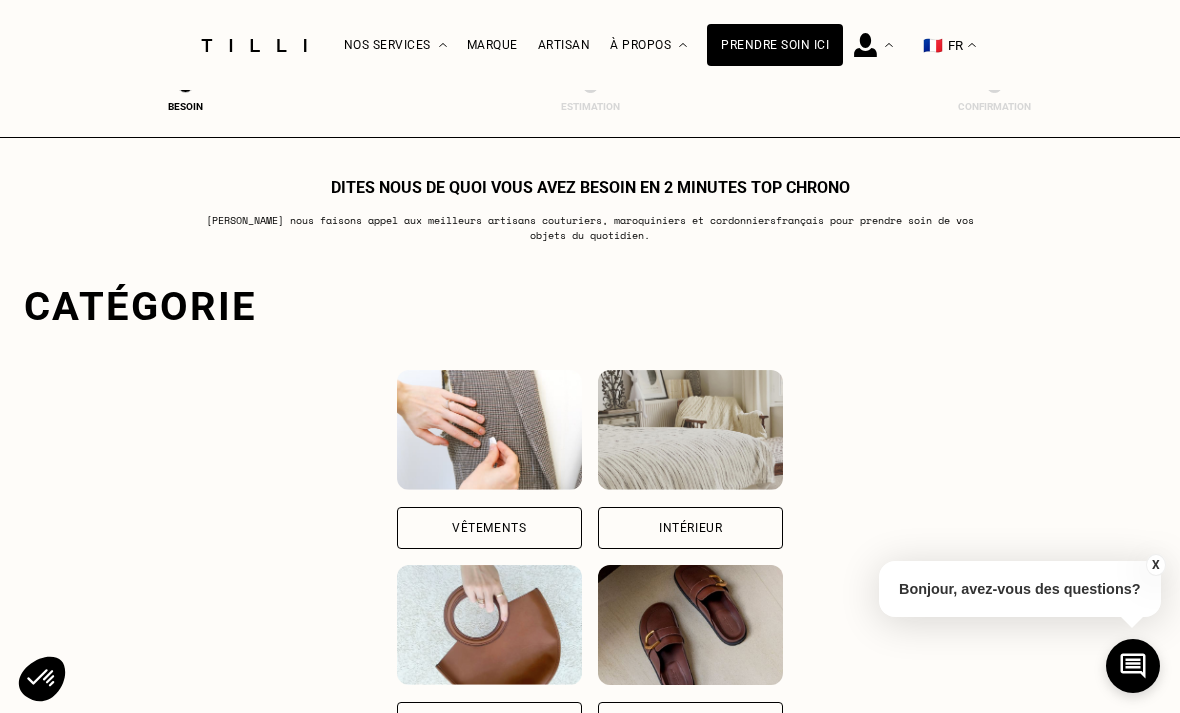 click on "Chaussures" at bounding box center [691, 723] 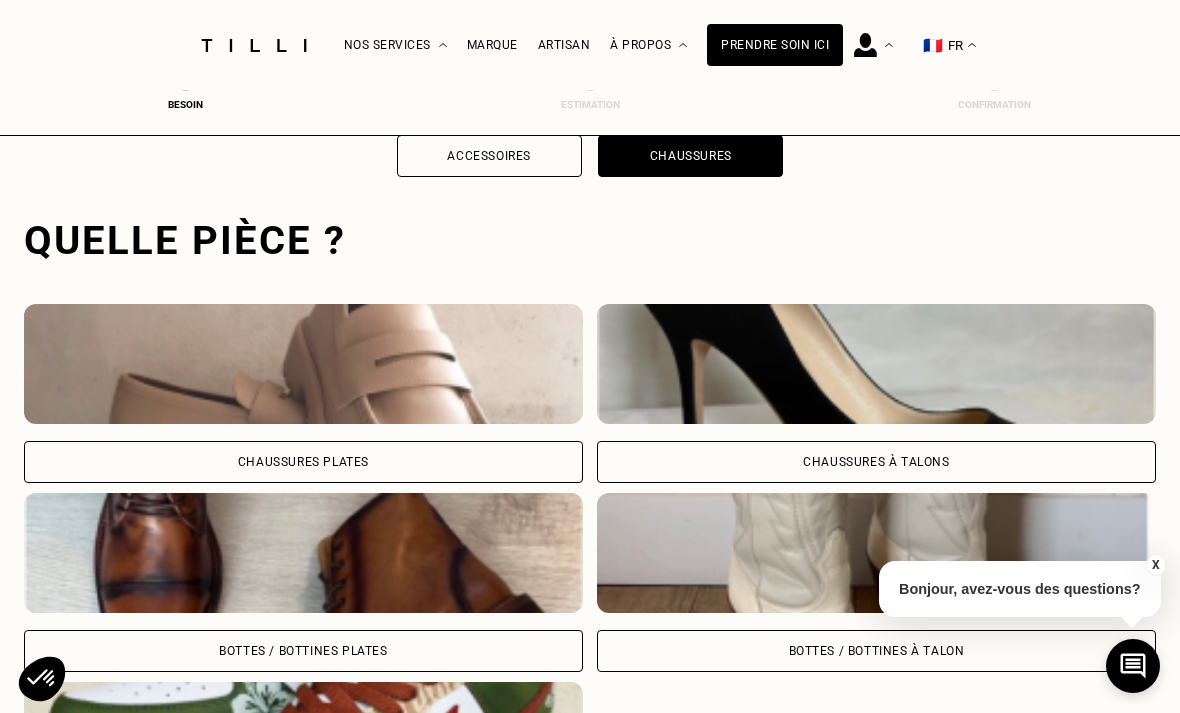 scroll, scrollTop: 617, scrollLeft: 0, axis: vertical 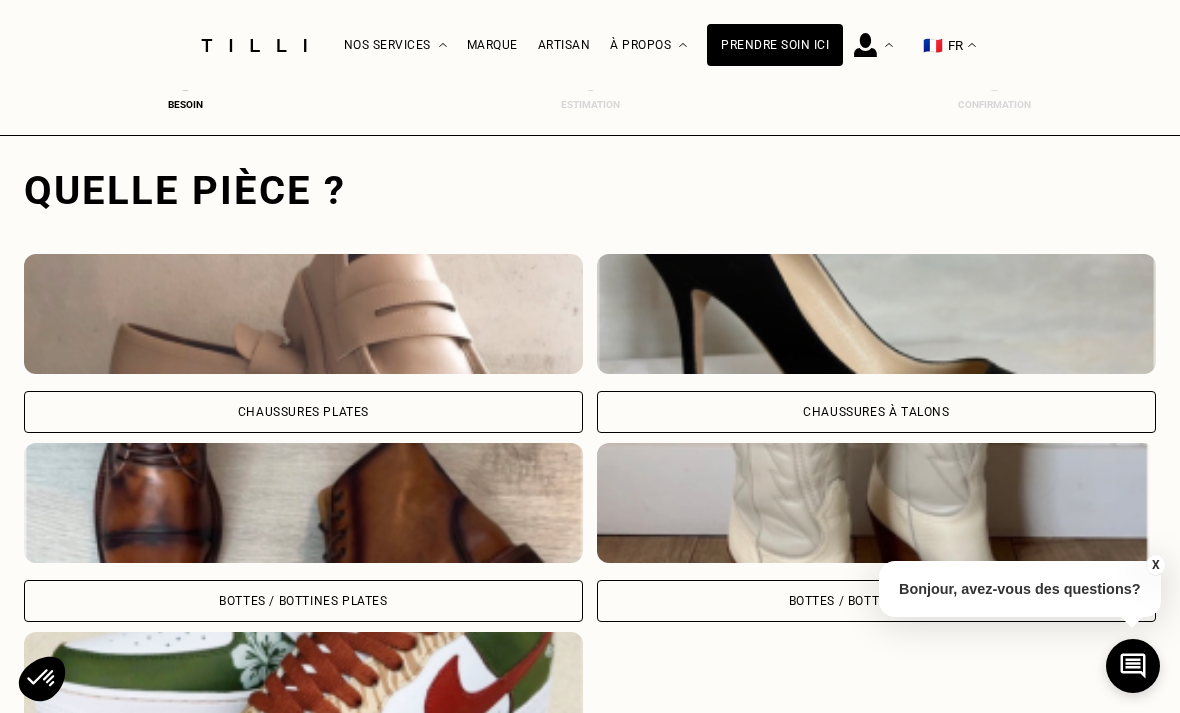 click on "Bottes / Bottines à talon" at bounding box center (876, 601) 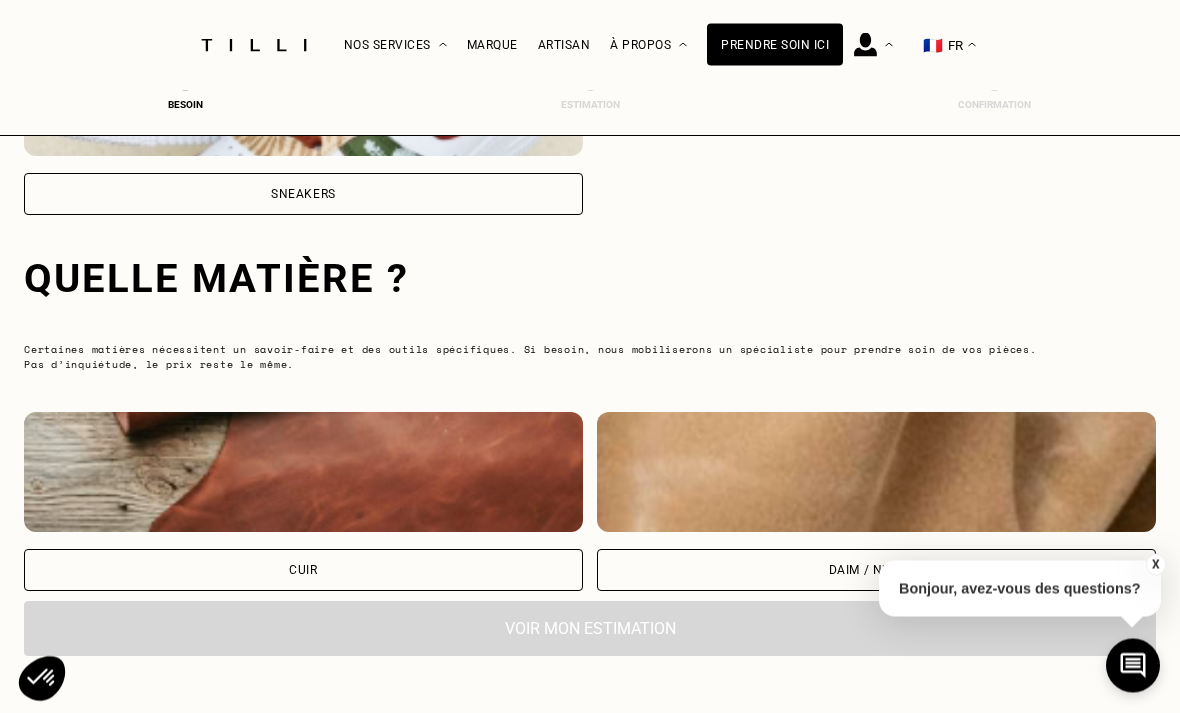scroll, scrollTop: 1302, scrollLeft: 0, axis: vertical 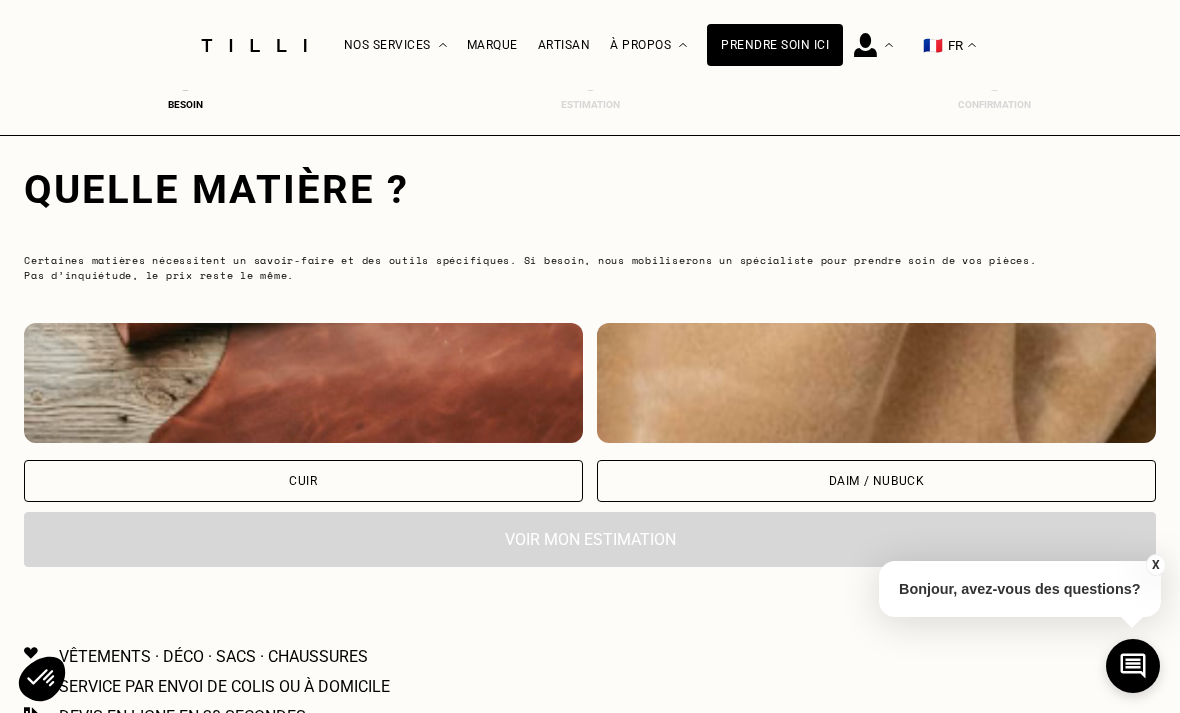click on "Cuir" at bounding box center [303, 481] 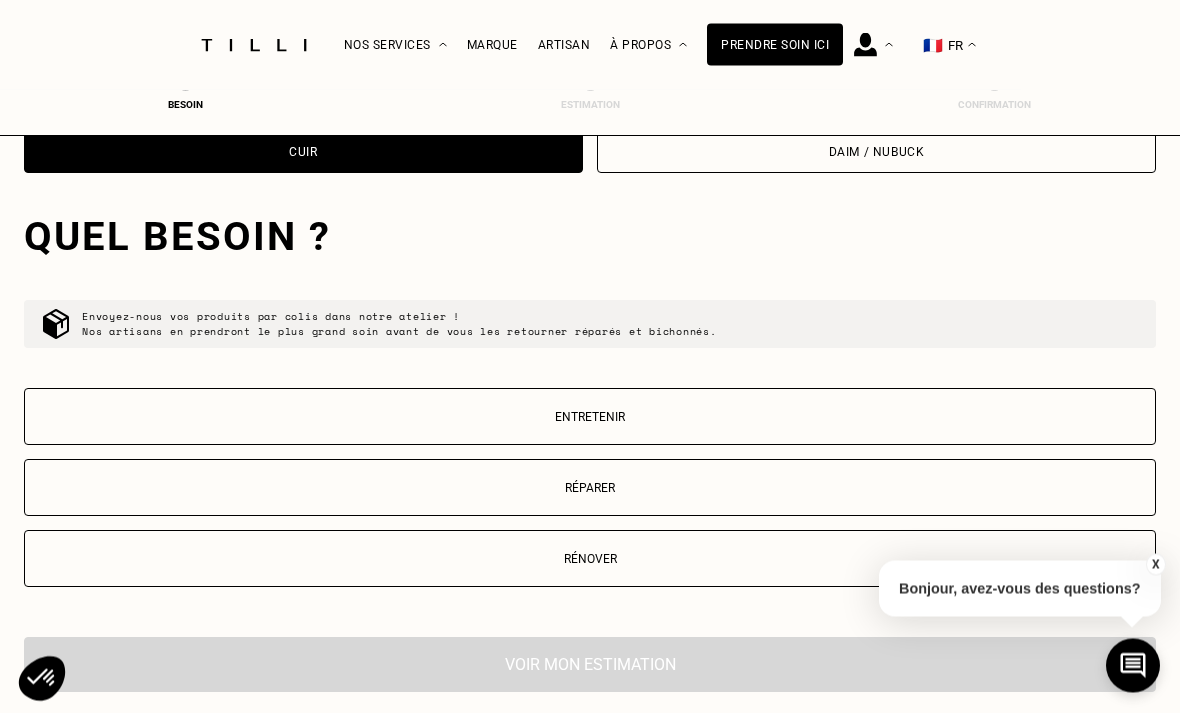 scroll, scrollTop: 1681, scrollLeft: 0, axis: vertical 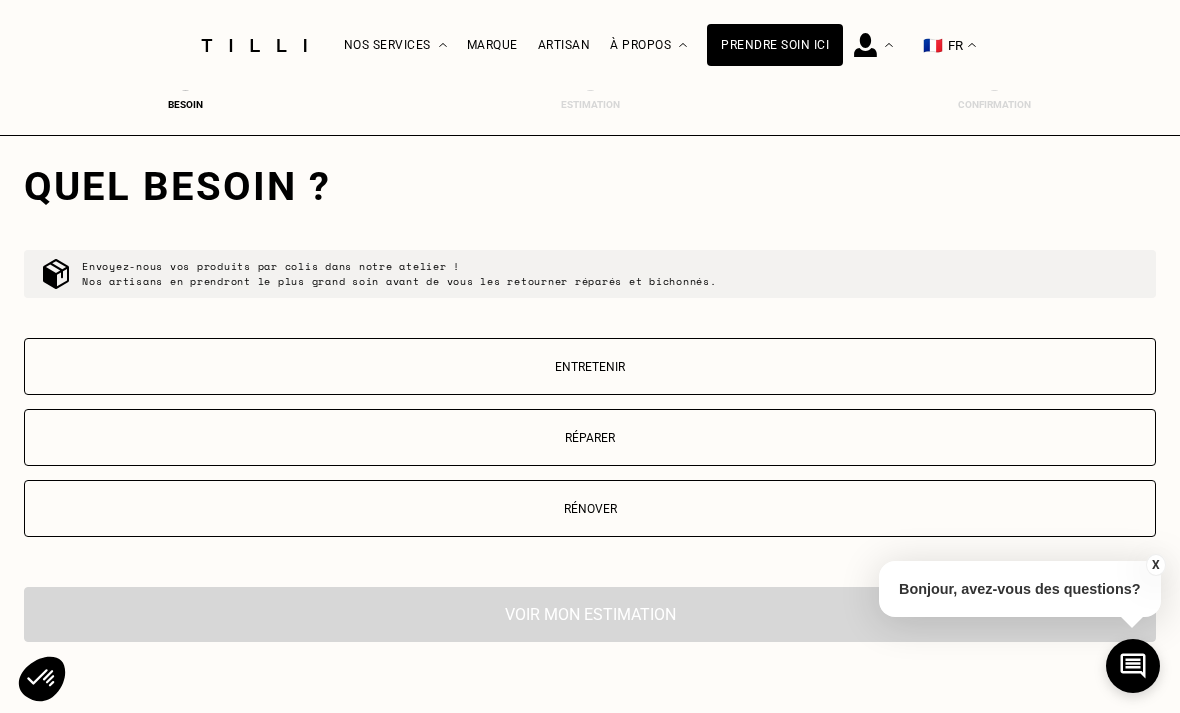 click on "Réparer" at bounding box center [590, 438] 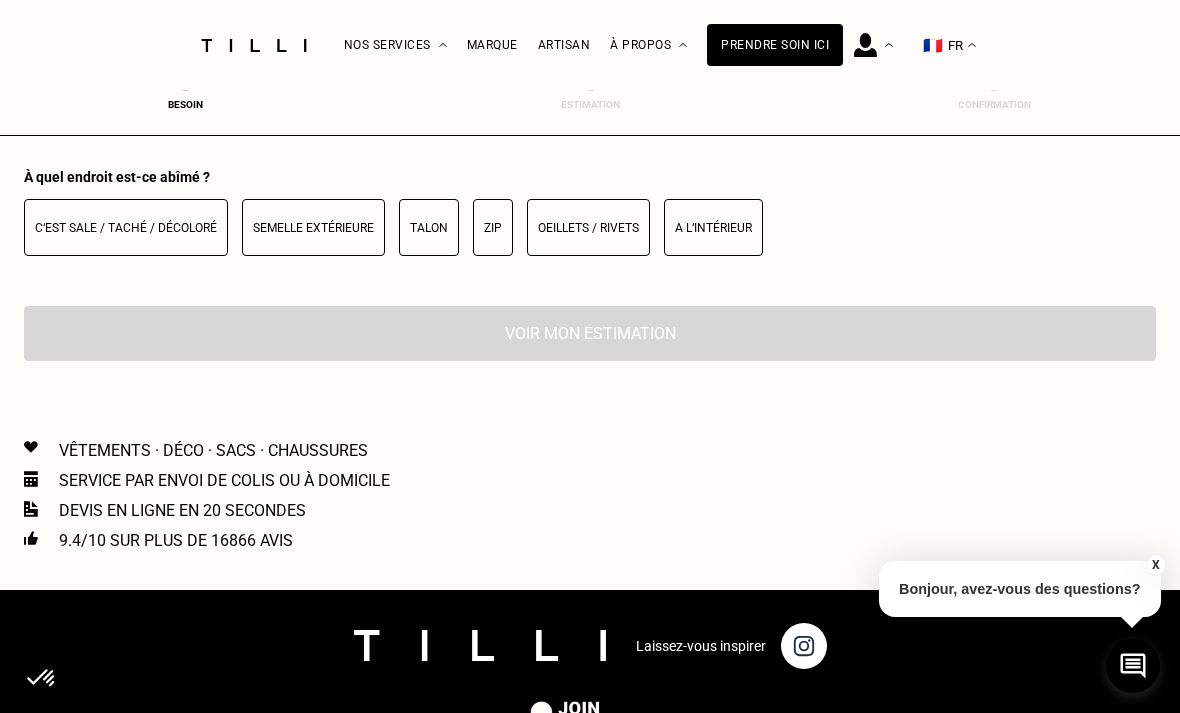 scroll, scrollTop: 2136, scrollLeft: 0, axis: vertical 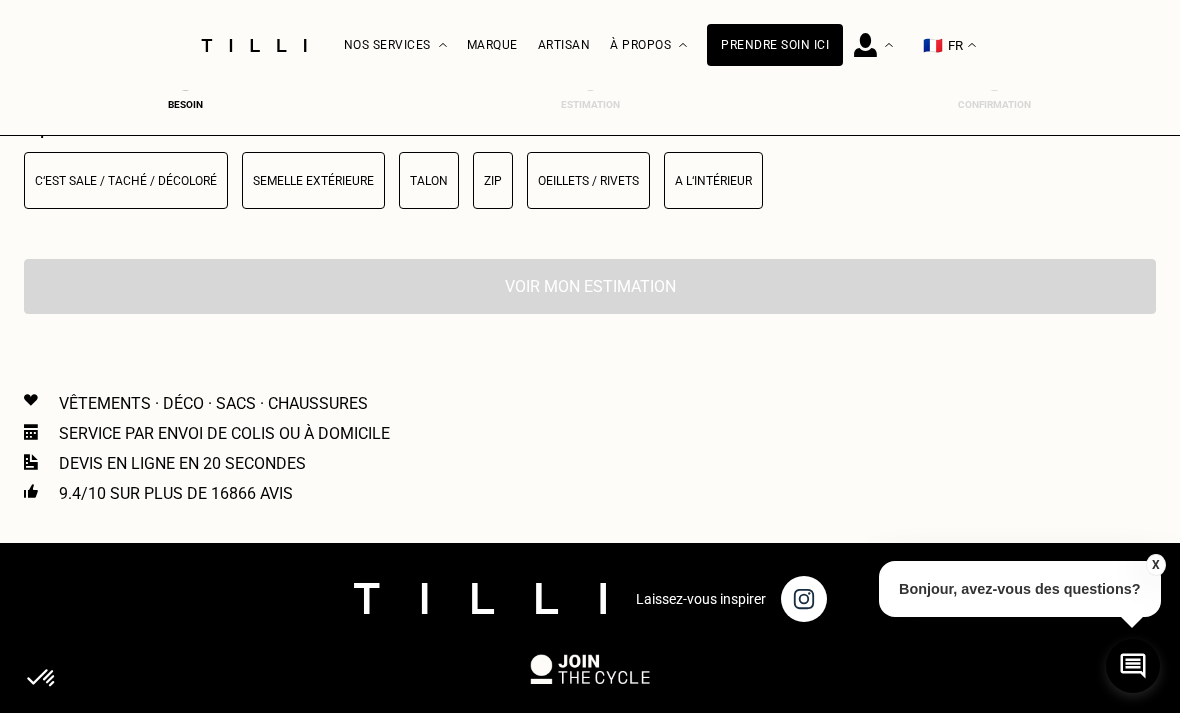 click on "Semelle extérieure" at bounding box center [313, 181] 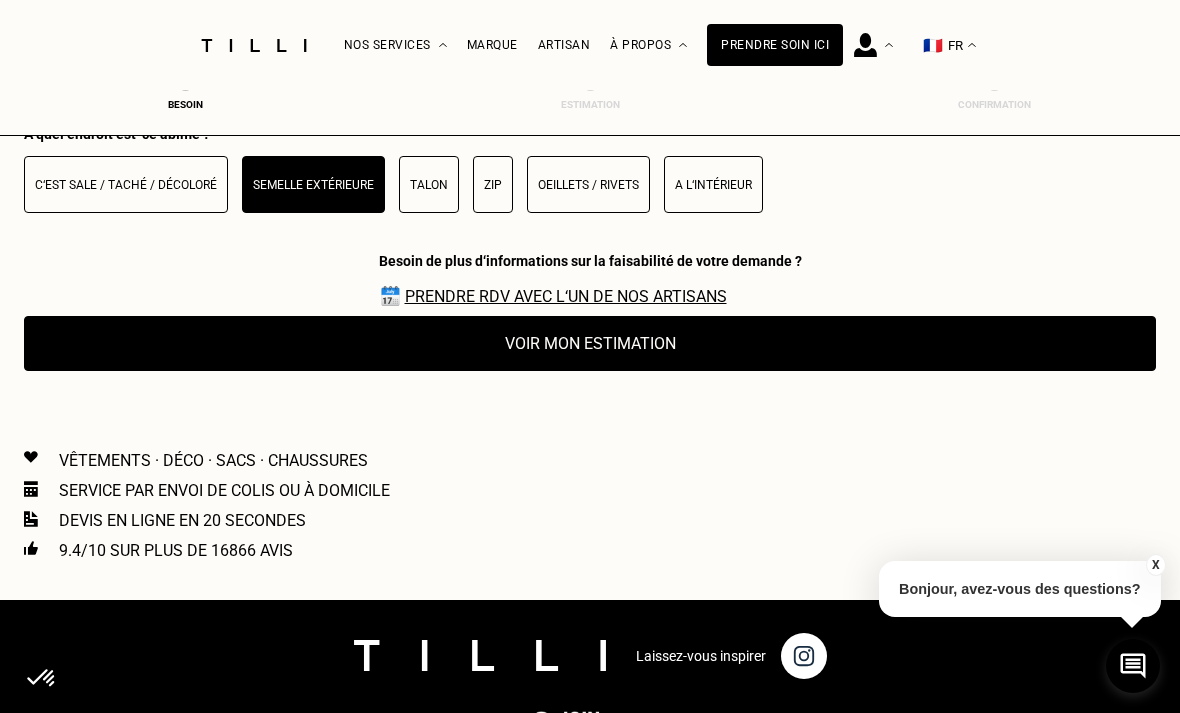 scroll, scrollTop: 2130, scrollLeft: 0, axis: vertical 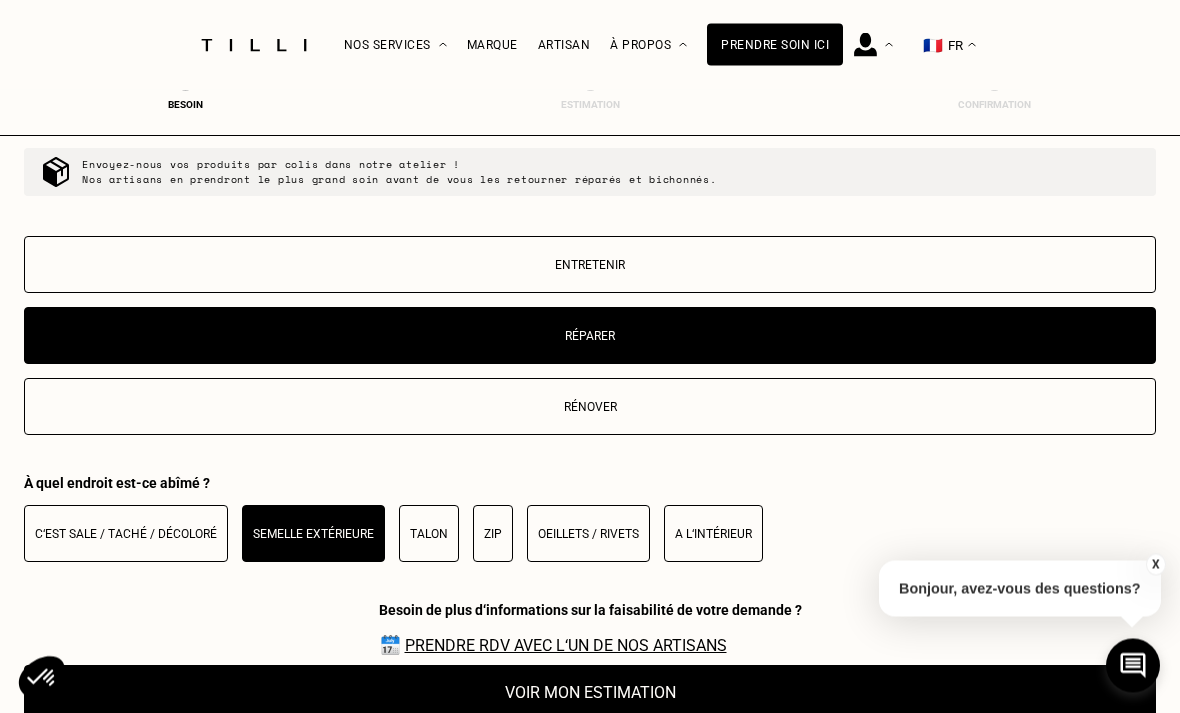 click on "Entretenir" at bounding box center [590, 266] 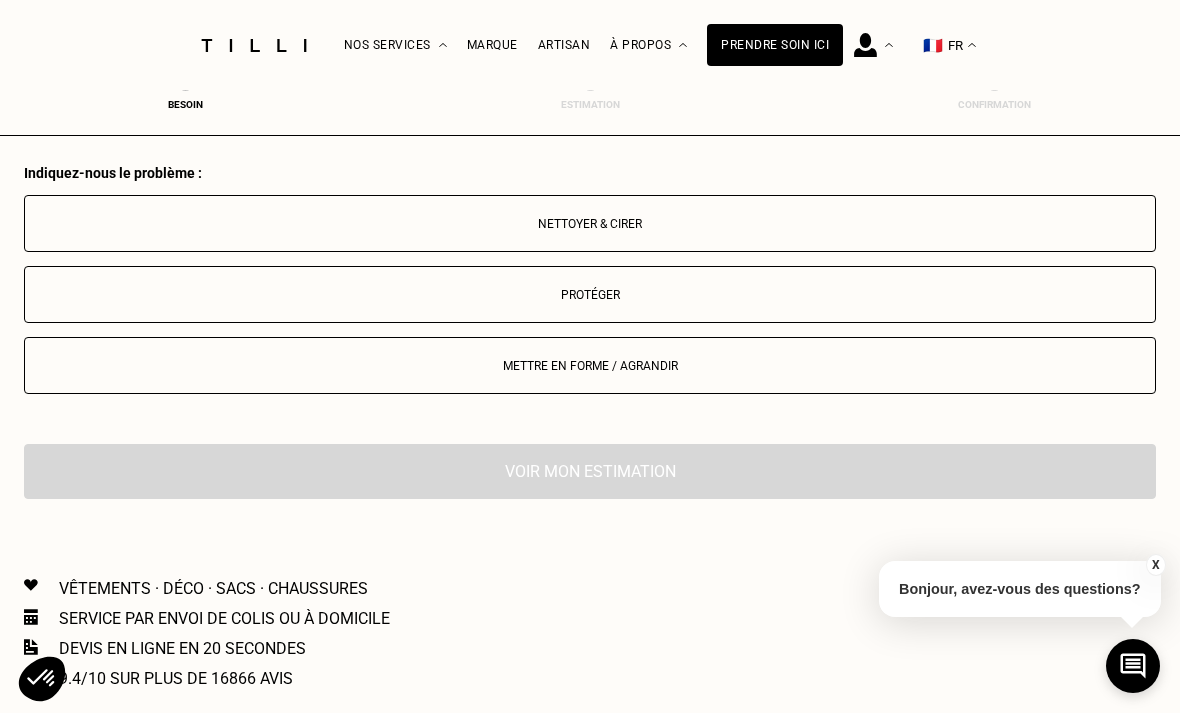 scroll, scrollTop: 2136, scrollLeft: 0, axis: vertical 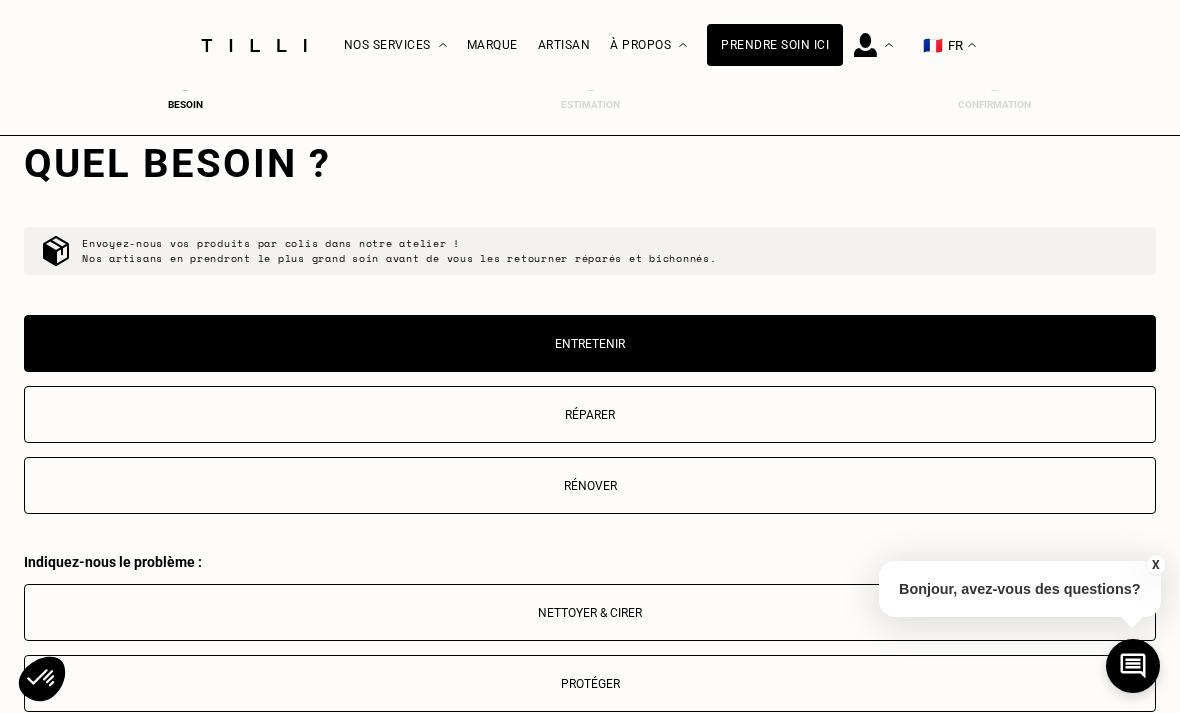 click on "Réparer" at bounding box center (590, 414) 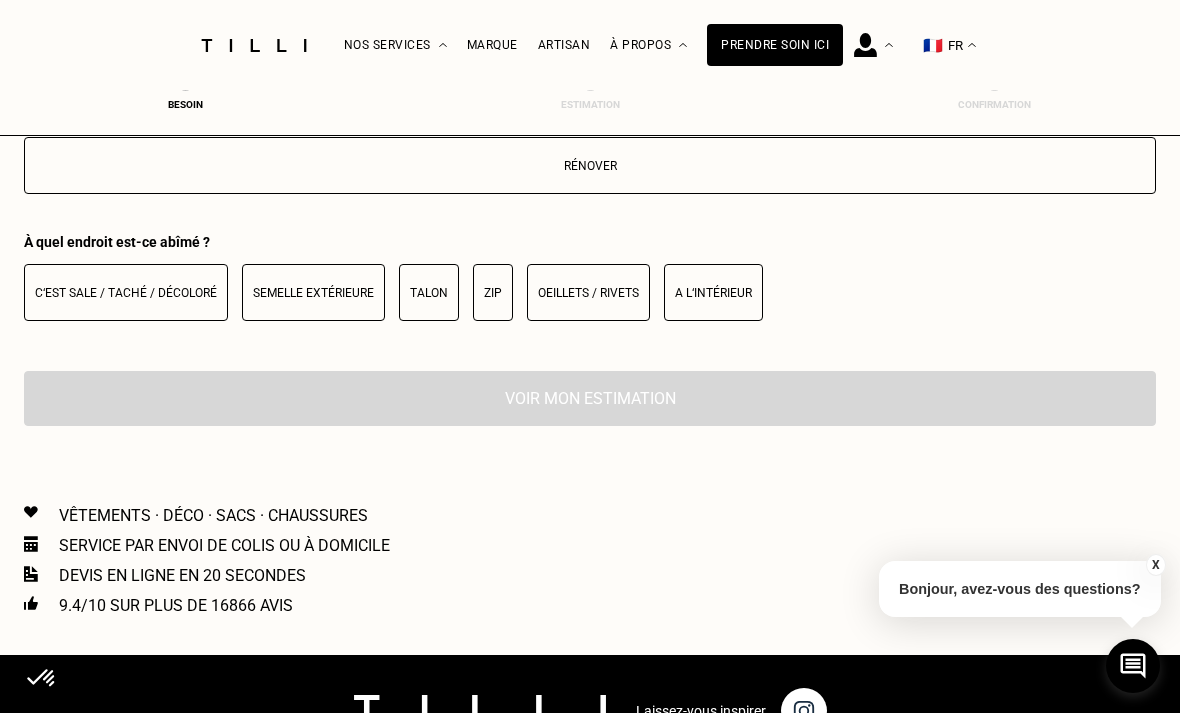 scroll, scrollTop: 2136, scrollLeft: 0, axis: vertical 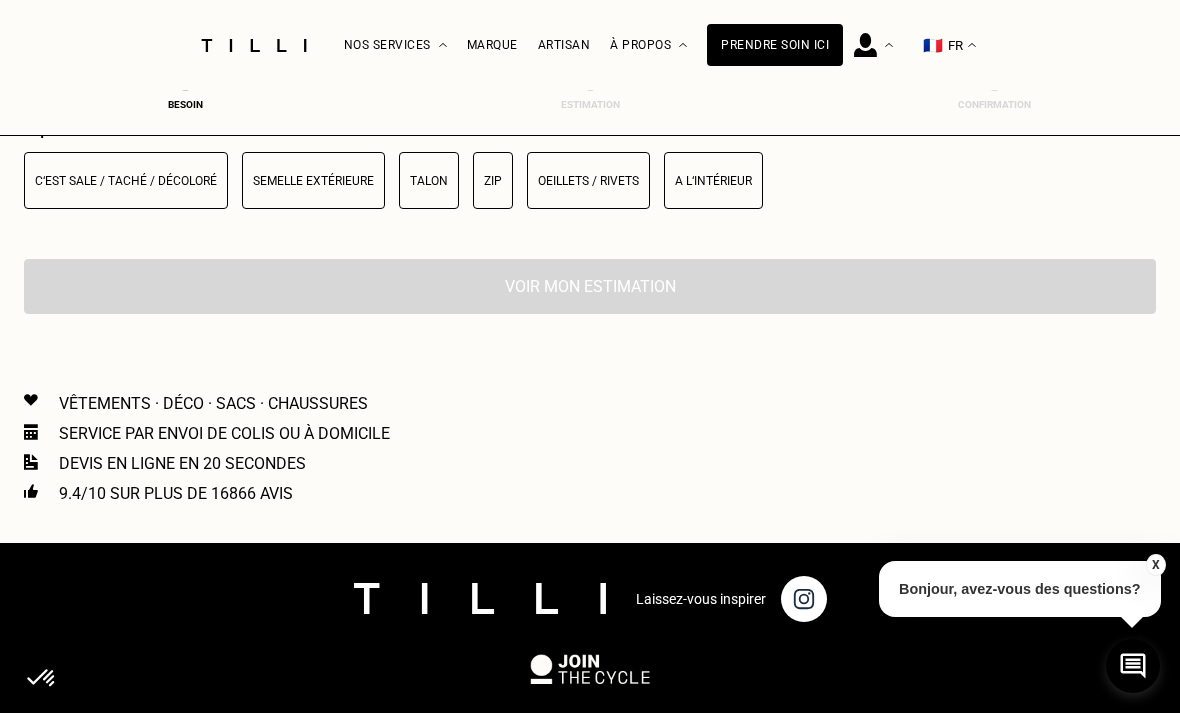 click on "Semelle extérieure" at bounding box center (313, 181) 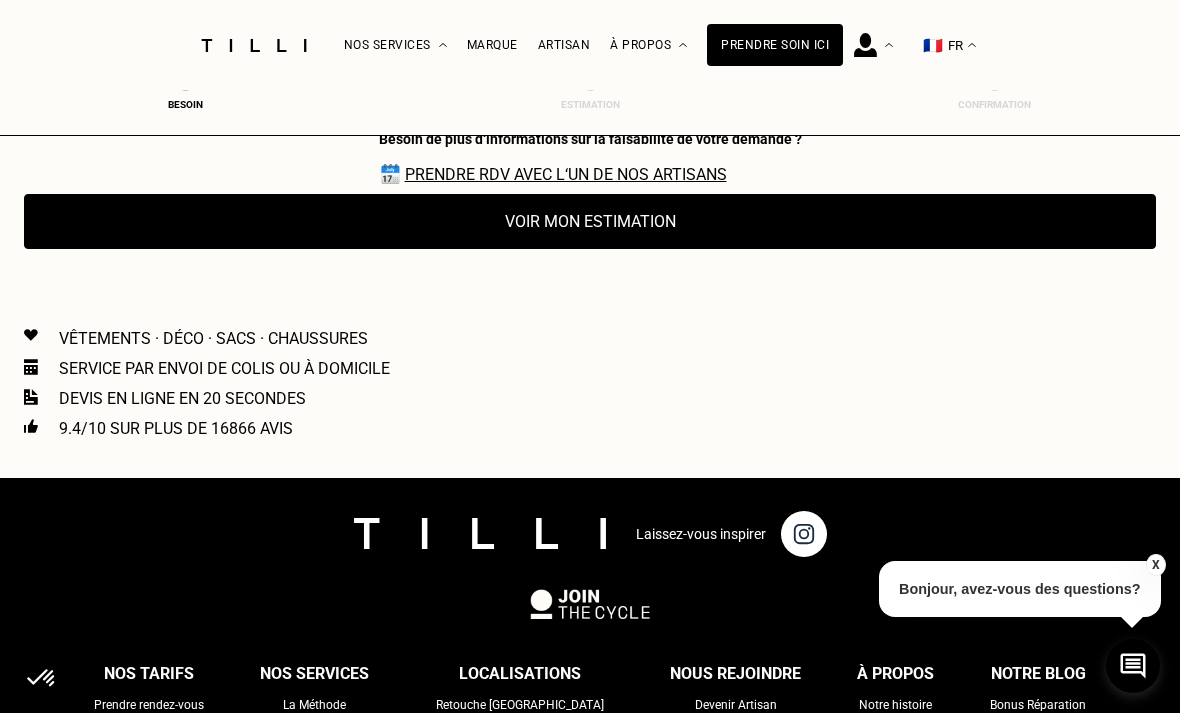 scroll, scrollTop: 2264, scrollLeft: 0, axis: vertical 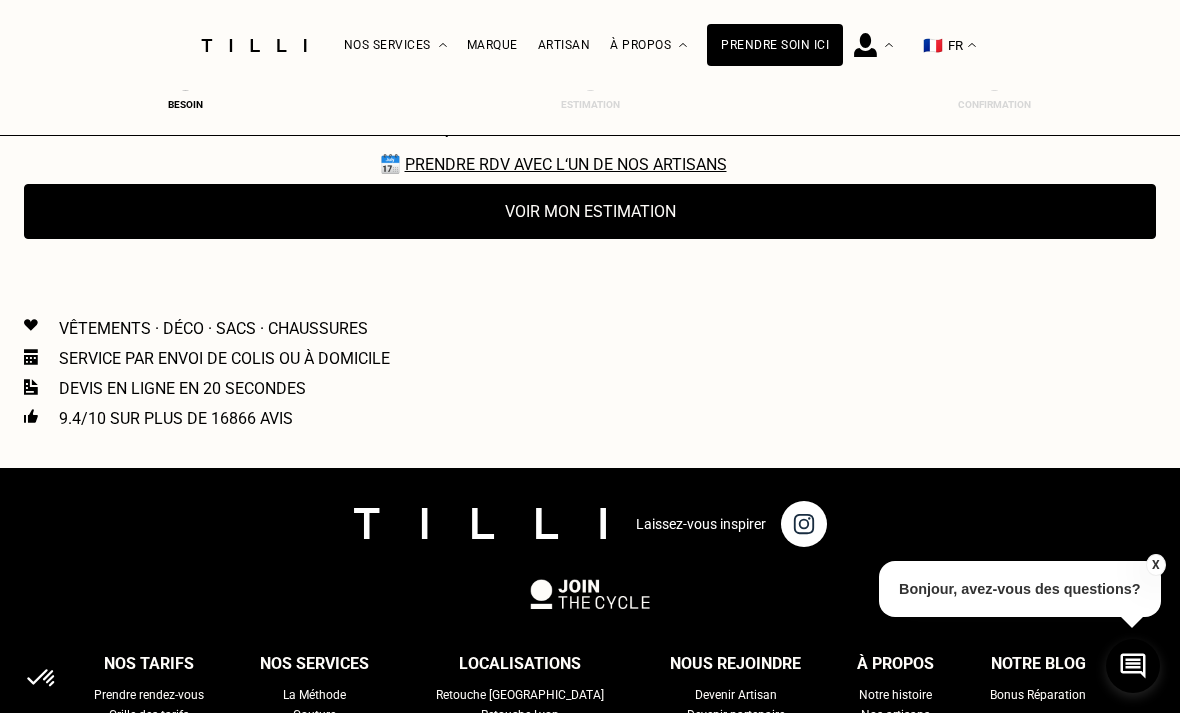 click on "Voir mon estimation" at bounding box center [590, 211] 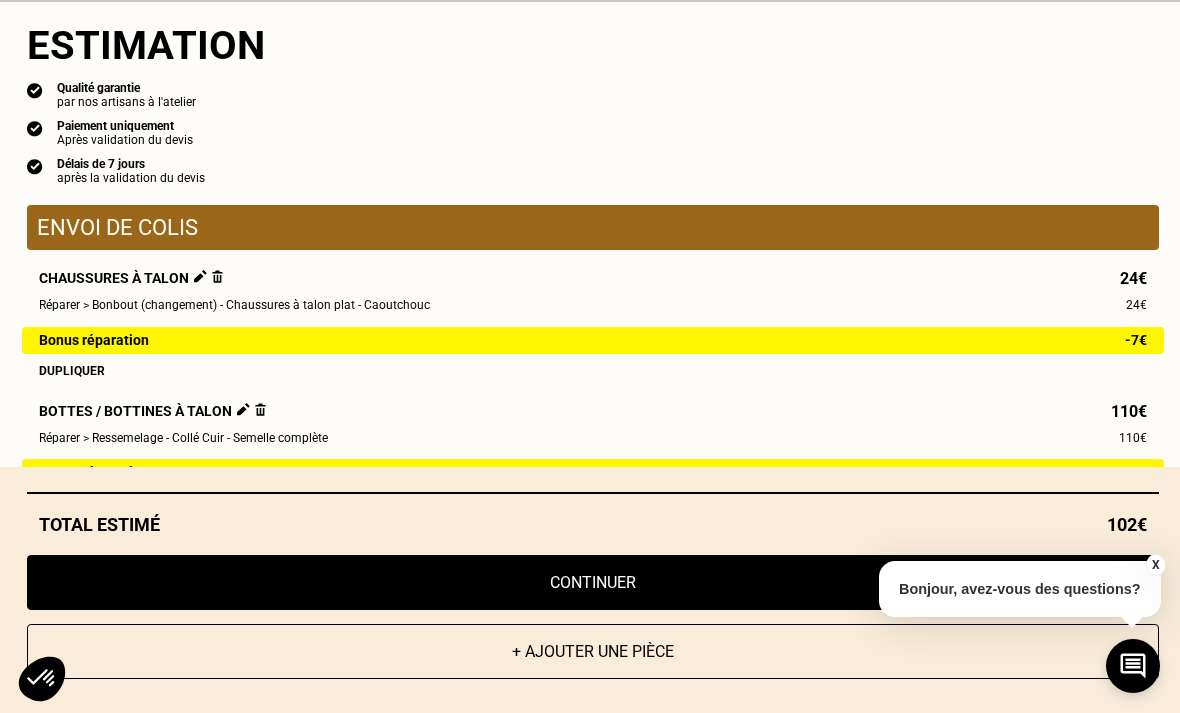 click at bounding box center [243, 409] 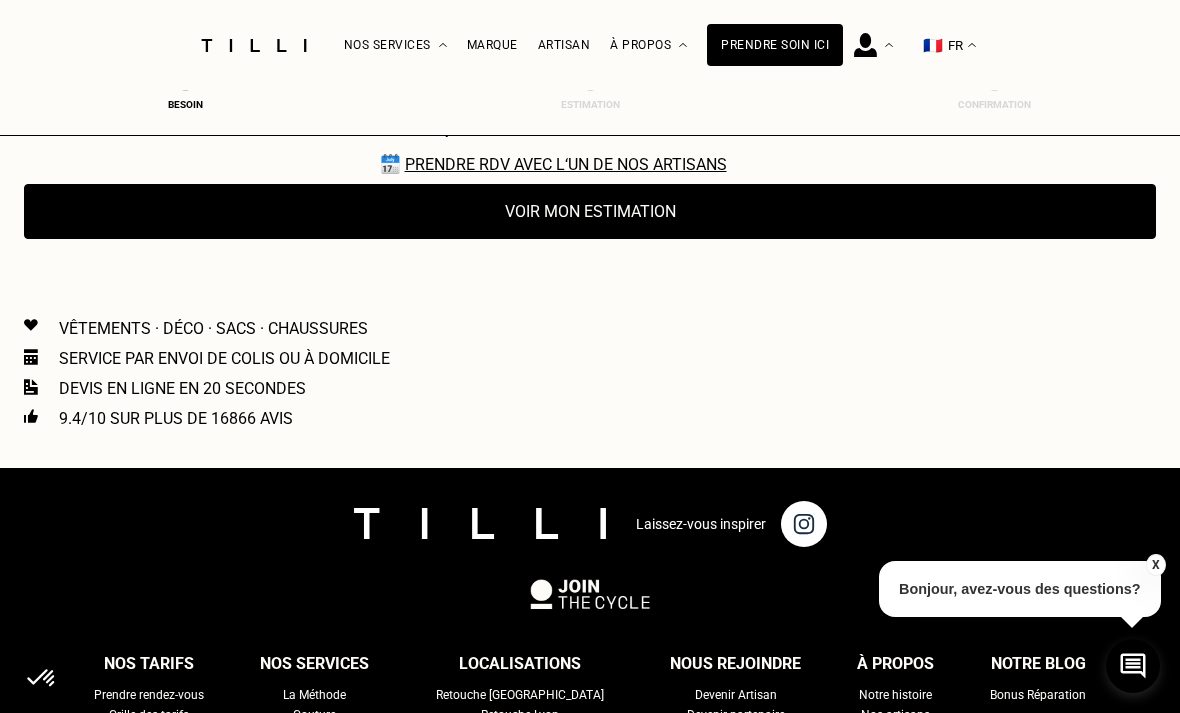 scroll, scrollTop: 0, scrollLeft: 0, axis: both 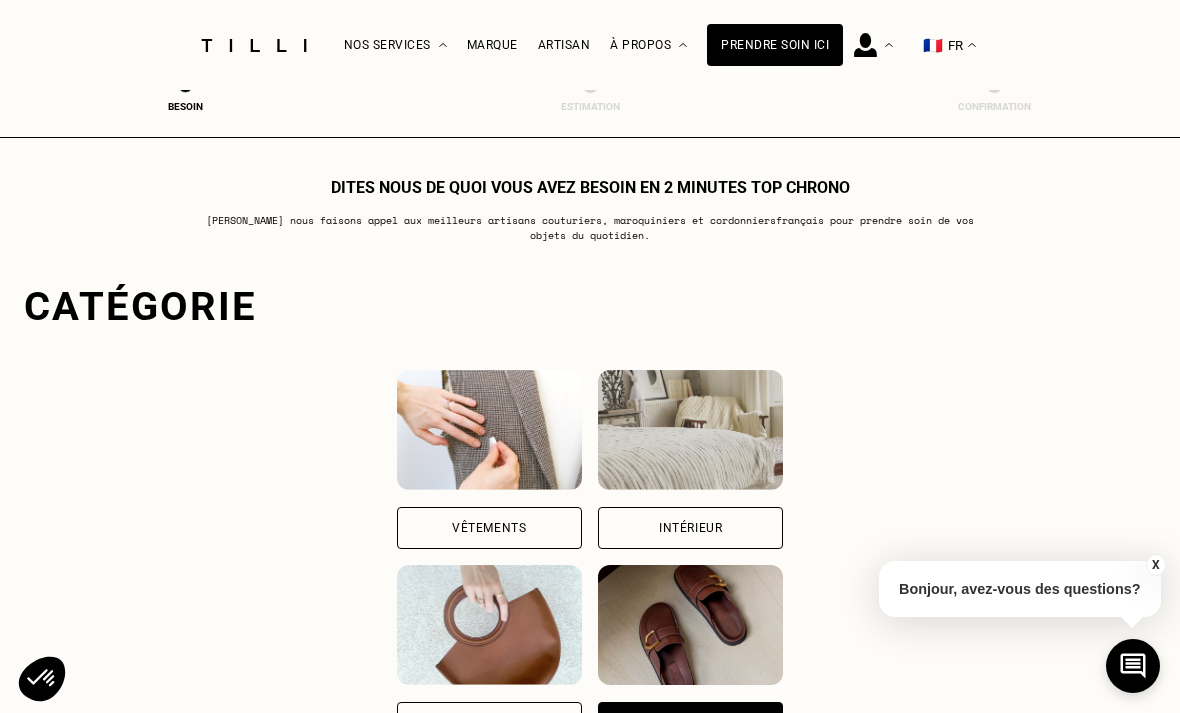click on "Chaussures" at bounding box center [691, 723] 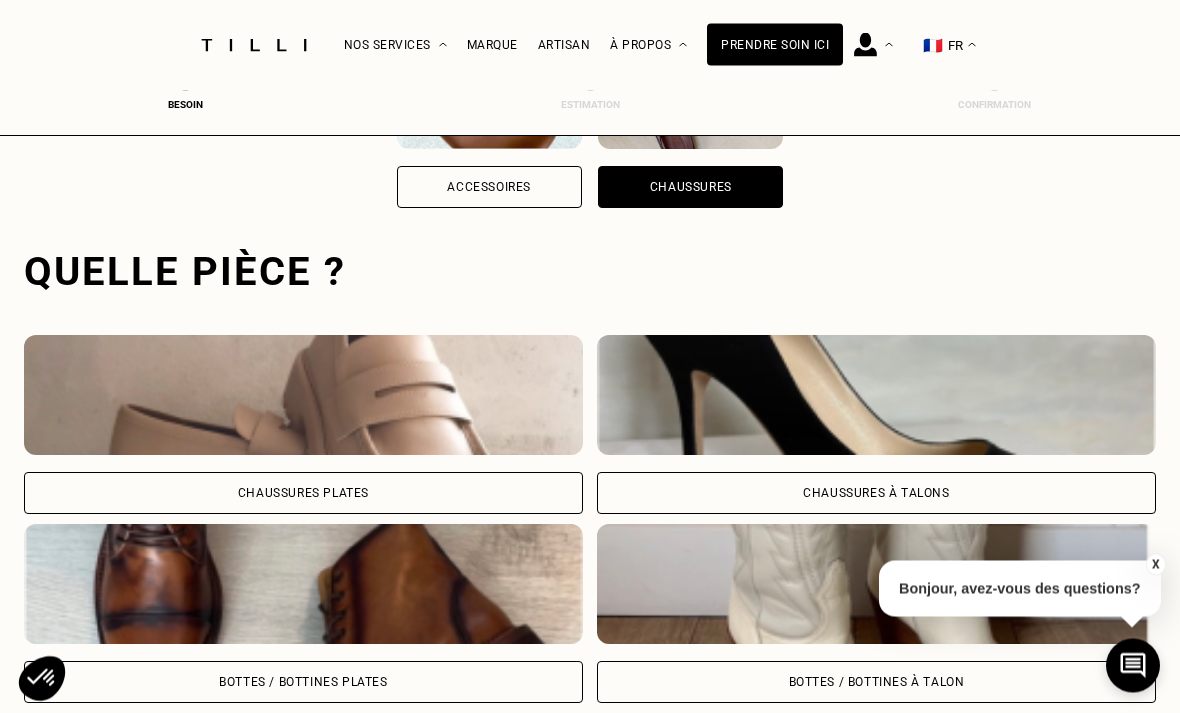 scroll, scrollTop: 617, scrollLeft: 0, axis: vertical 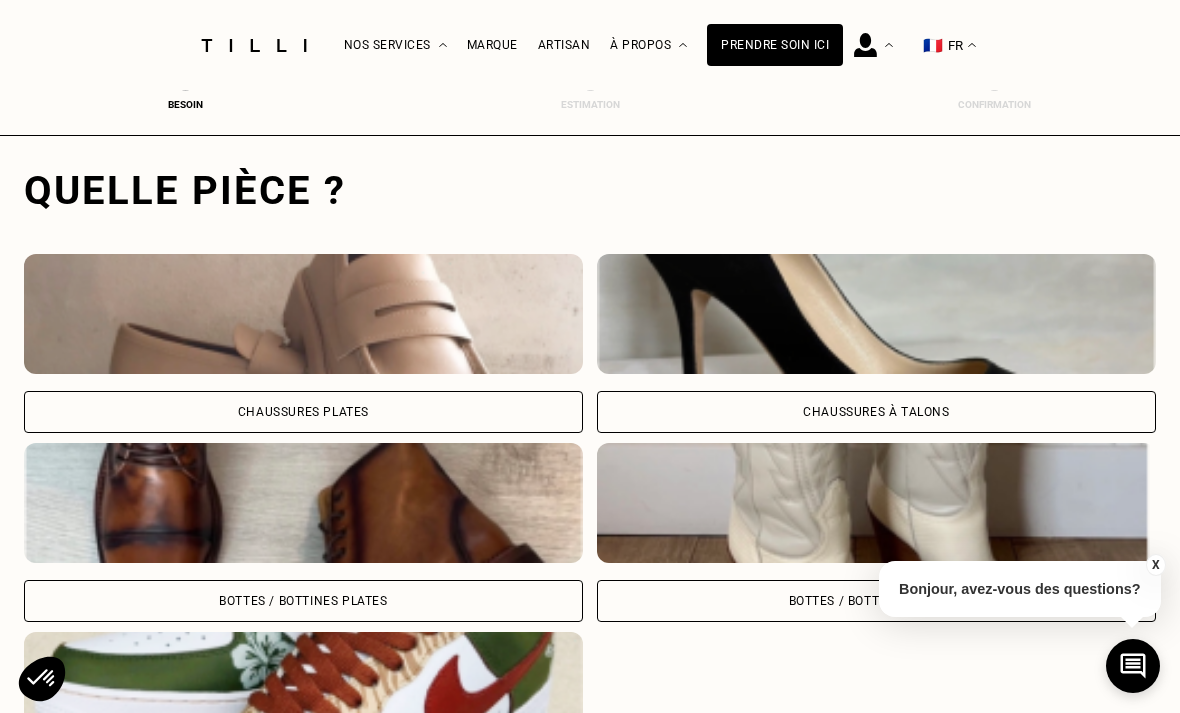 click on "Bottes / Bottines à talon" at bounding box center [876, 601] 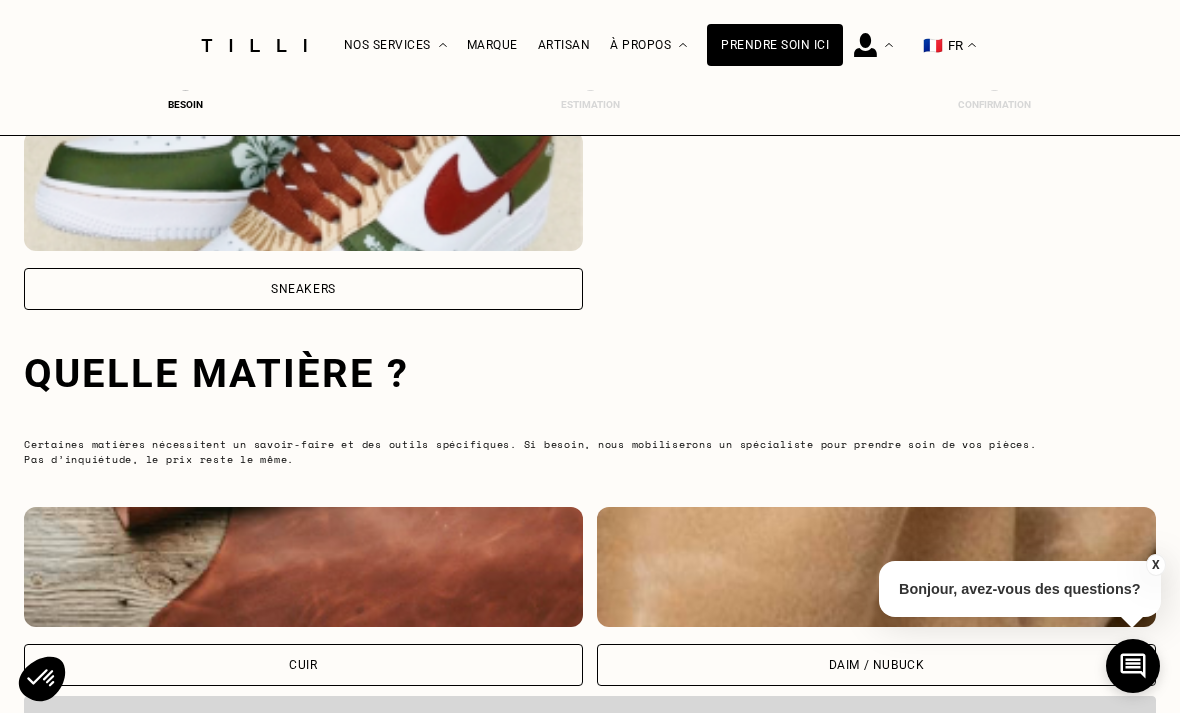 scroll, scrollTop: 1302, scrollLeft: 0, axis: vertical 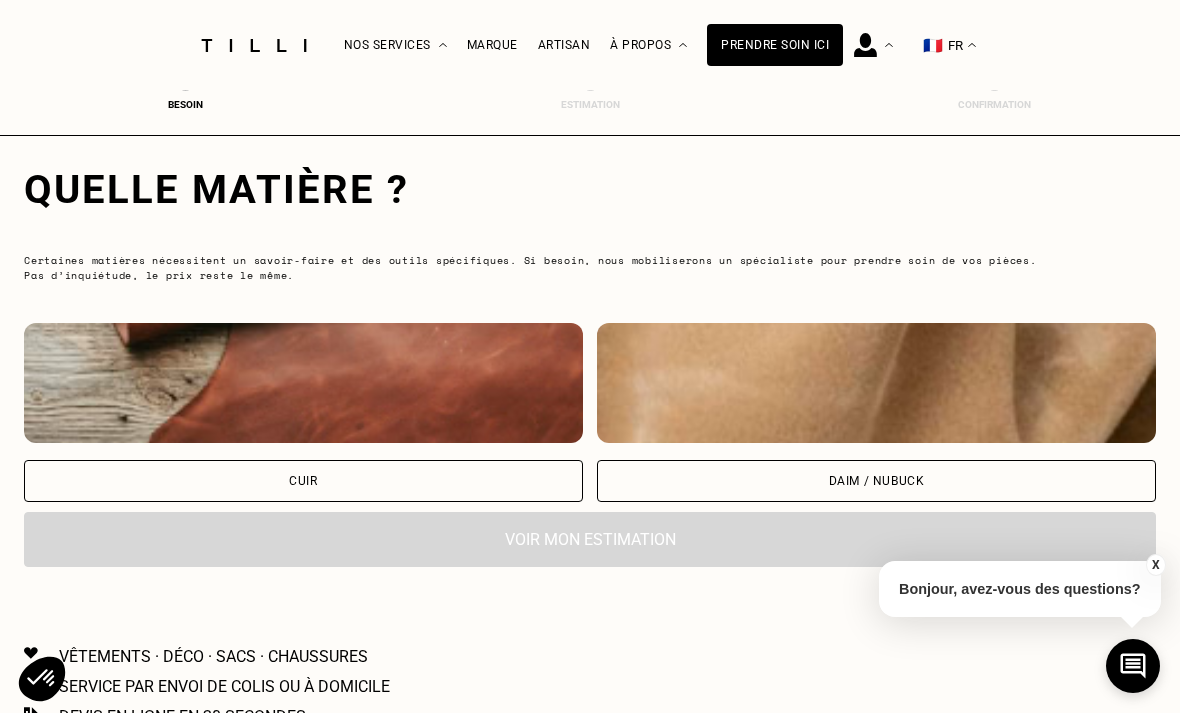 click on "Cuir" at bounding box center [303, 481] 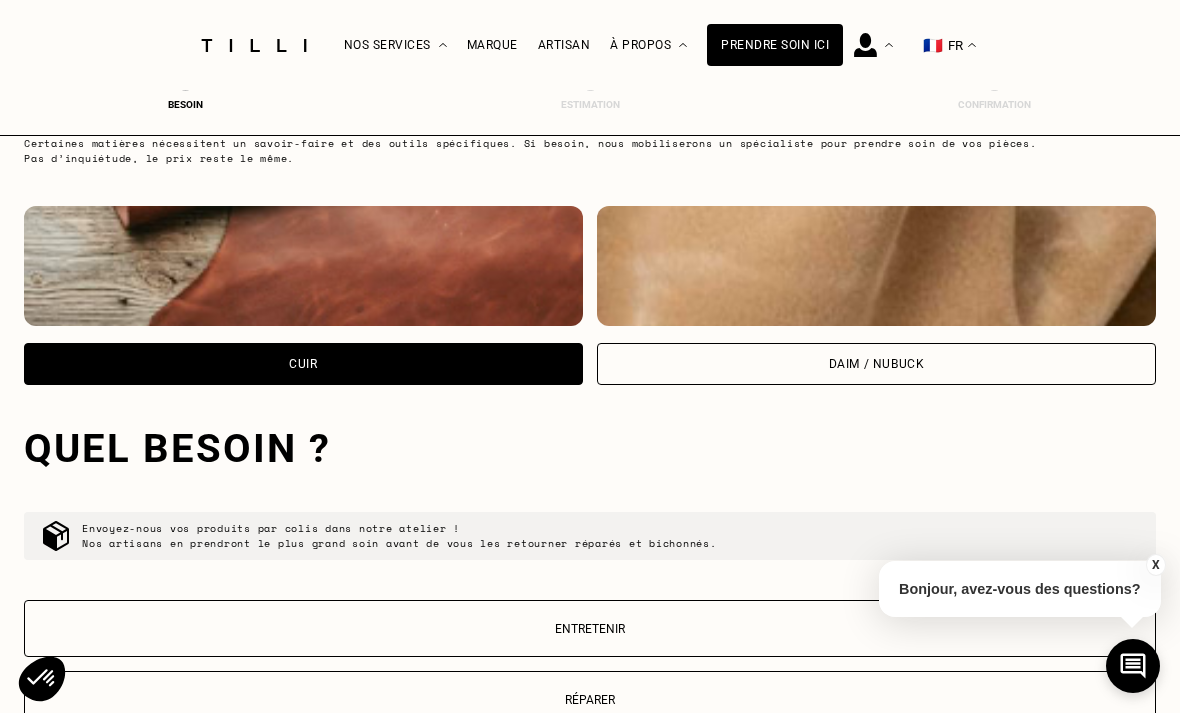 scroll, scrollTop: 1681, scrollLeft: 0, axis: vertical 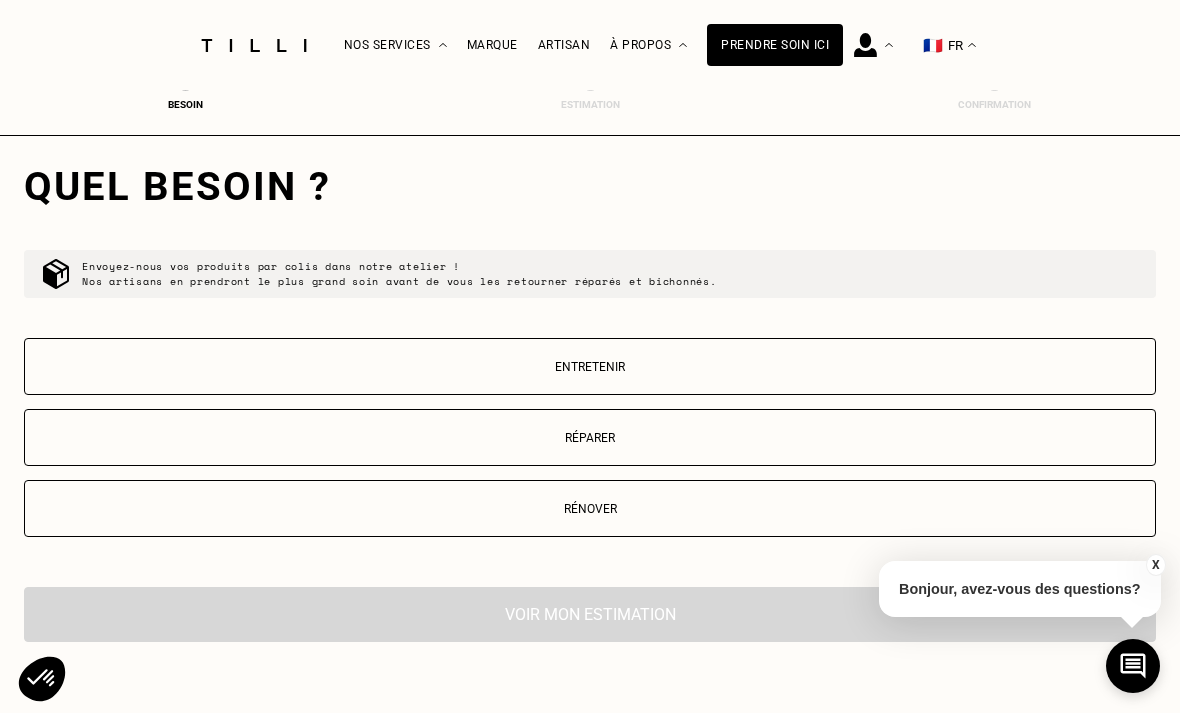 click on "Réparer" at bounding box center [590, 438] 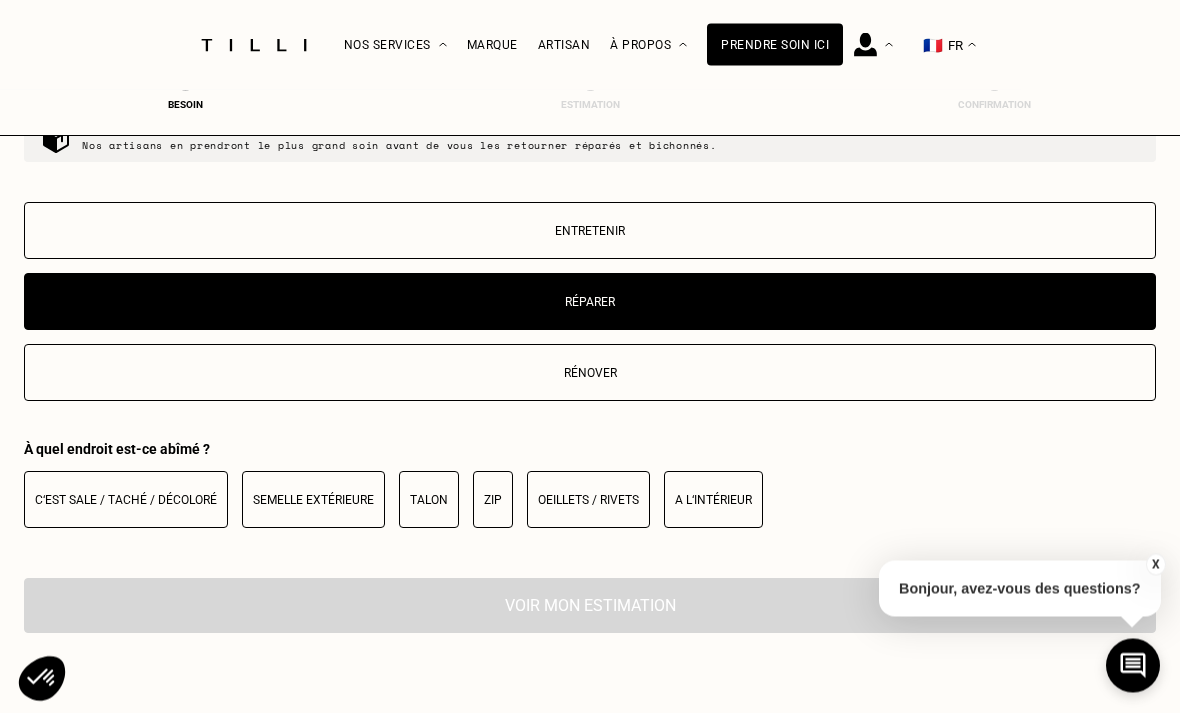 scroll, scrollTop: 1809, scrollLeft: 0, axis: vertical 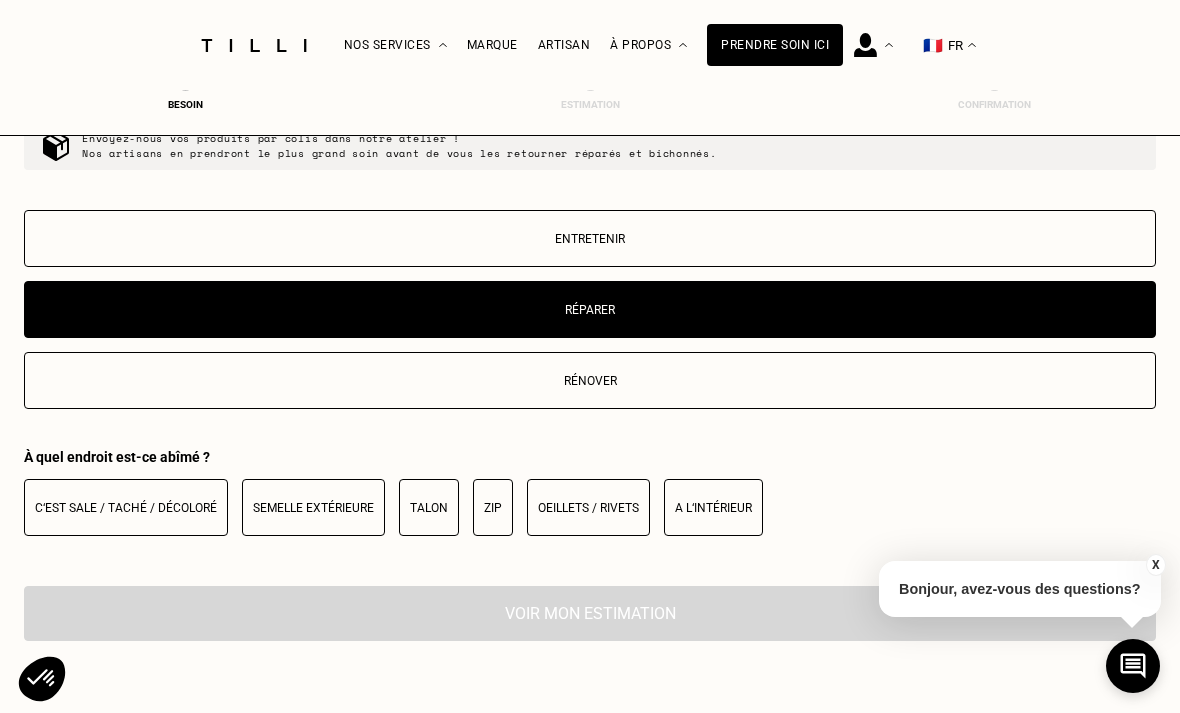 click on "Entretenir" at bounding box center (590, 238) 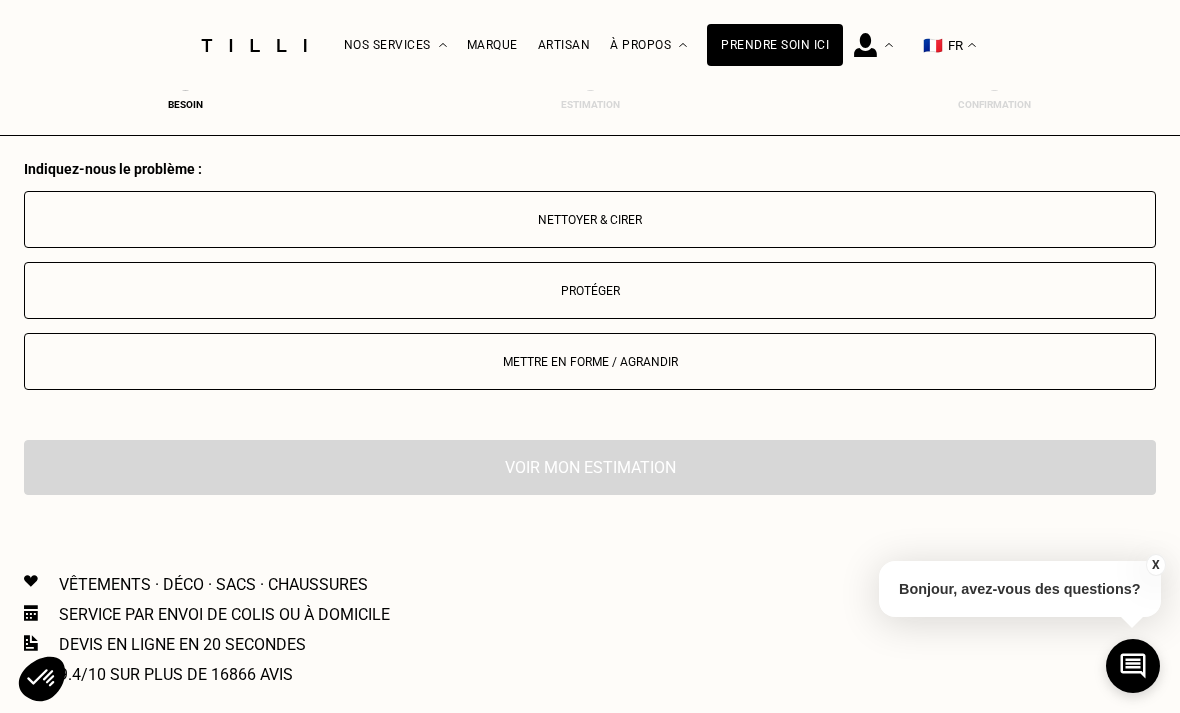 scroll, scrollTop: 2136, scrollLeft: 0, axis: vertical 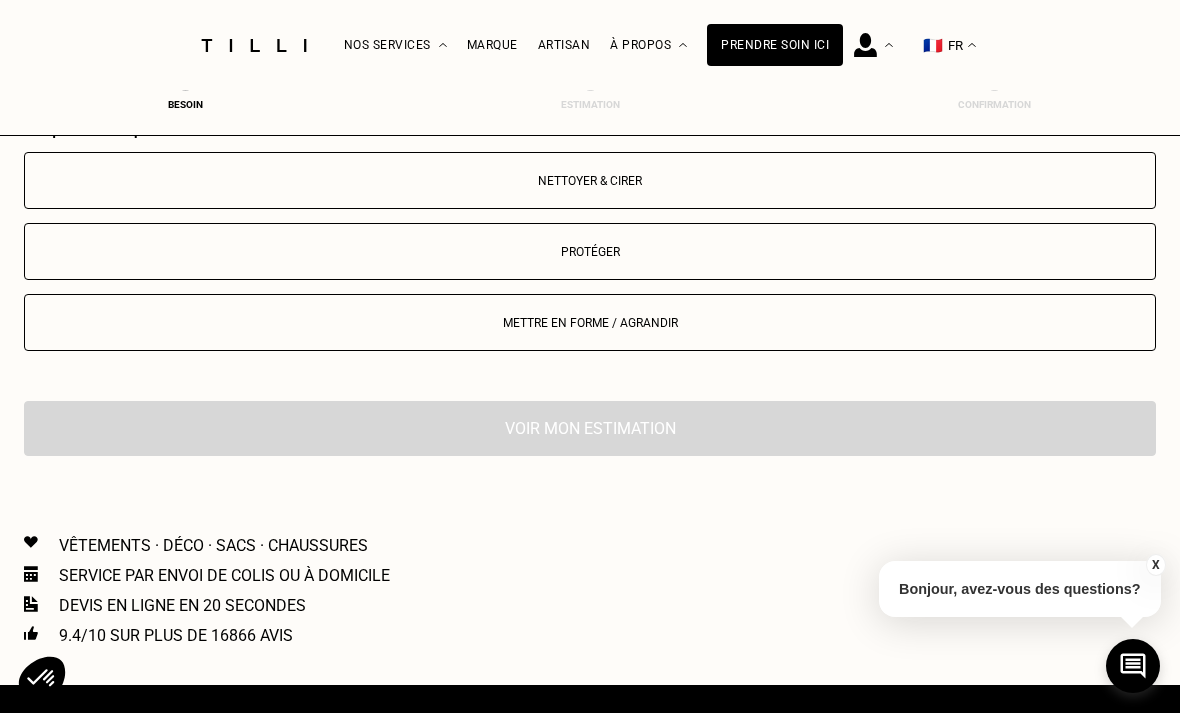 click on "Protéger" at bounding box center (590, 252) 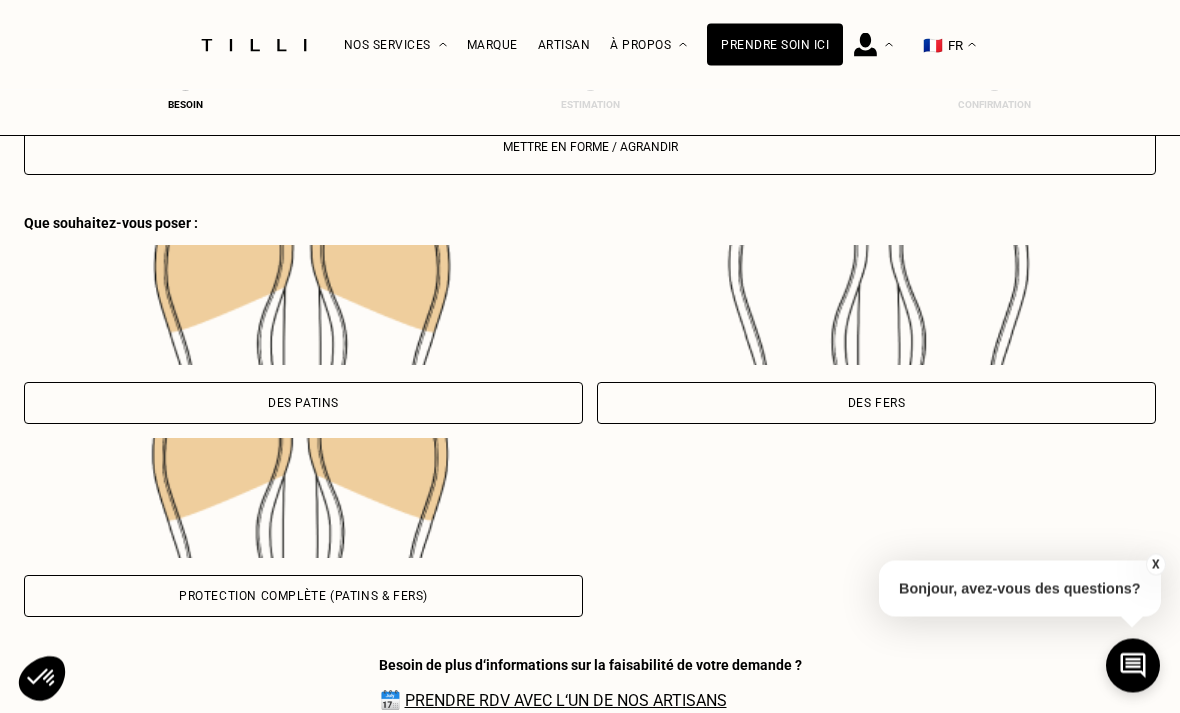 scroll, scrollTop: 2406, scrollLeft: 0, axis: vertical 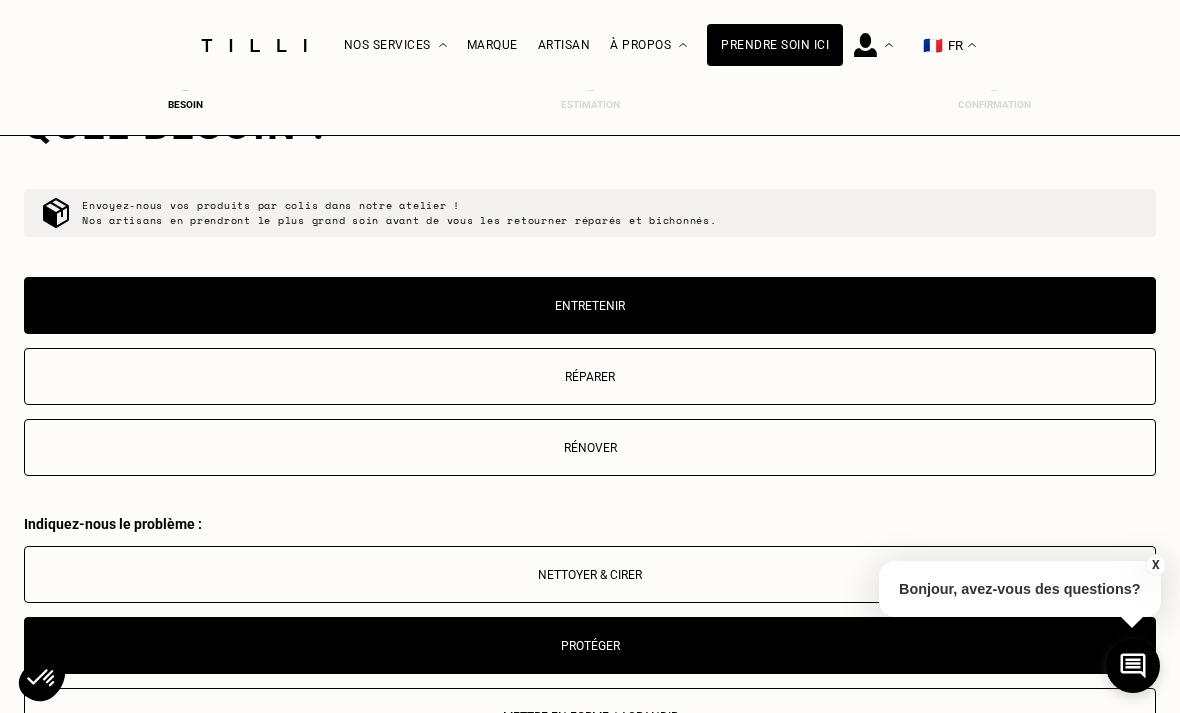 click on "Réparer" at bounding box center [590, 377] 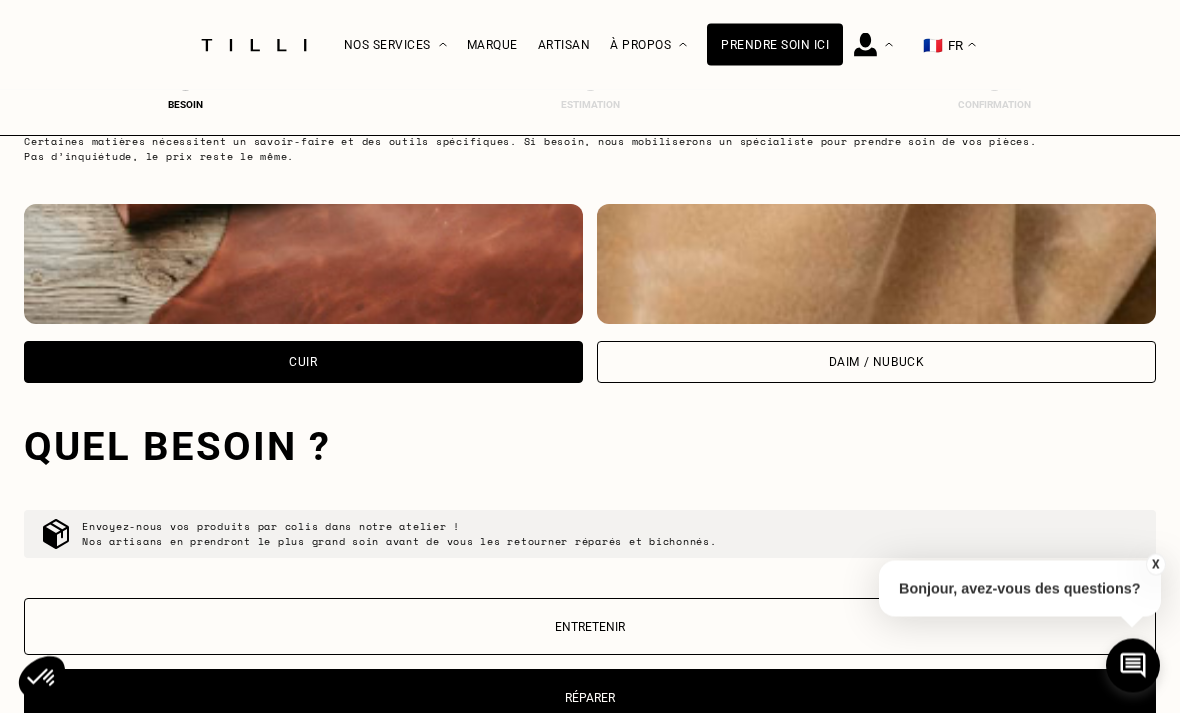 scroll, scrollTop: 1414, scrollLeft: 0, axis: vertical 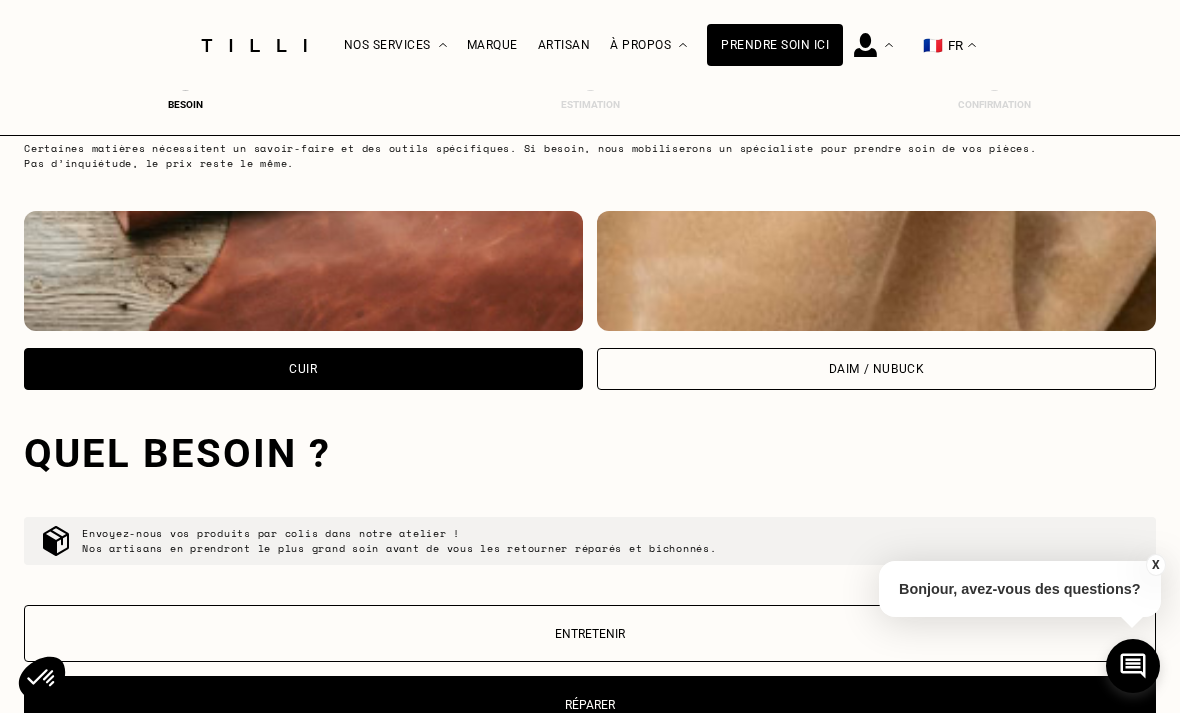 click on "Daim / Nubuck" at bounding box center [877, 369] 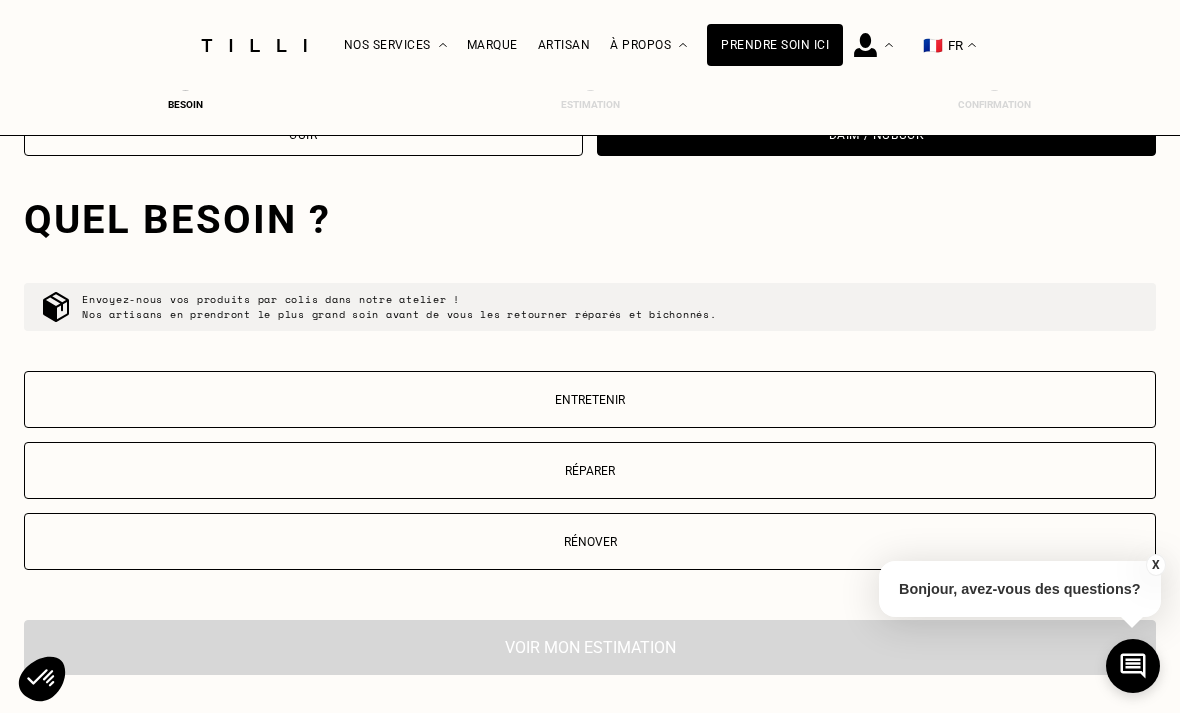 scroll, scrollTop: 1681, scrollLeft: 0, axis: vertical 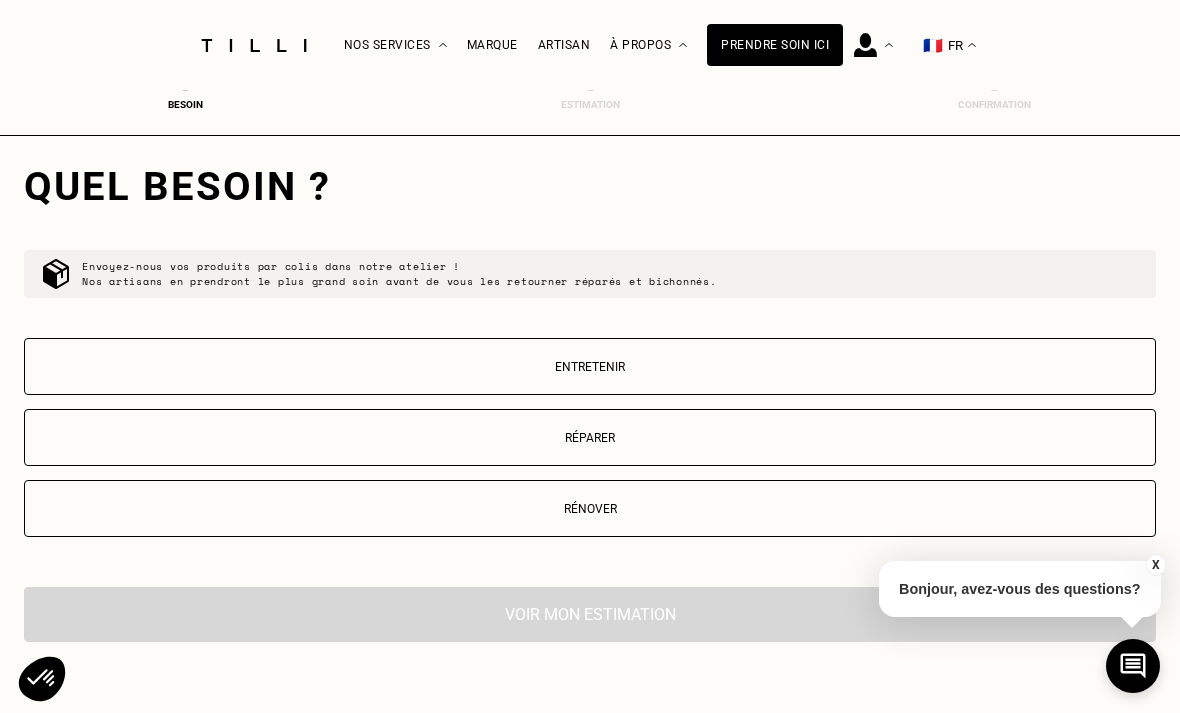 click on "Entretenir" at bounding box center [590, 366] 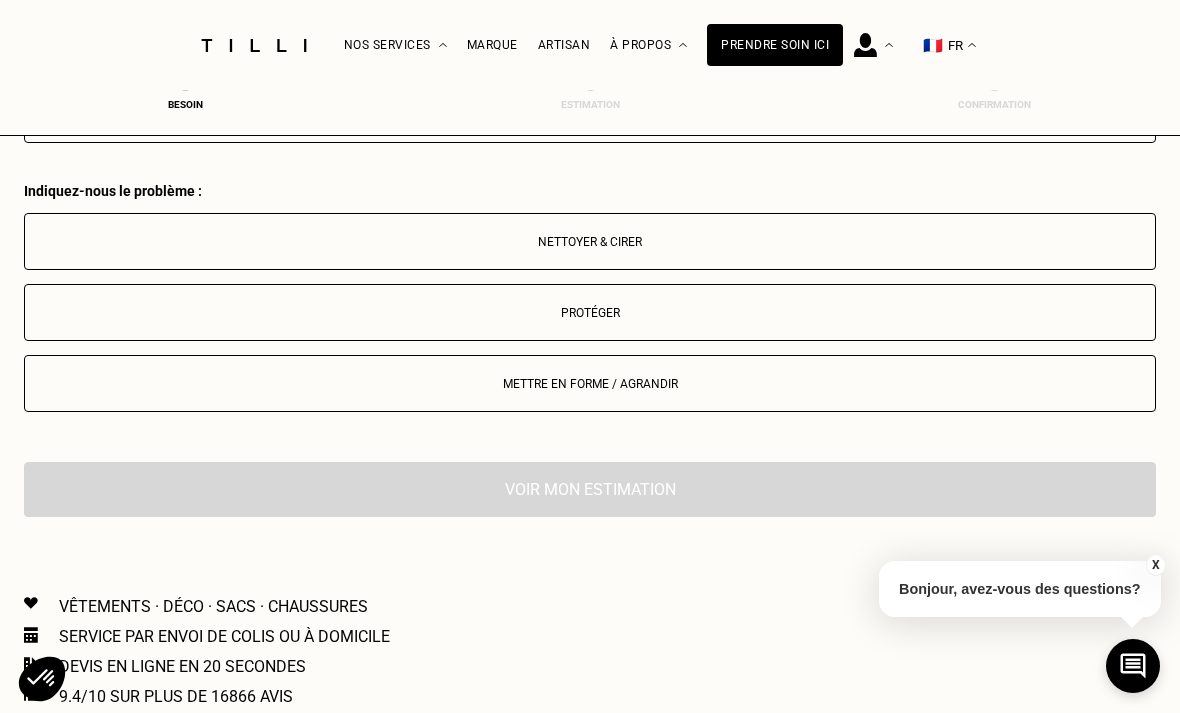 scroll, scrollTop: 2136, scrollLeft: 0, axis: vertical 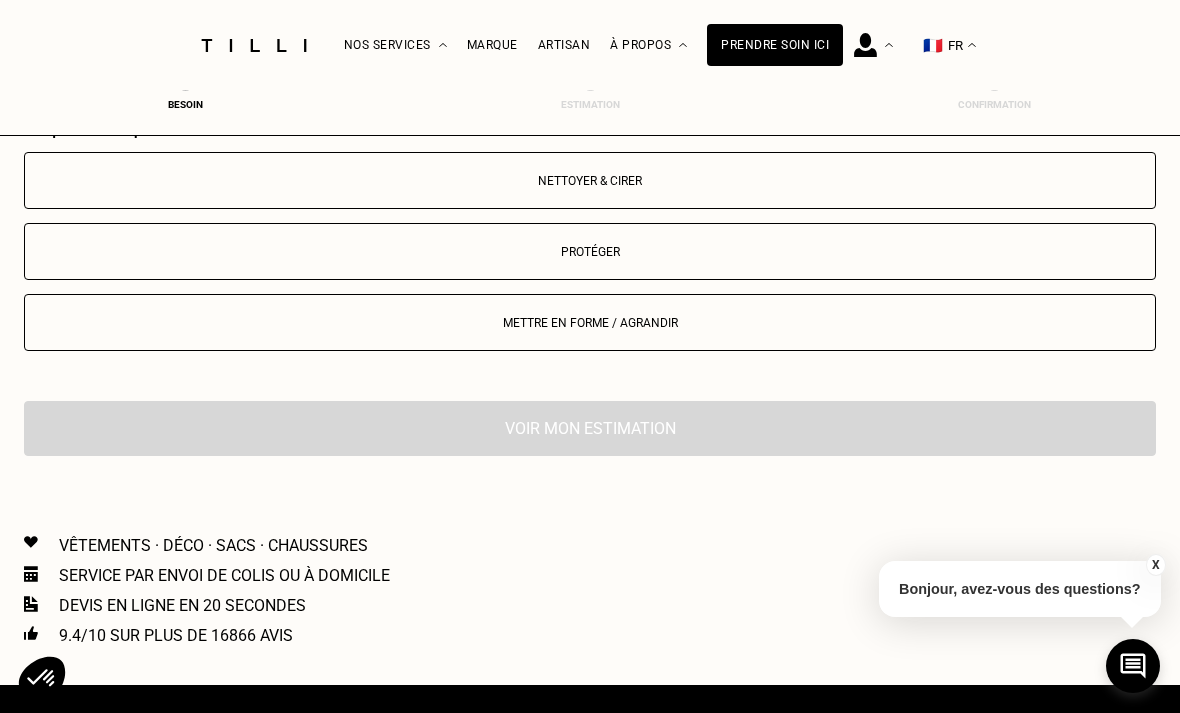 click on "Protéger" at bounding box center (590, 252) 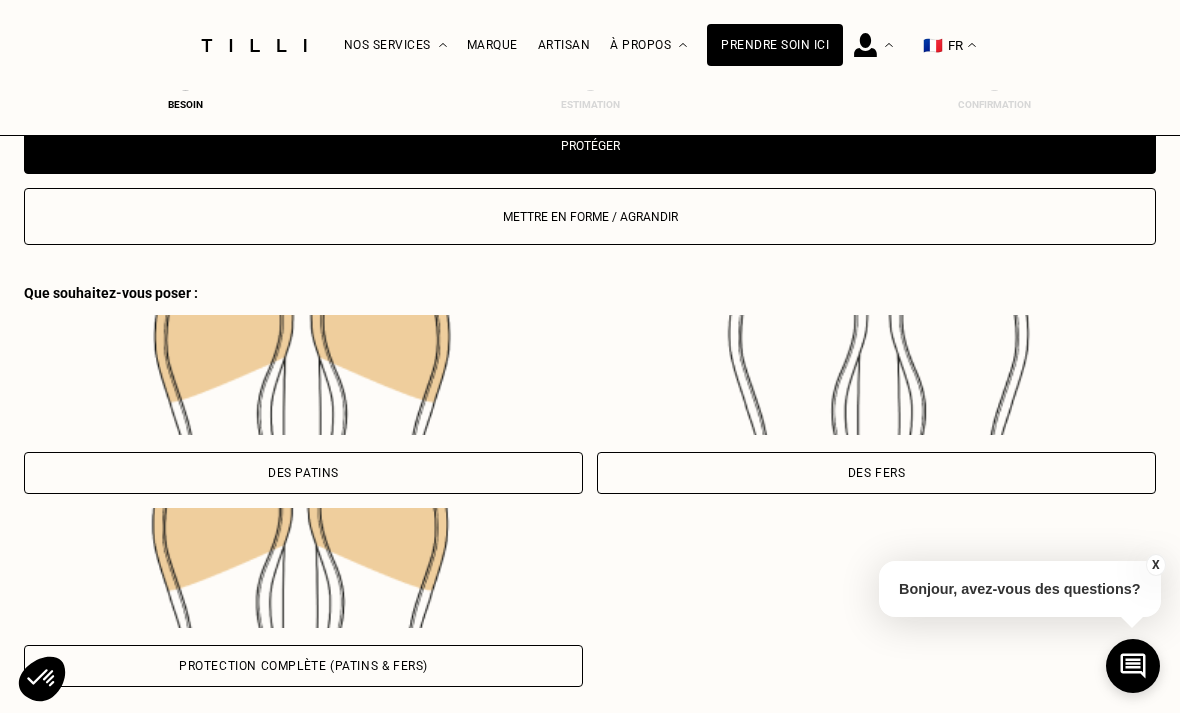 scroll, scrollTop: 2406, scrollLeft: 0, axis: vertical 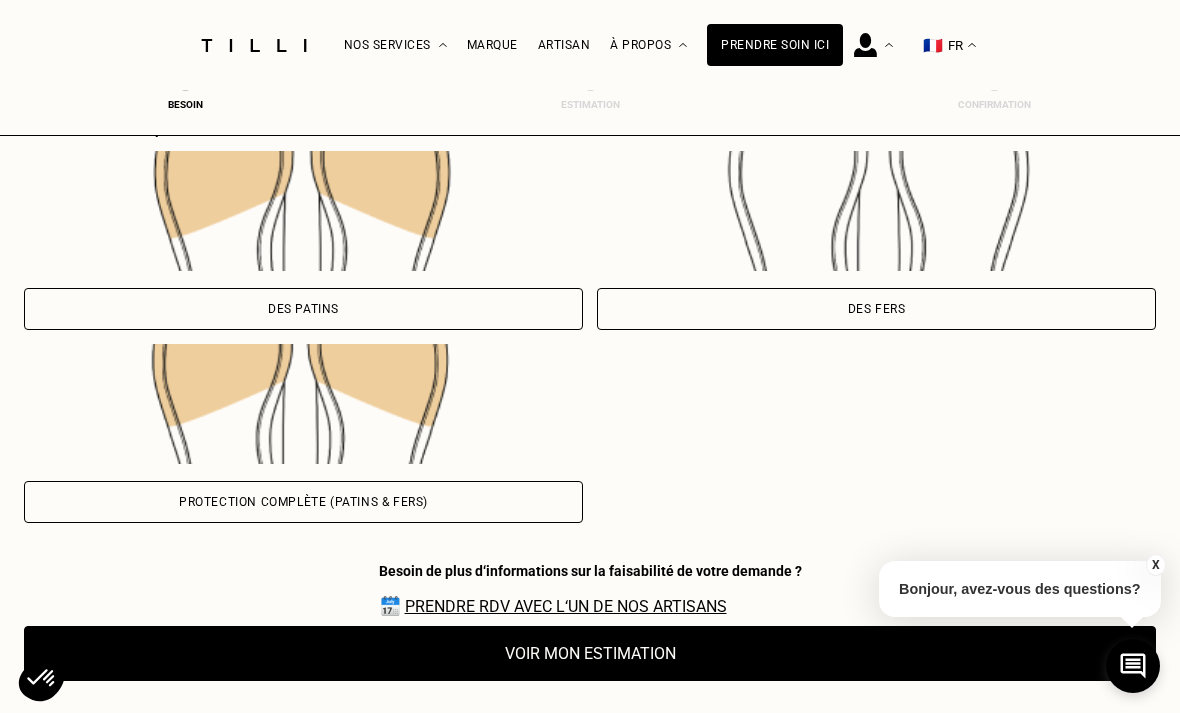 click on "Des patins" at bounding box center [303, 309] 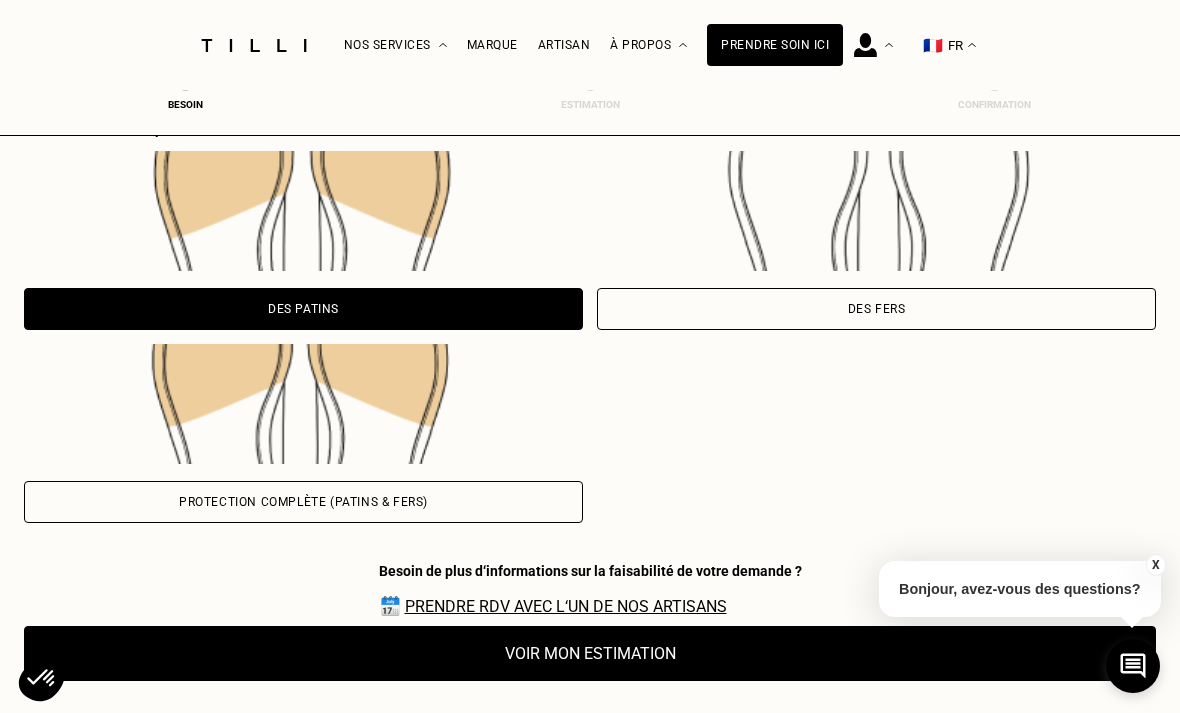 click on "Voir mon estimation" at bounding box center (590, 653) 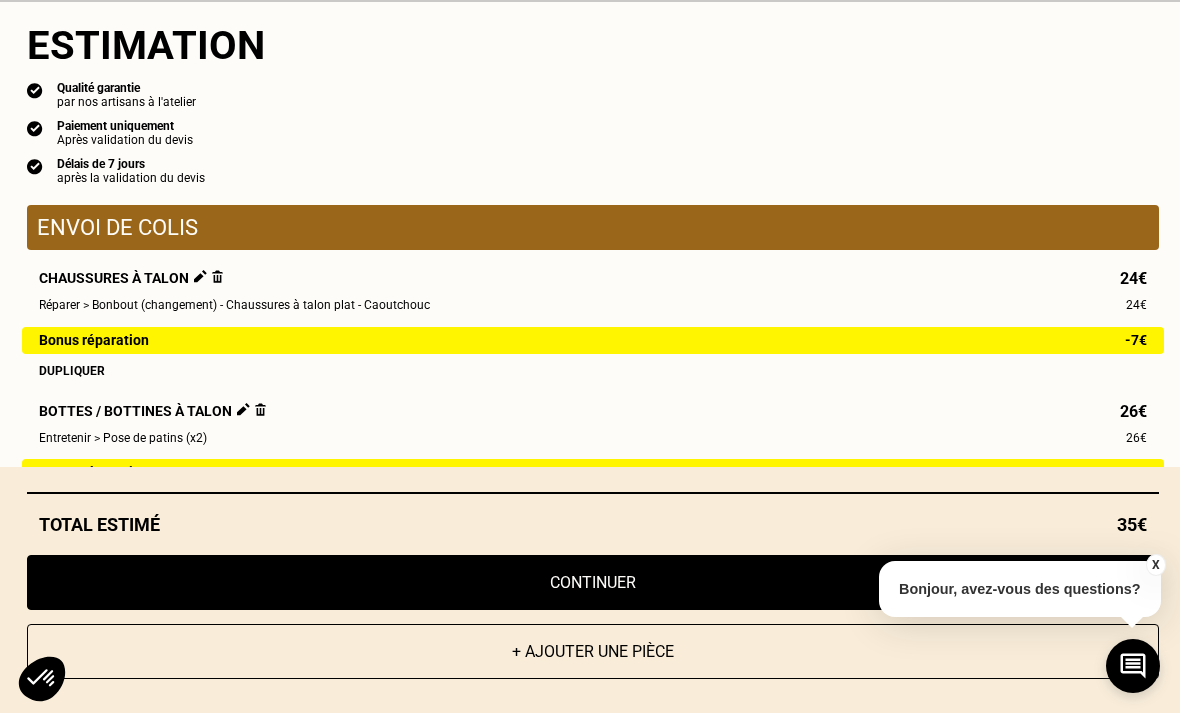click at bounding box center [260, 409] 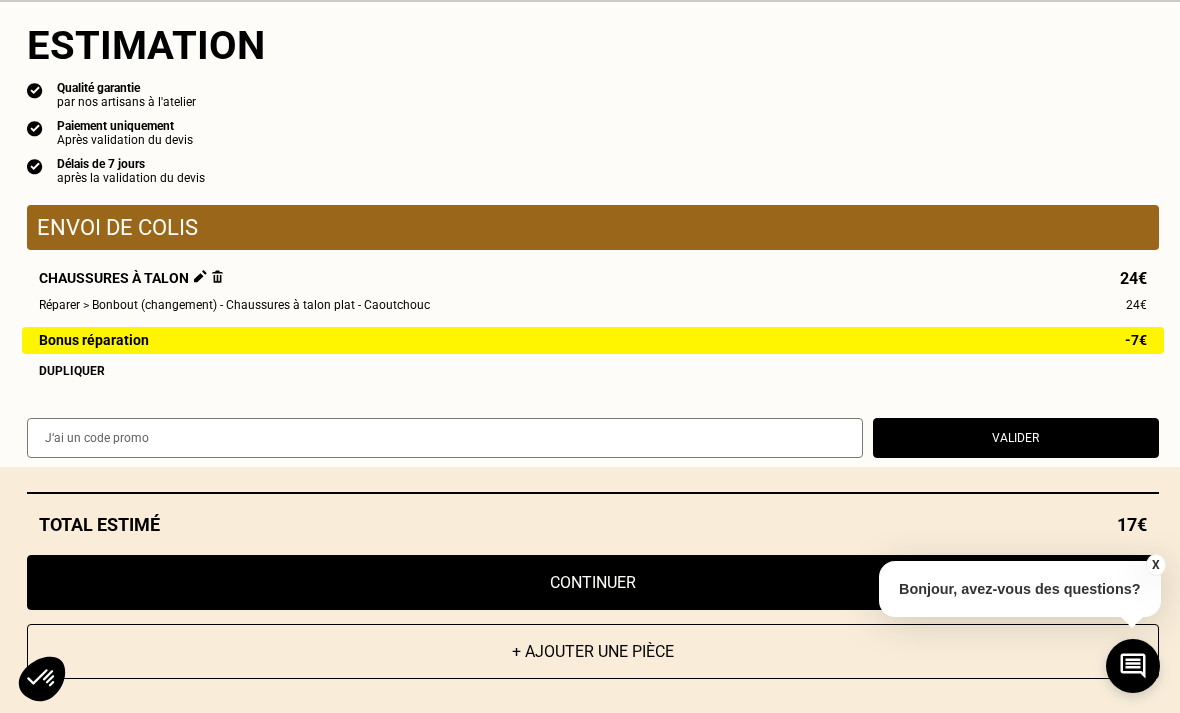 click on "+ Ajouter une pièce" at bounding box center (593, 651) 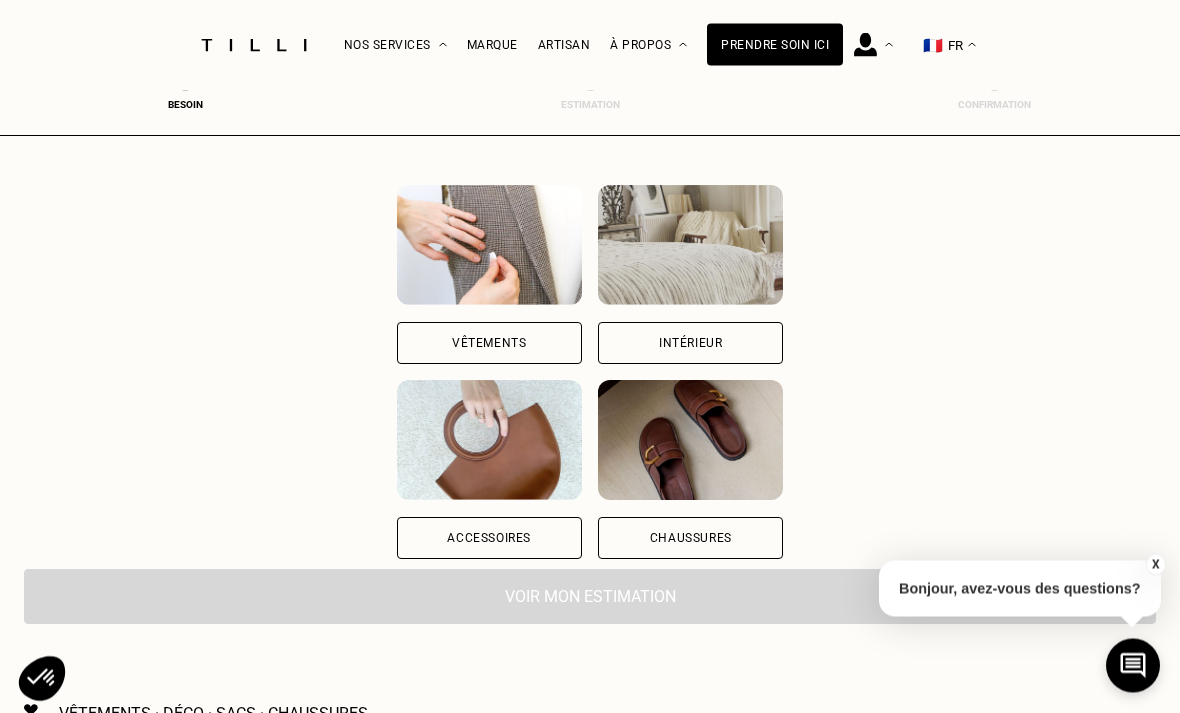 scroll, scrollTop: 185, scrollLeft: 0, axis: vertical 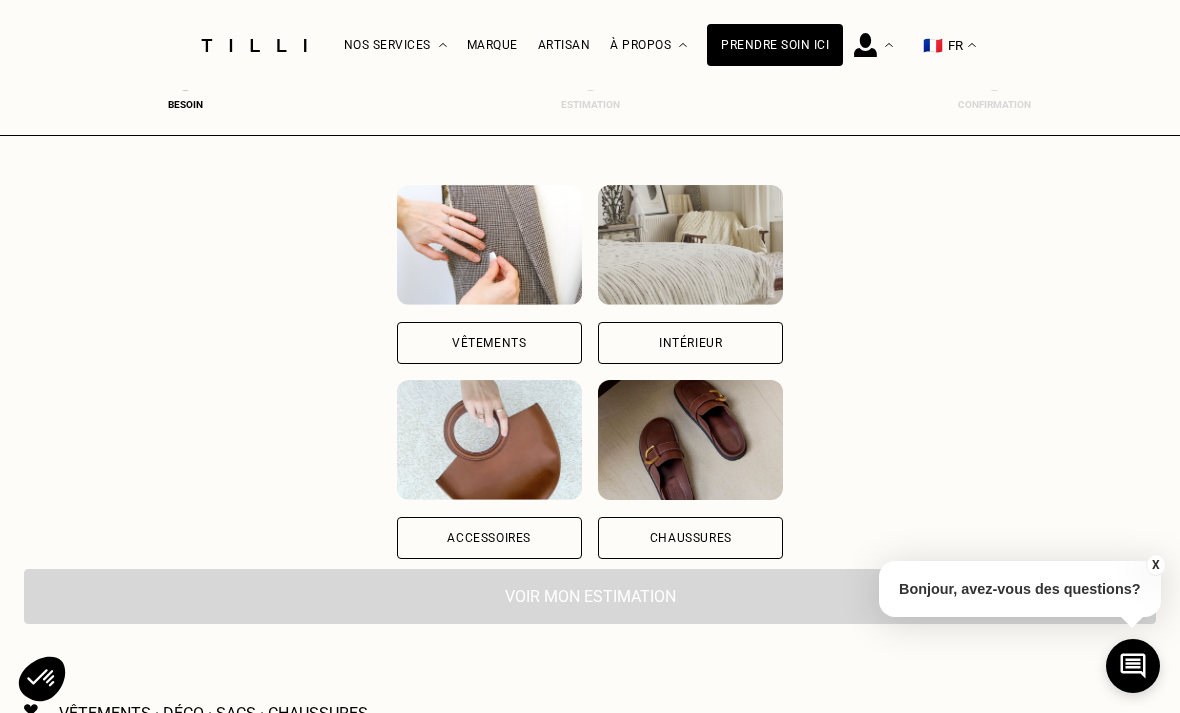 click on "Chaussures" at bounding box center (691, 538) 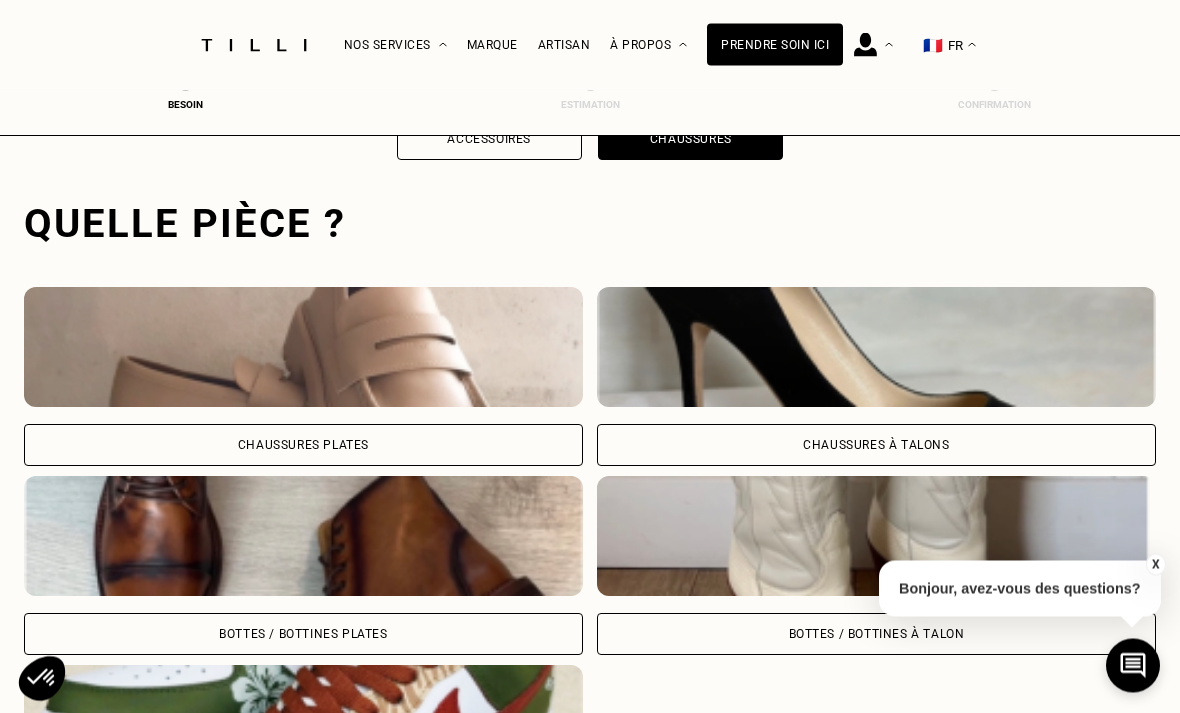 scroll, scrollTop: 617, scrollLeft: 0, axis: vertical 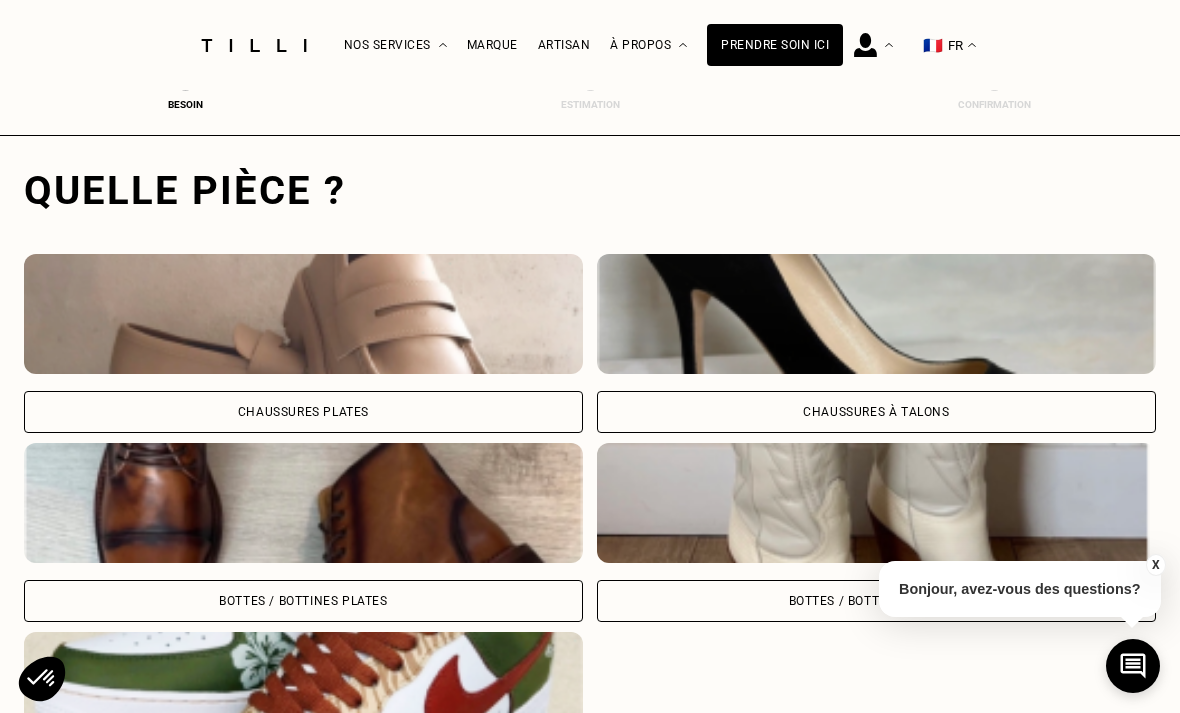 click on "Chaussures à Talons" at bounding box center [876, 412] 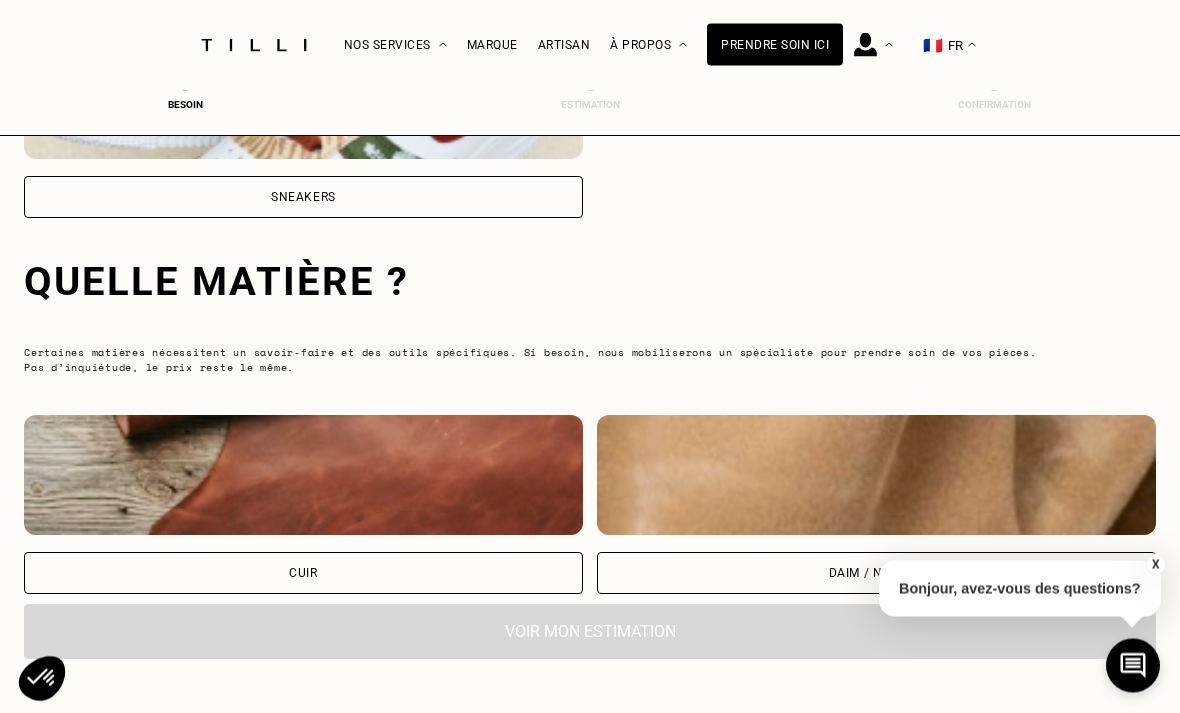 scroll, scrollTop: 1302, scrollLeft: 0, axis: vertical 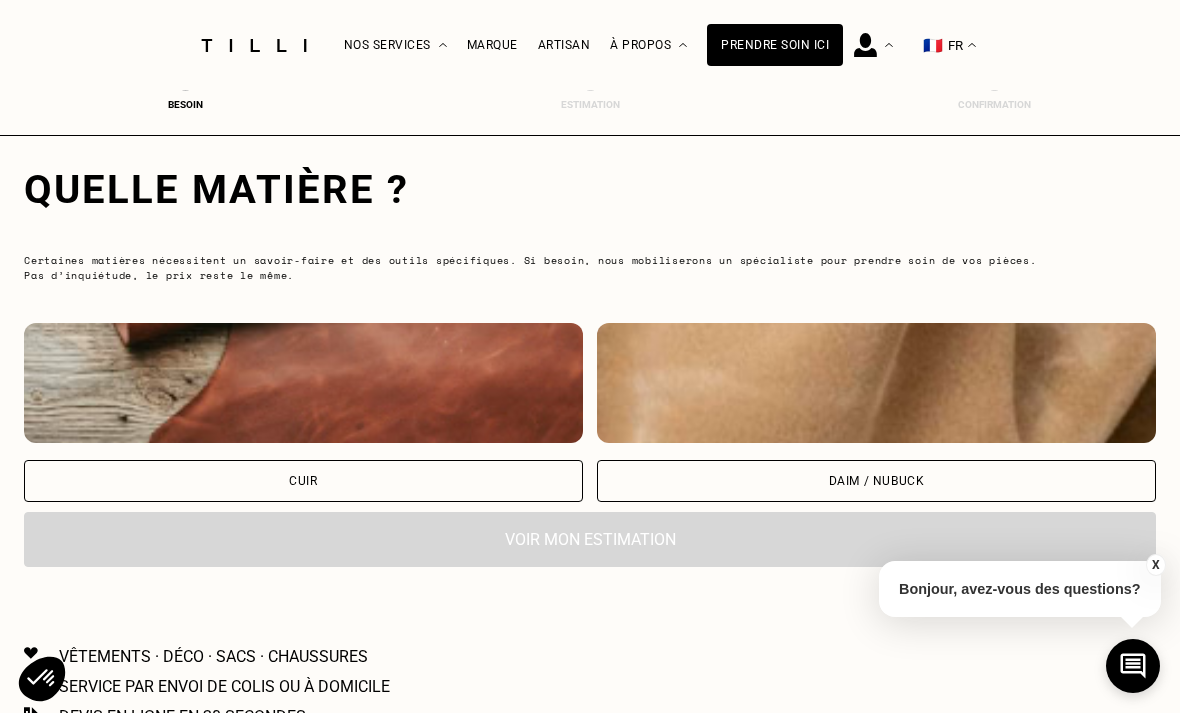 click on "Daim / Nubuck" at bounding box center [877, 481] 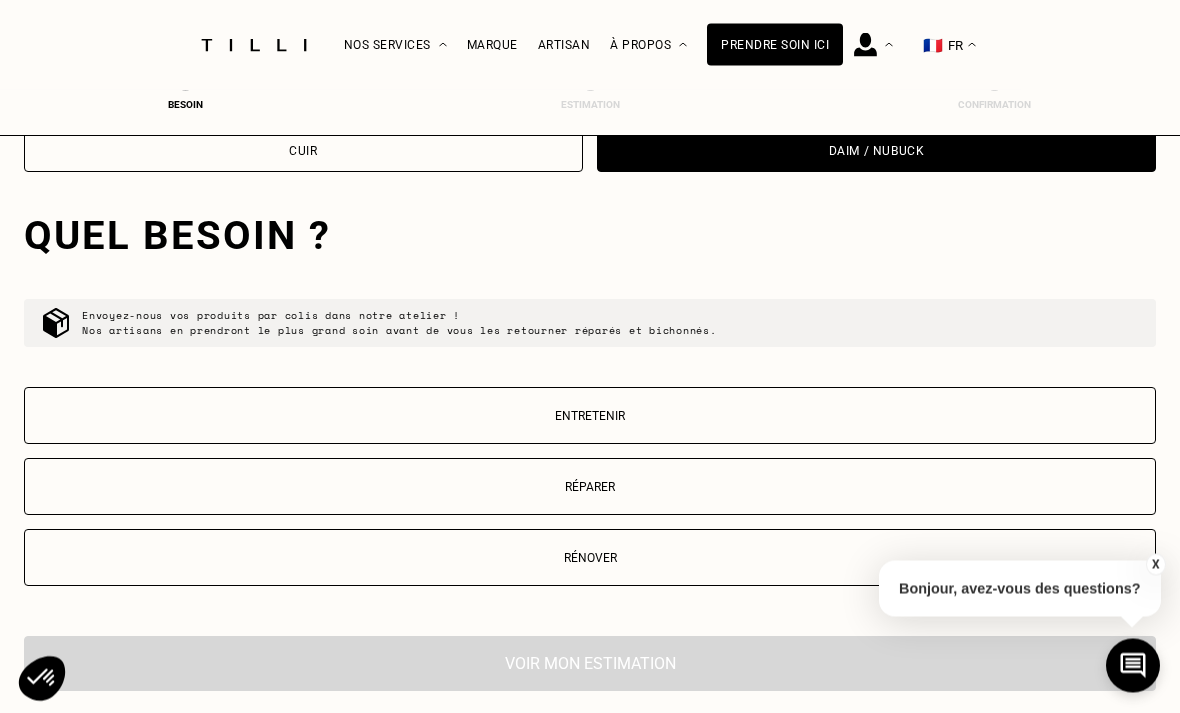 scroll, scrollTop: 1681, scrollLeft: 0, axis: vertical 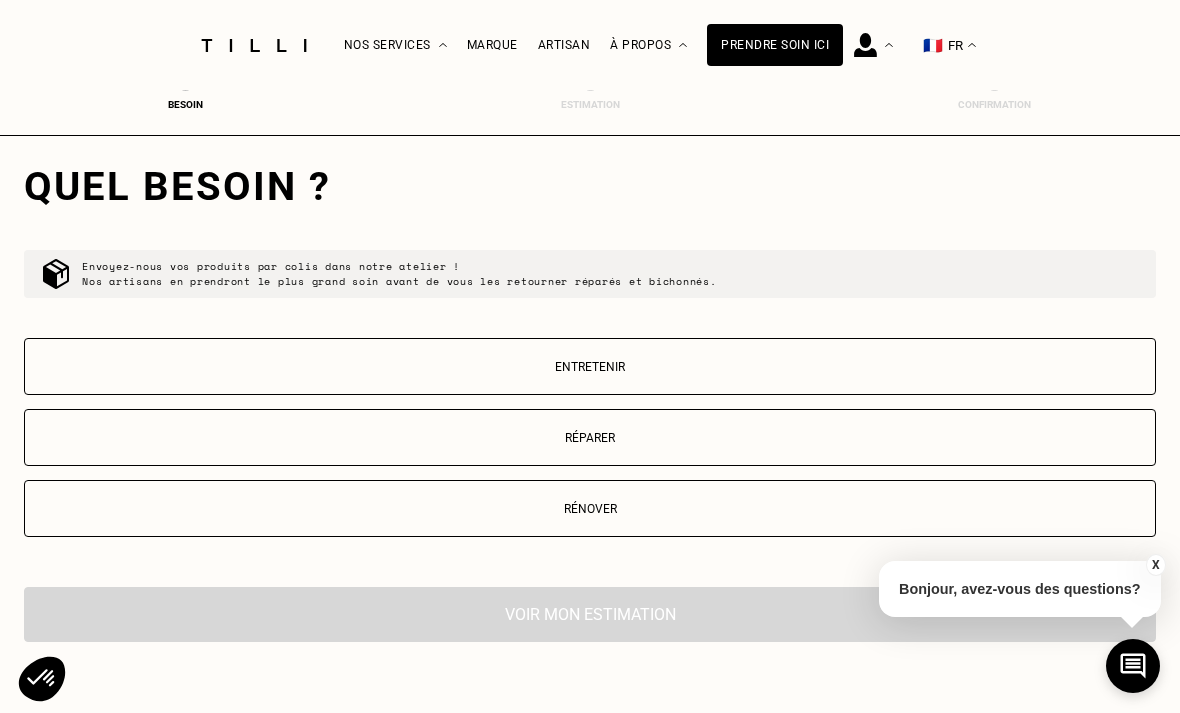 click on "Entretenir" at bounding box center (590, 367) 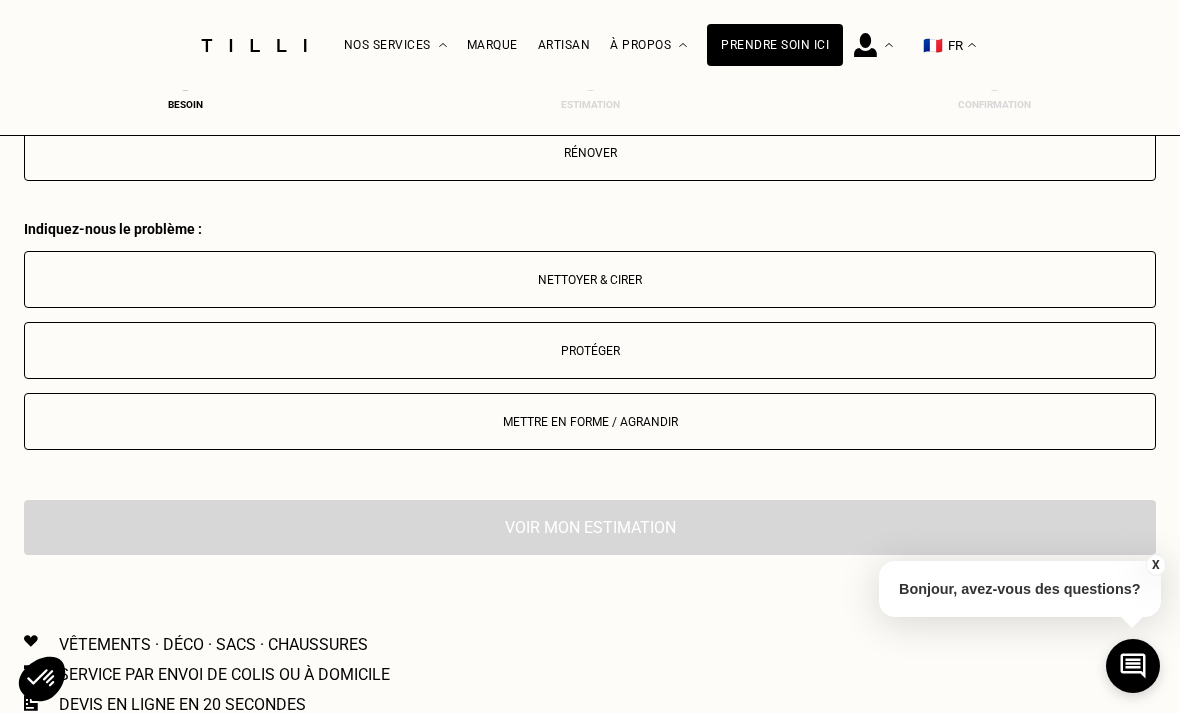 scroll, scrollTop: 2136, scrollLeft: 0, axis: vertical 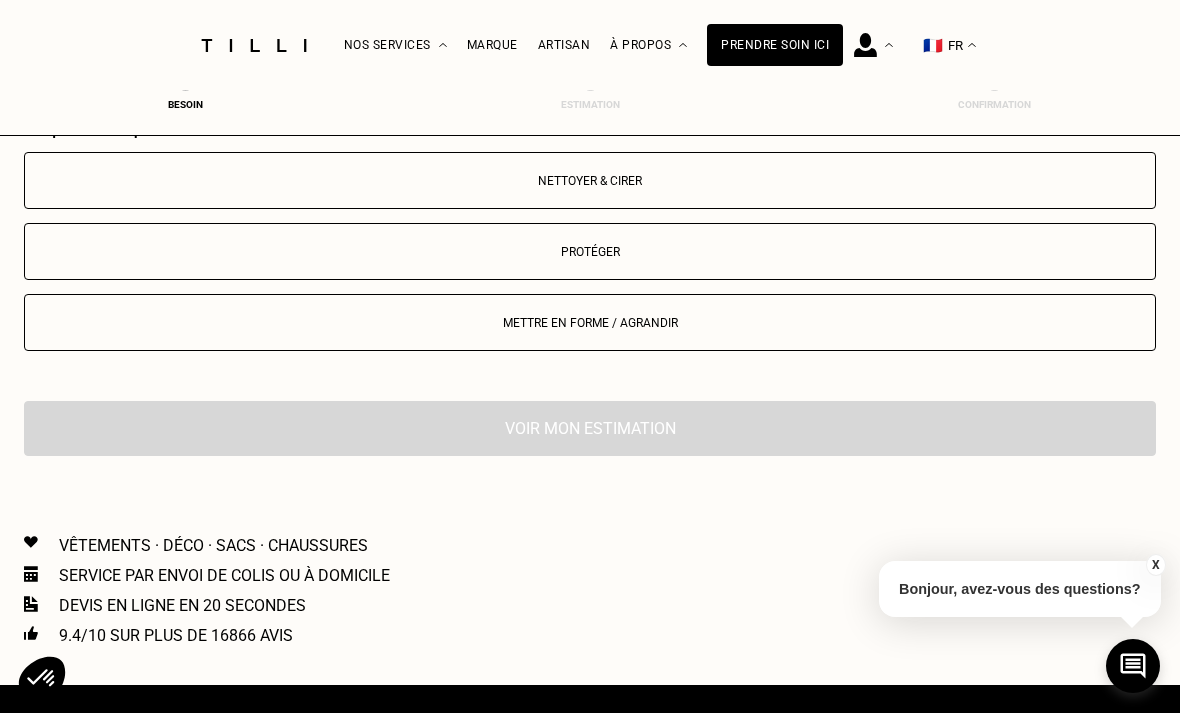 click on "Protéger" at bounding box center (590, 252) 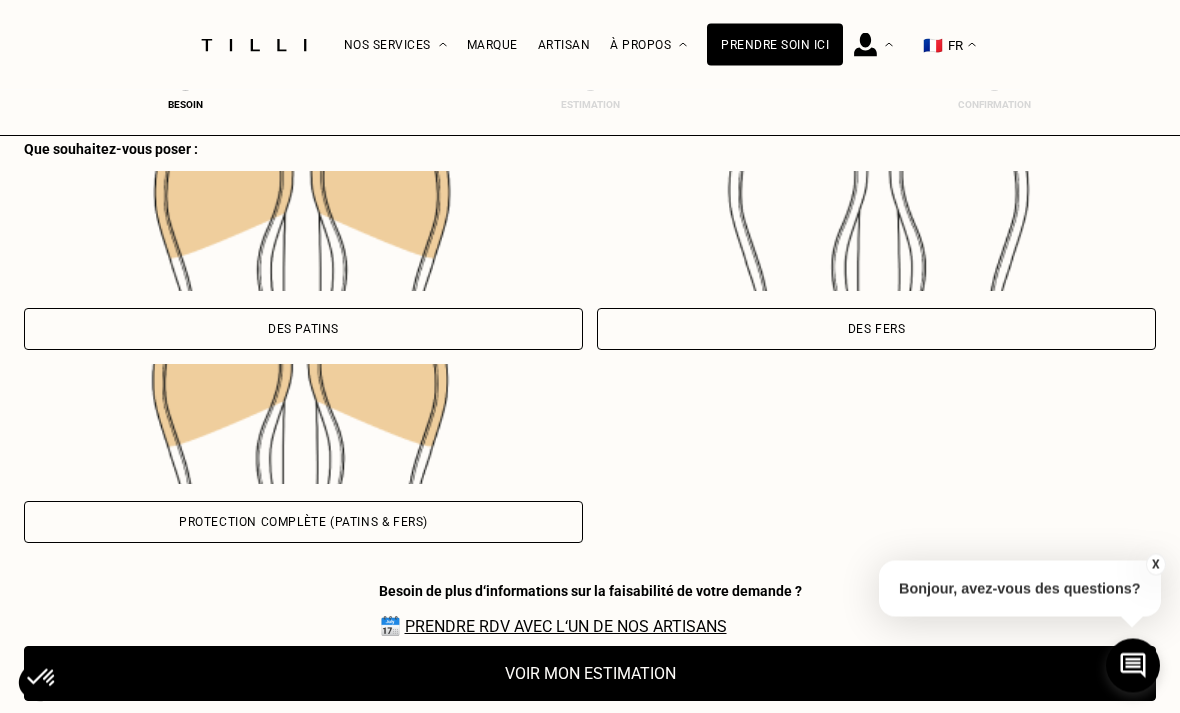 scroll, scrollTop: 2406, scrollLeft: 0, axis: vertical 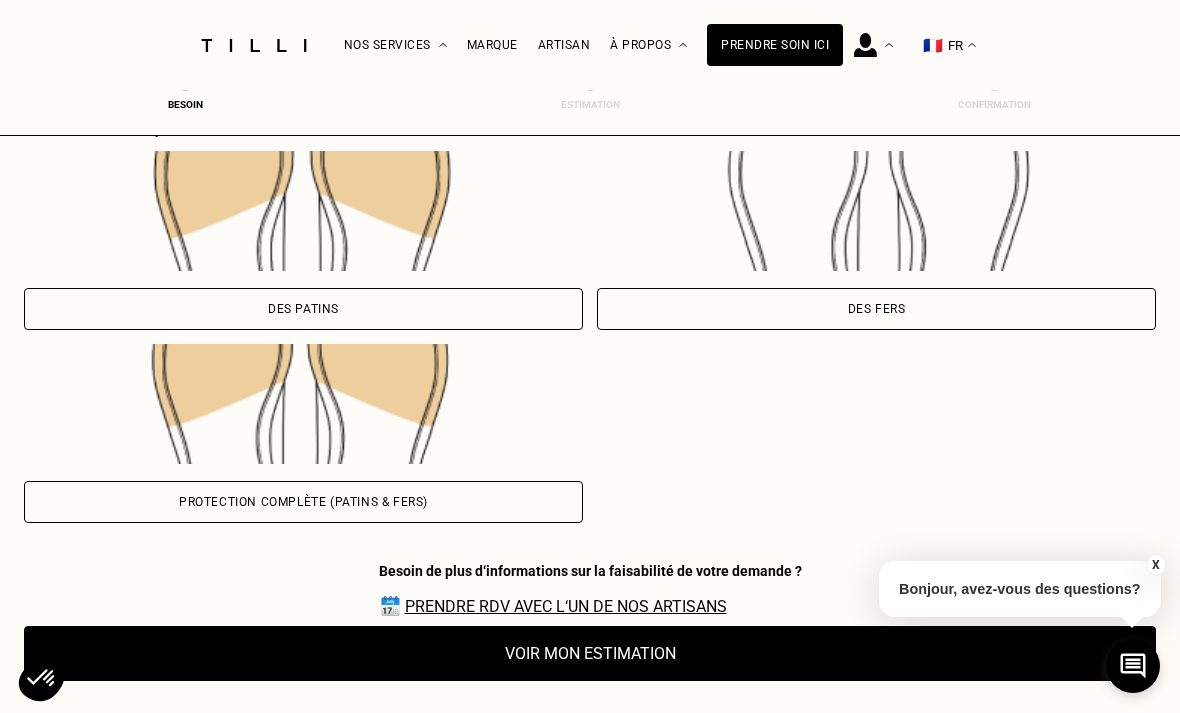 click on "Des patins" at bounding box center (303, 309) 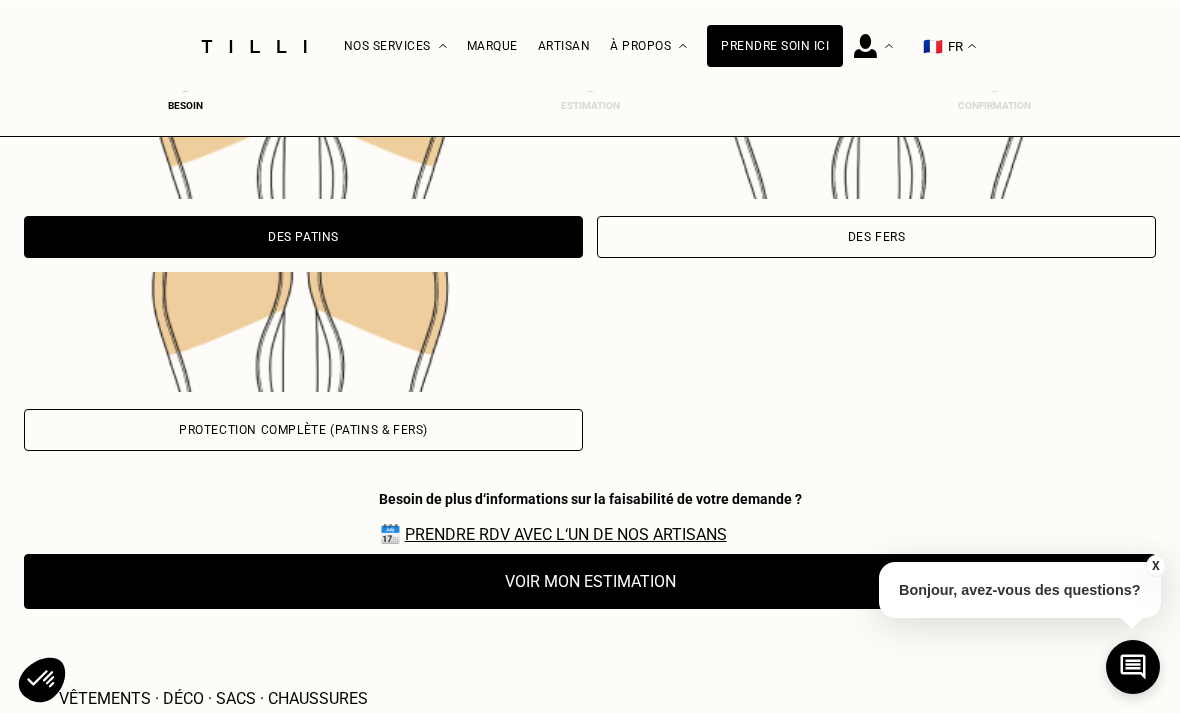 scroll, scrollTop: 2478, scrollLeft: 0, axis: vertical 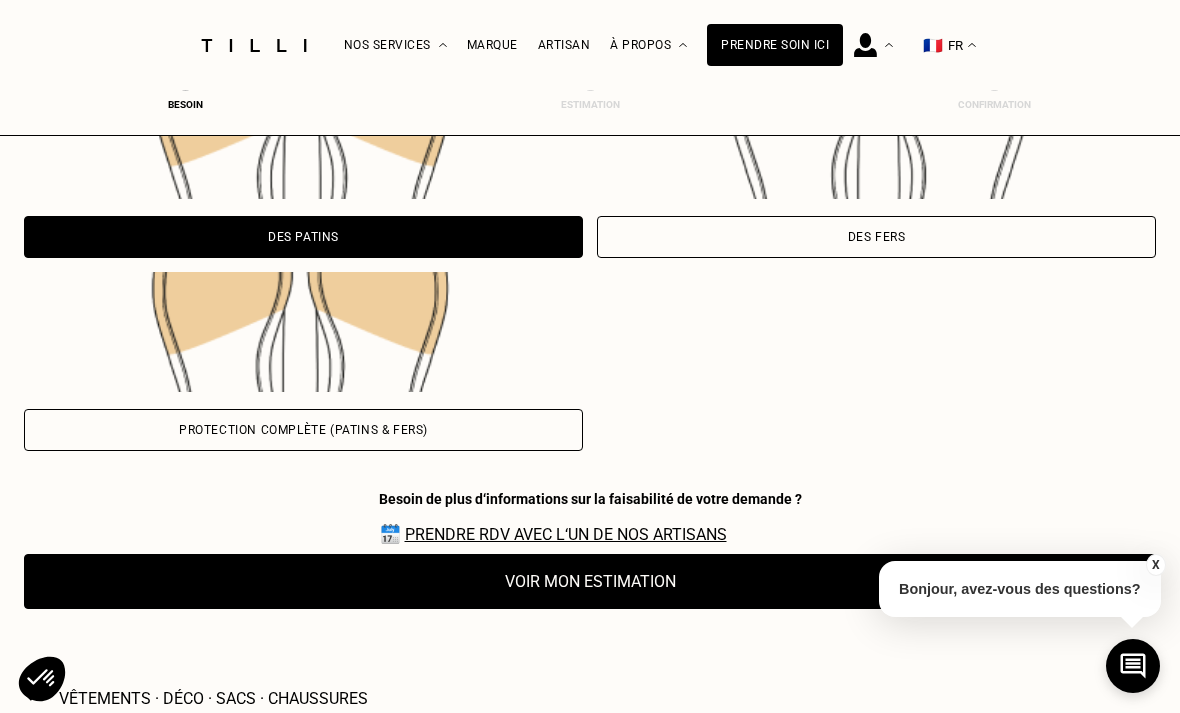 click on "Voir mon estimation" at bounding box center [590, 581] 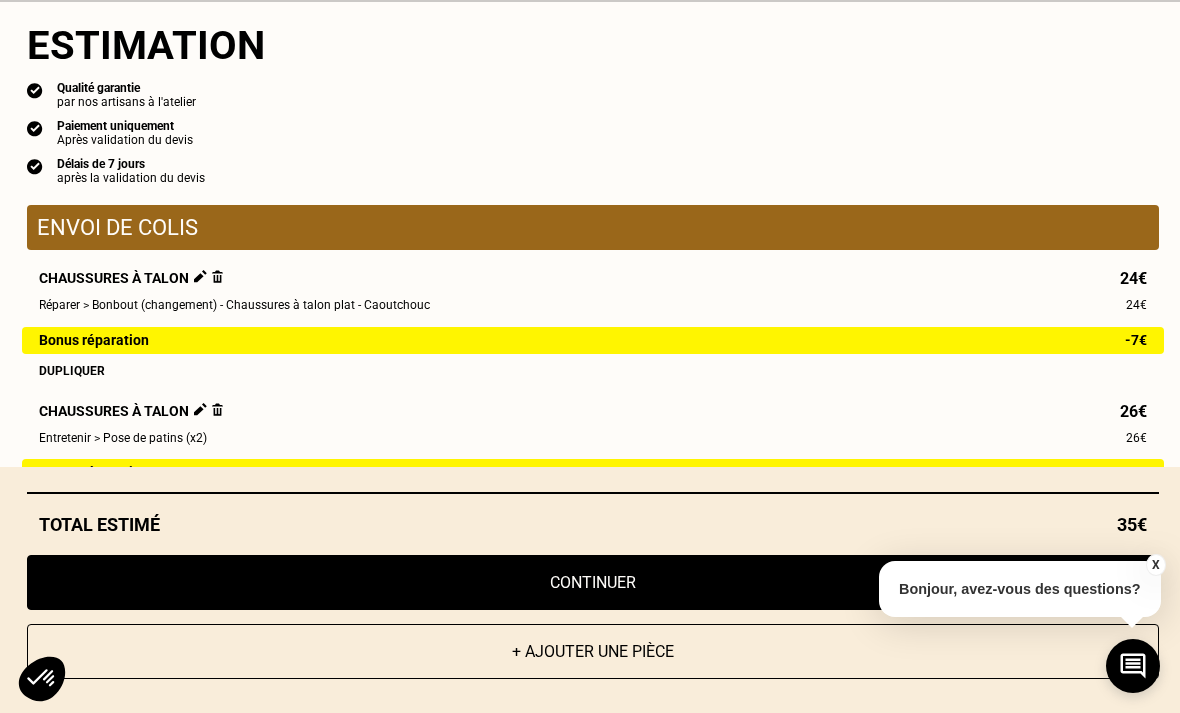 click on "+ Ajouter une pièce" at bounding box center (593, 651) 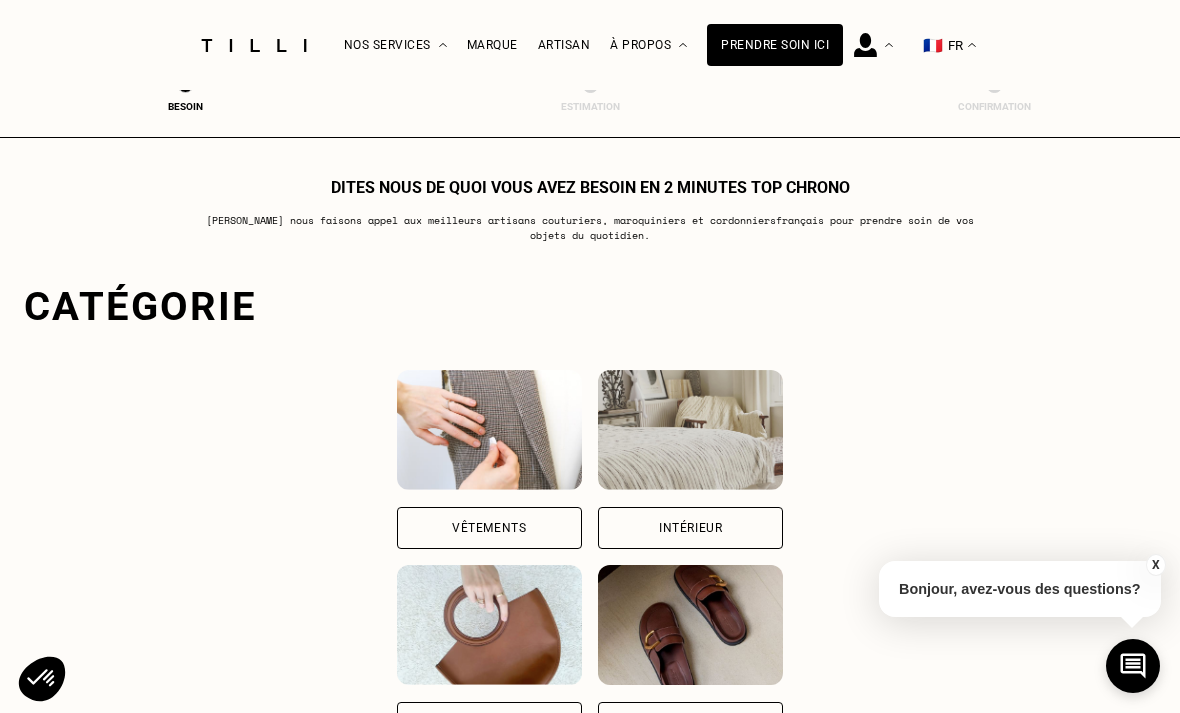 click on "Chaussures" at bounding box center [691, 723] 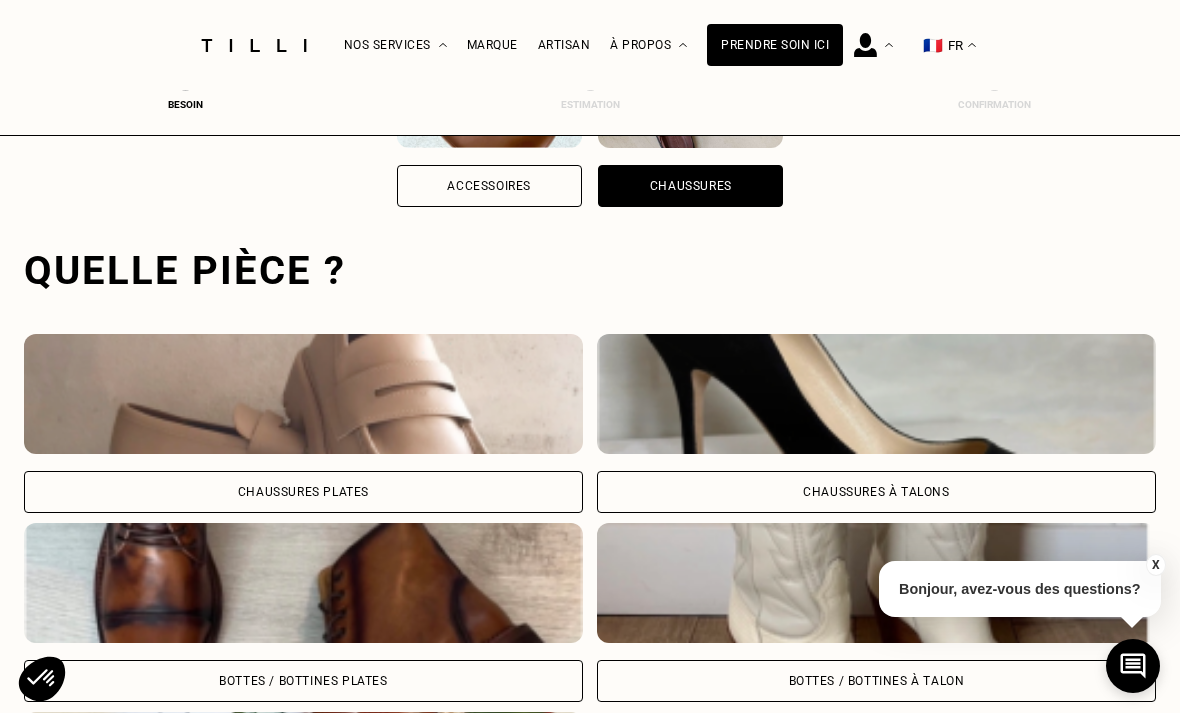 scroll, scrollTop: 617, scrollLeft: 0, axis: vertical 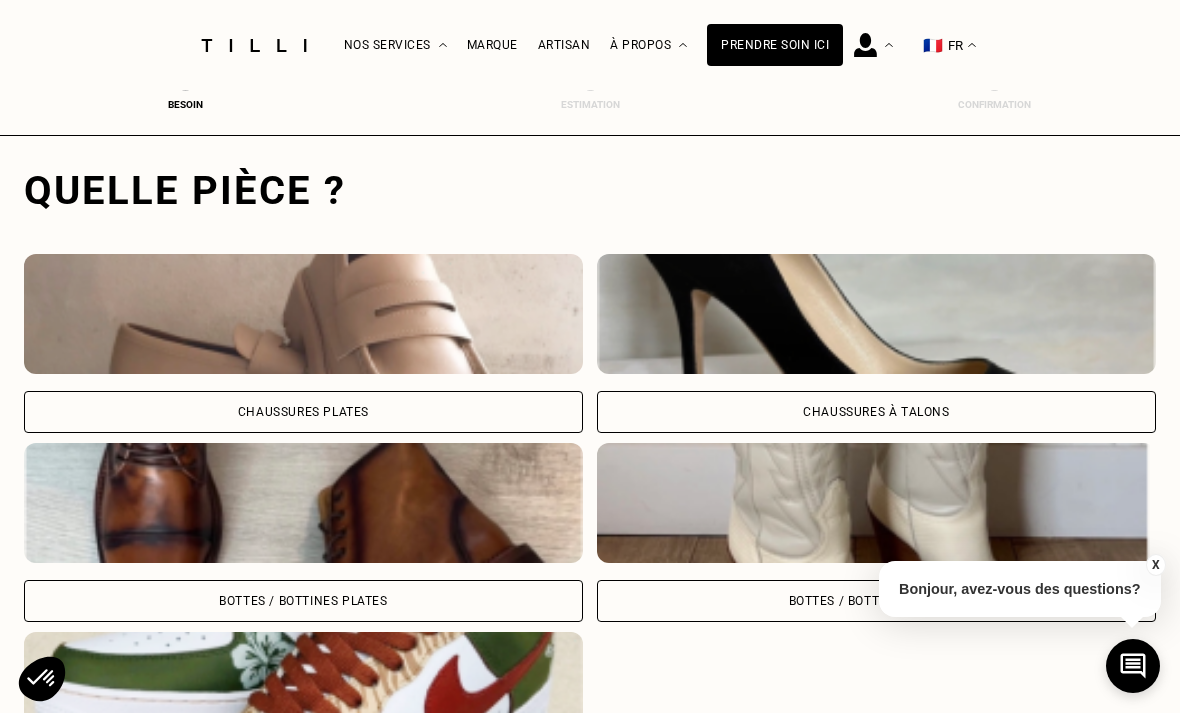 click on "Bottes / Bottines plates" at bounding box center (303, 601) 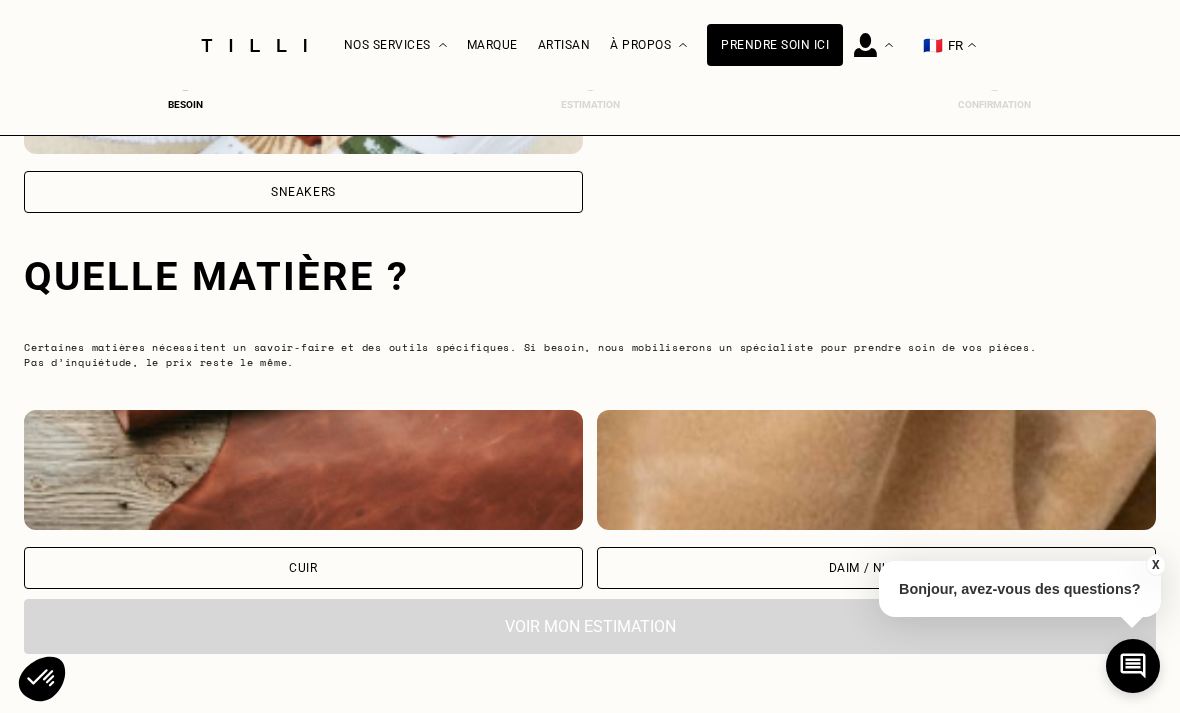 scroll, scrollTop: 1302, scrollLeft: 0, axis: vertical 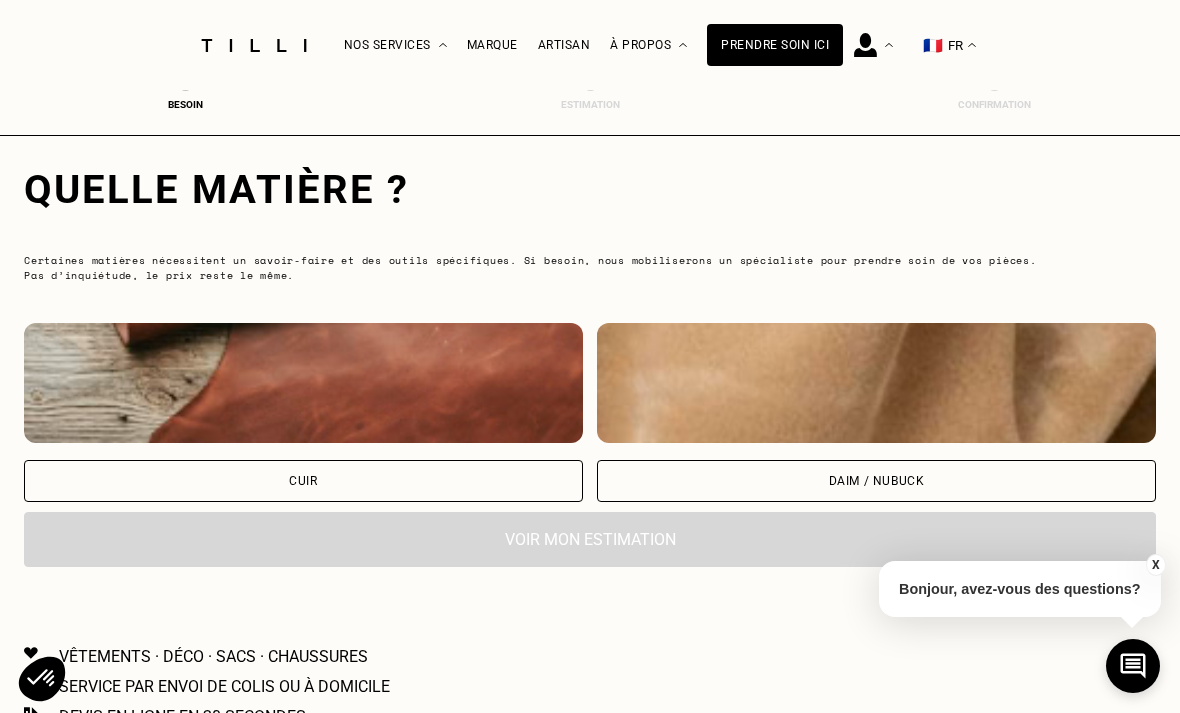click on "Cuir" at bounding box center (303, 481) 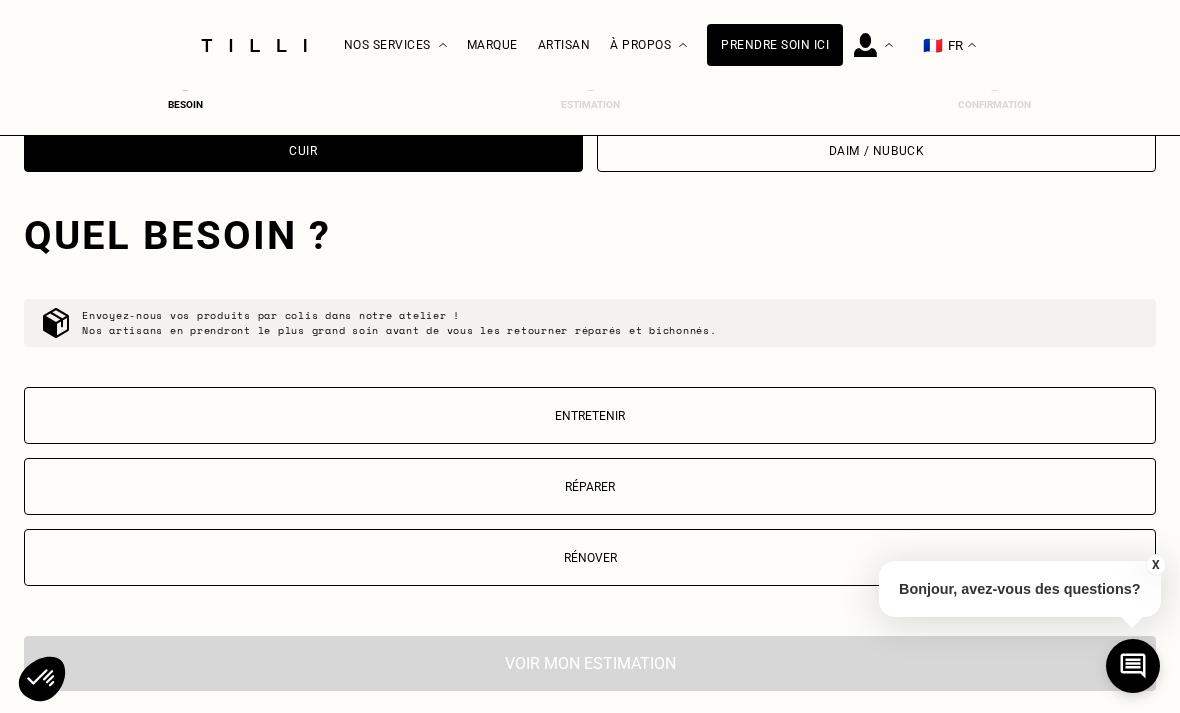 scroll, scrollTop: 1681, scrollLeft: 0, axis: vertical 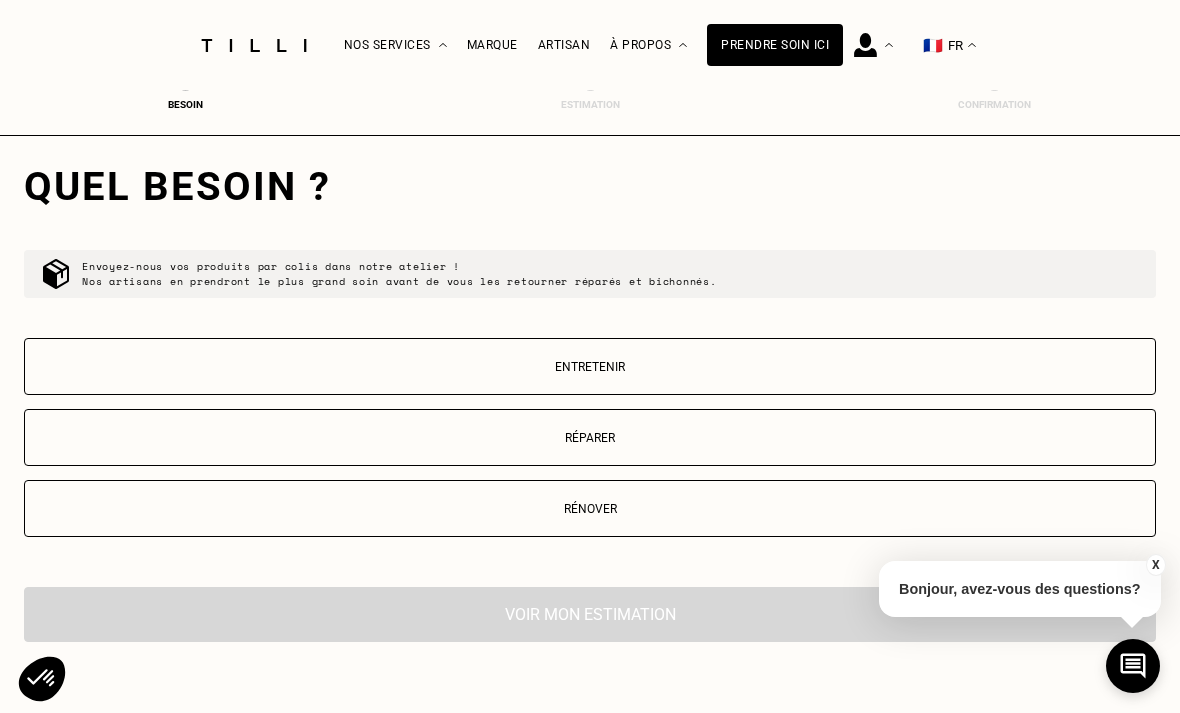 click on "Entretenir" at bounding box center (590, 367) 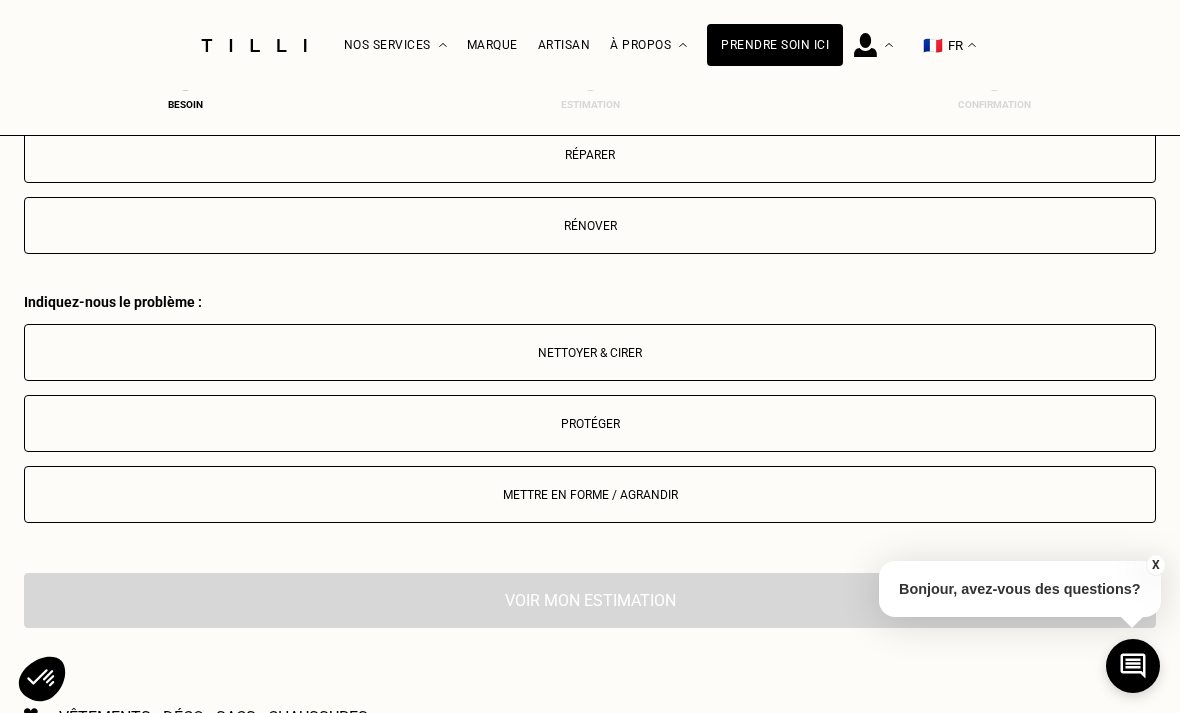 scroll, scrollTop: 2136, scrollLeft: 0, axis: vertical 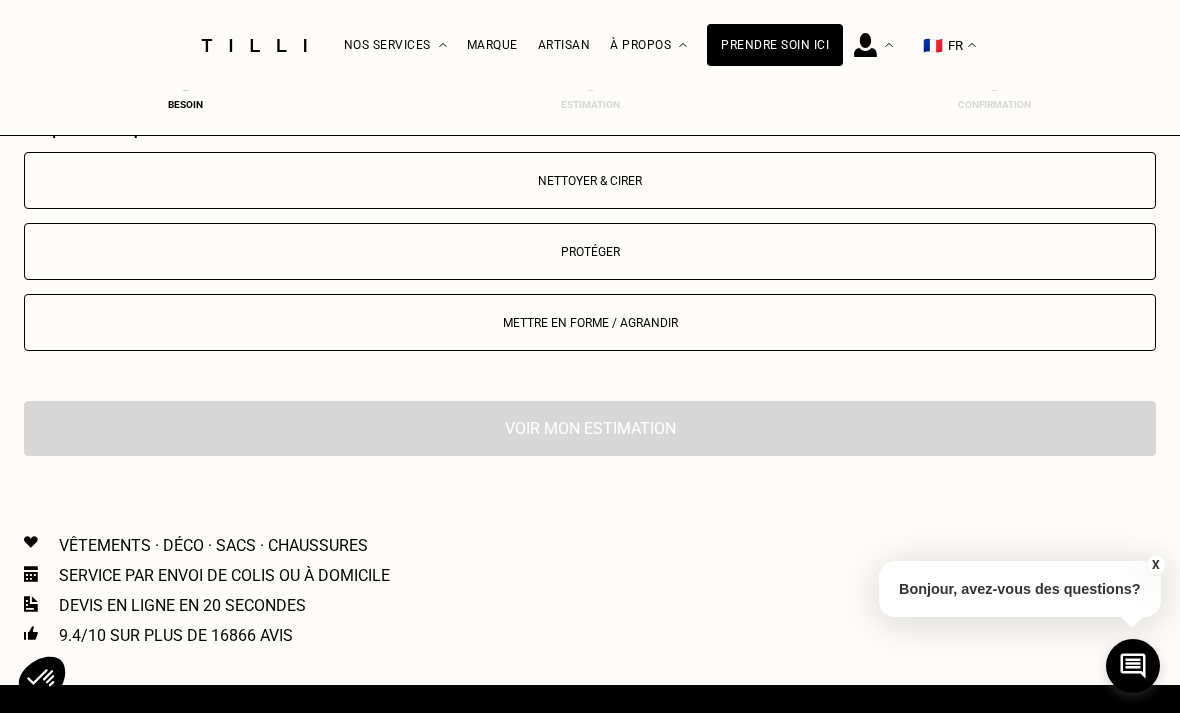 click on "Protéger" at bounding box center [590, 251] 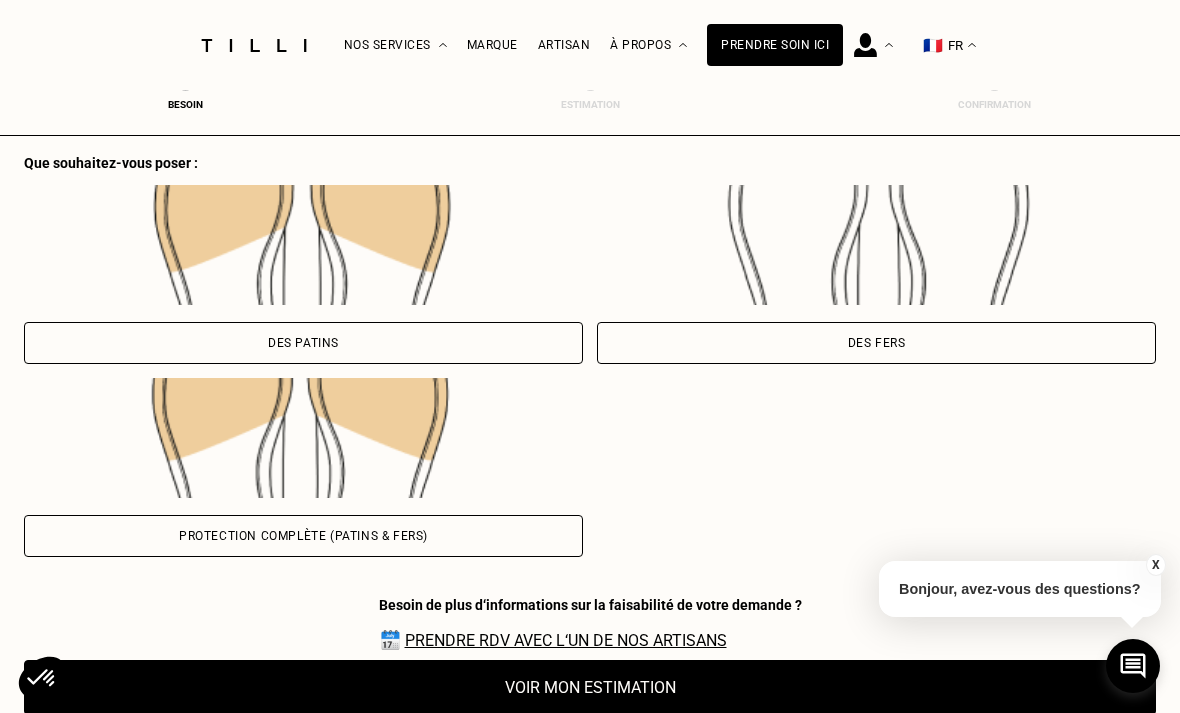 scroll, scrollTop: 2406, scrollLeft: 0, axis: vertical 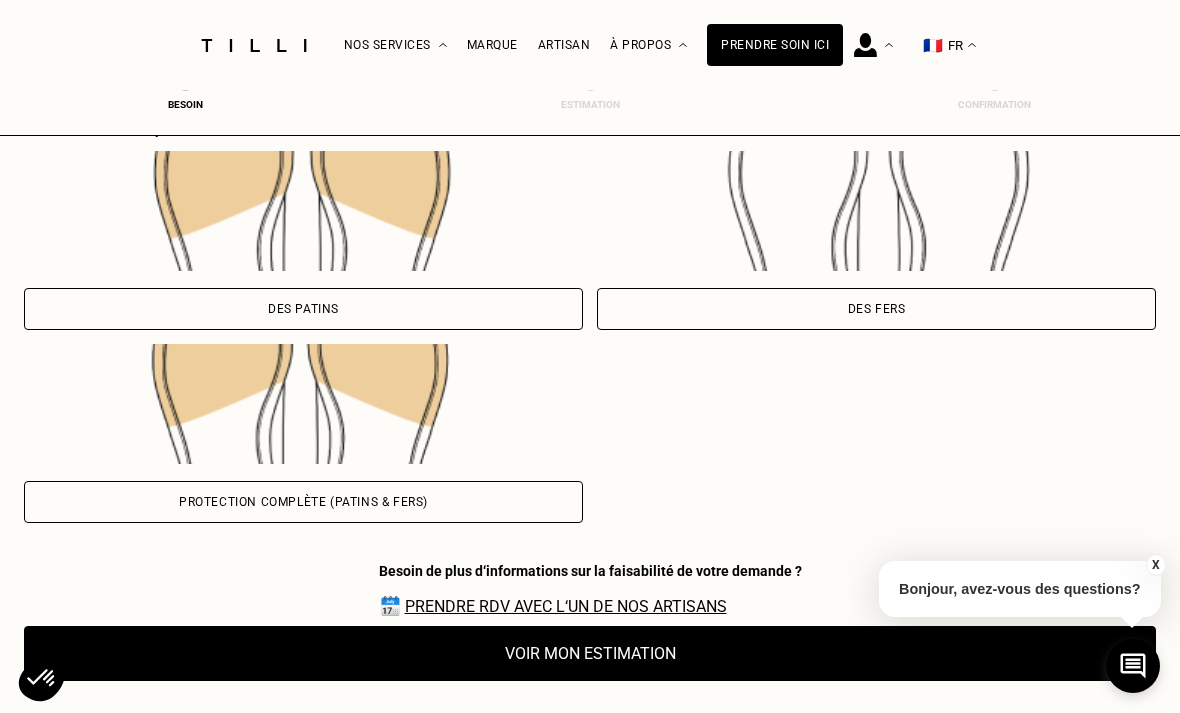 click on "Des patins" at bounding box center [303, 309] 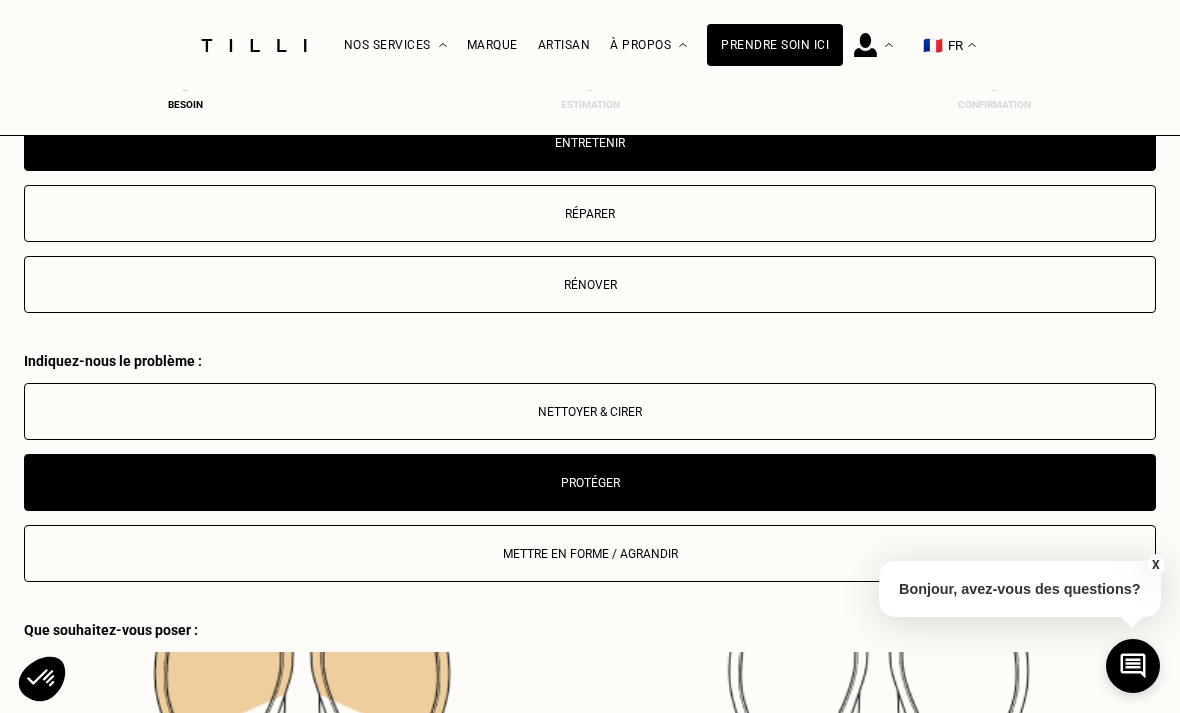 scroll, scrollTop: 1904, scrollLeft: 0, axis: vertical 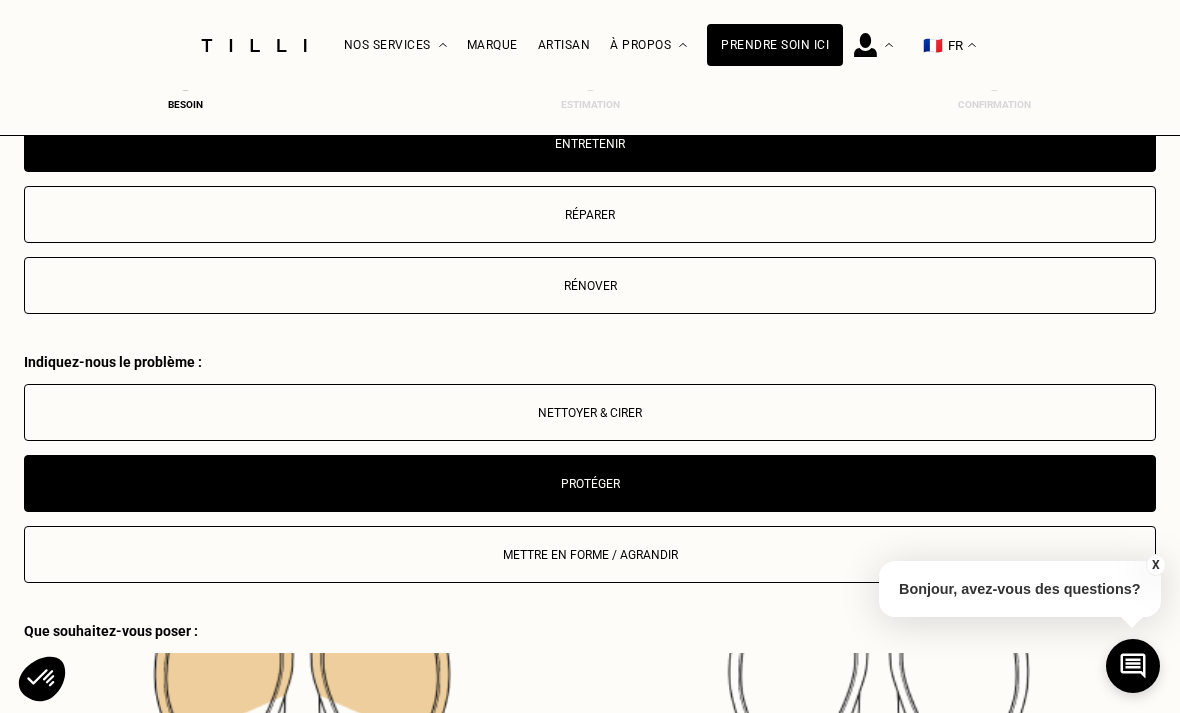 click on "Réparer" at bounding box center (590, 215) 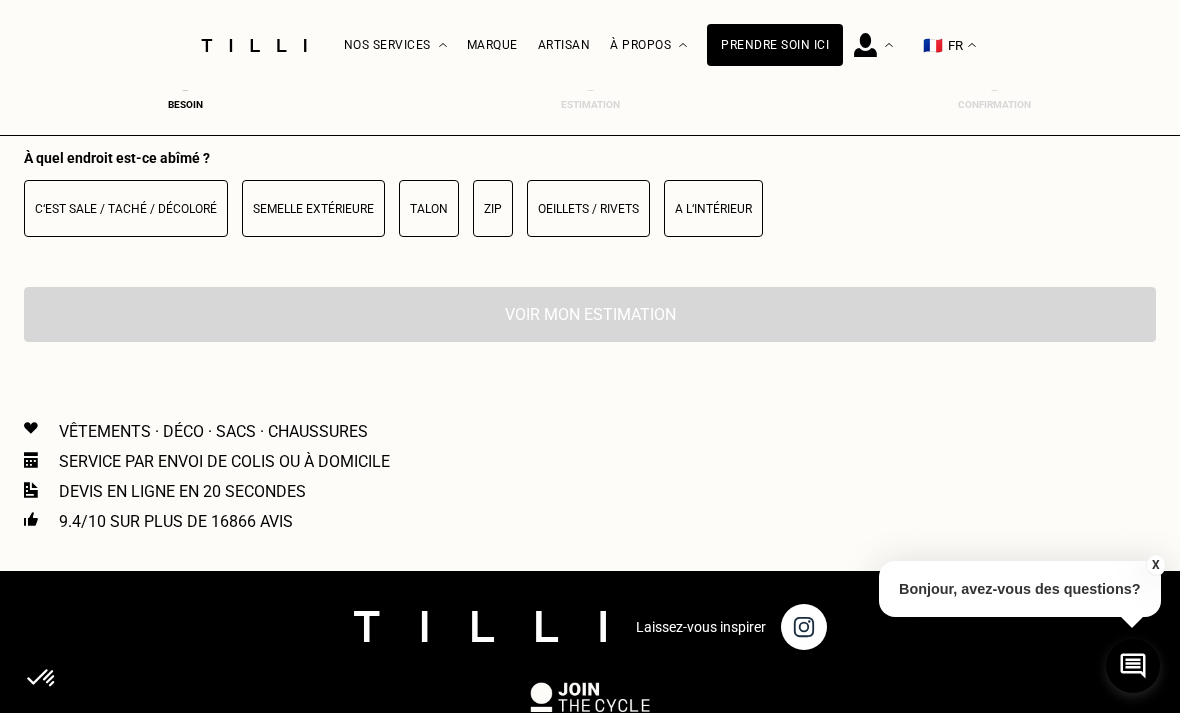 scroll, scrollTop: 2136, scrollLeft: 0, axis: vertical 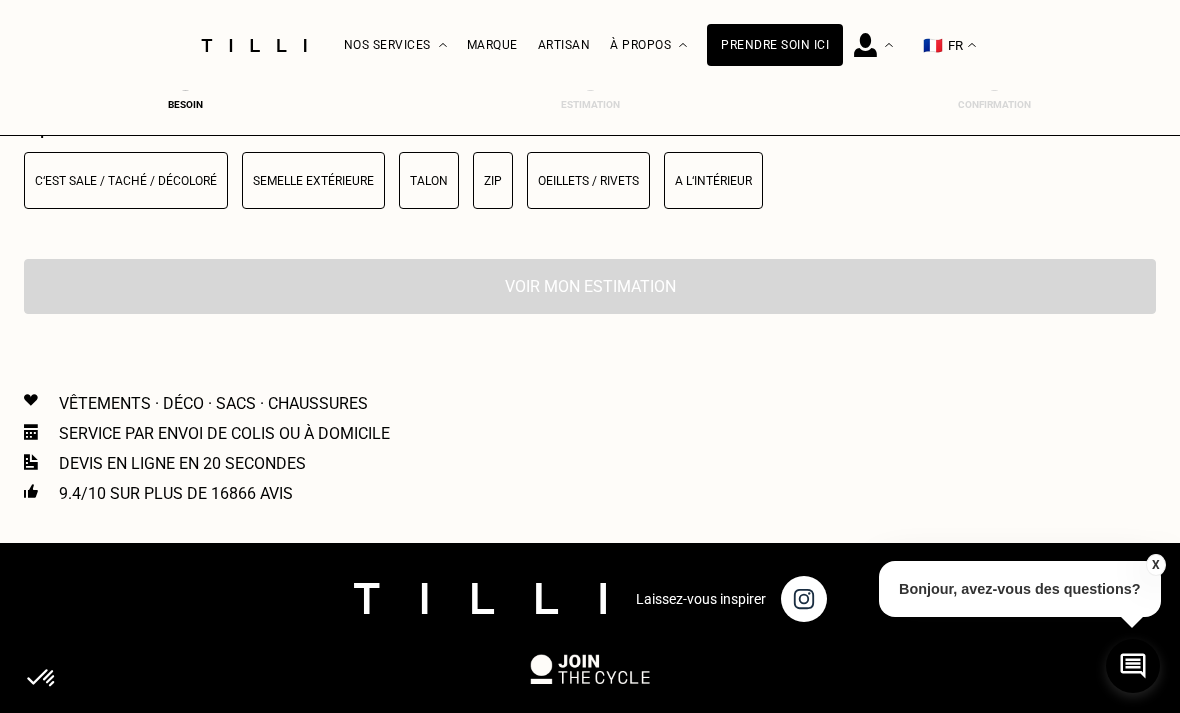 click on "Talon" at bounding box center (429, 181) 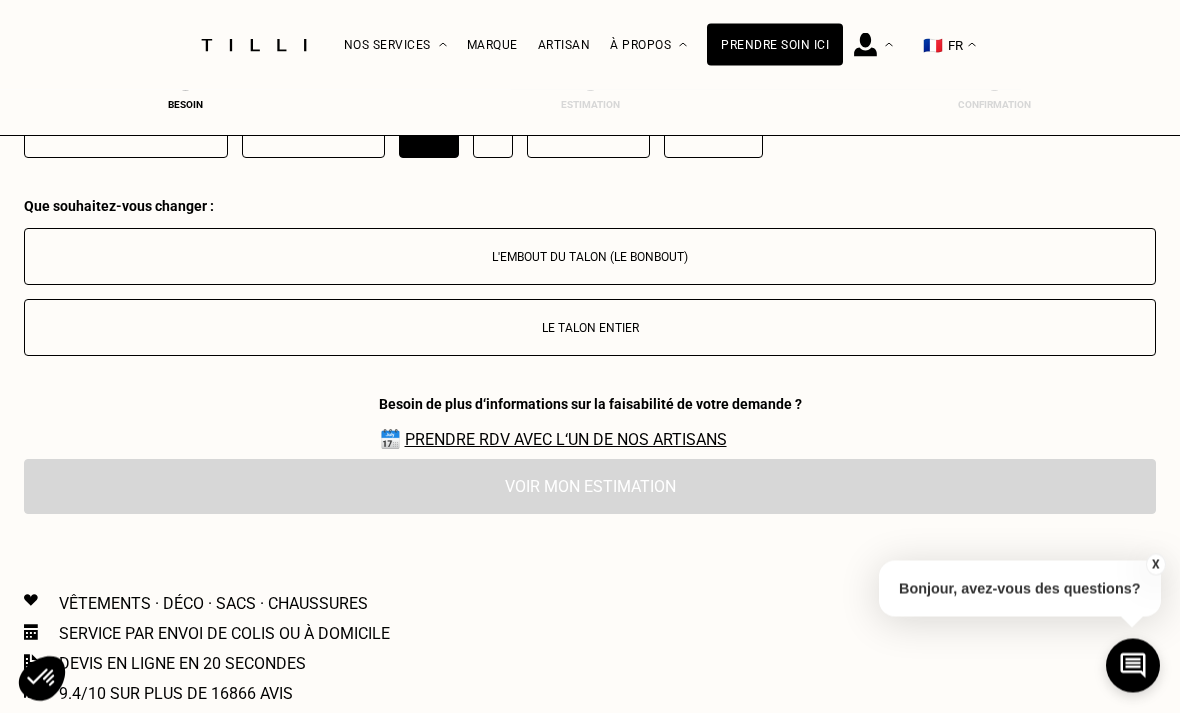scroll, scrollTop: 2264, scrollLeft: 0, axis: vertical 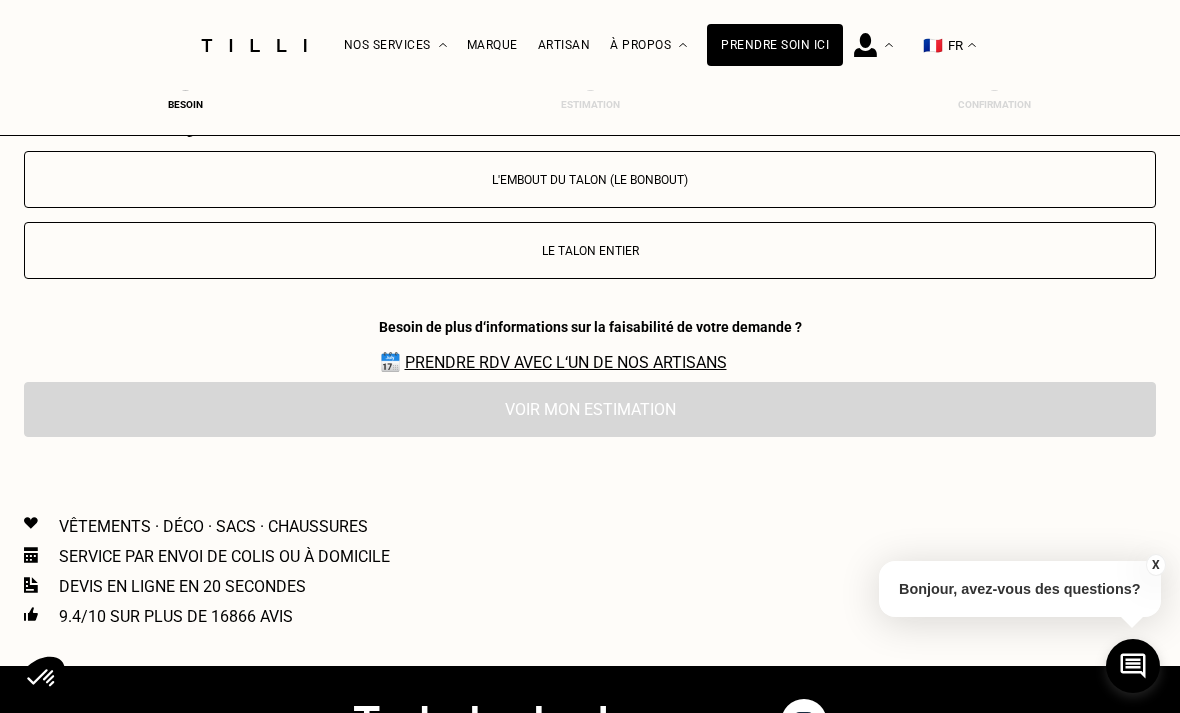 click on "Le talon entier" at bounding box center [590, 251] 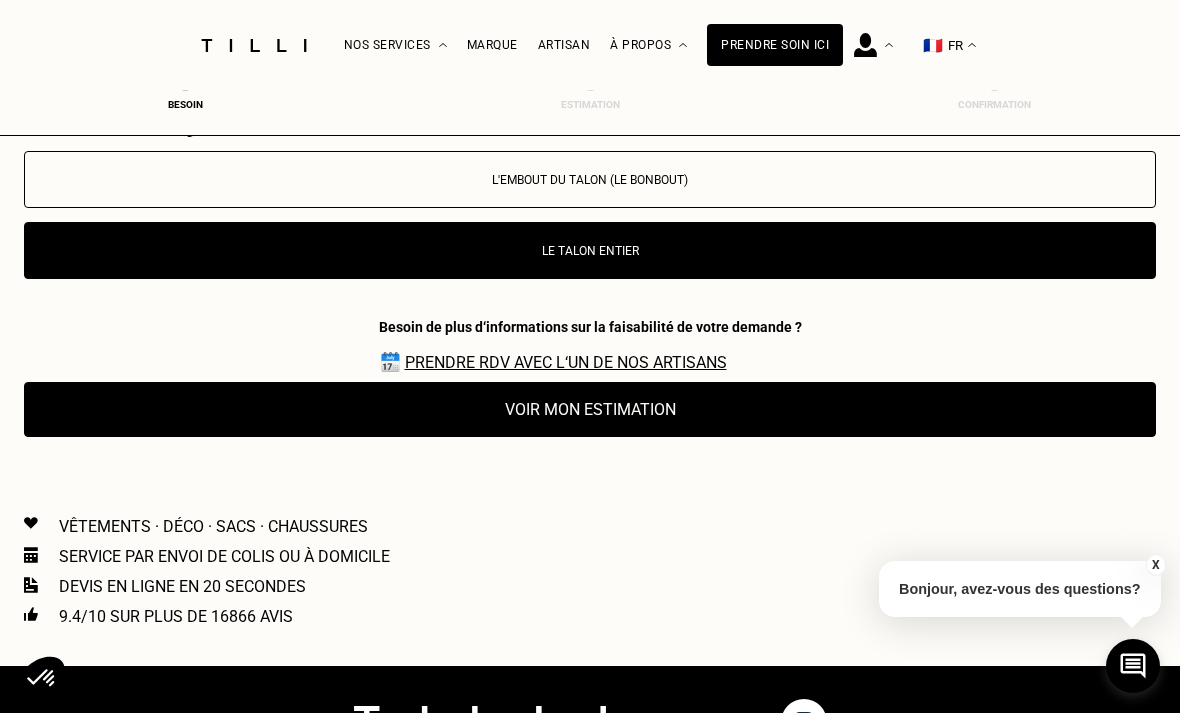 click on "Voir mon estimation" at bounding box center (590, 409) 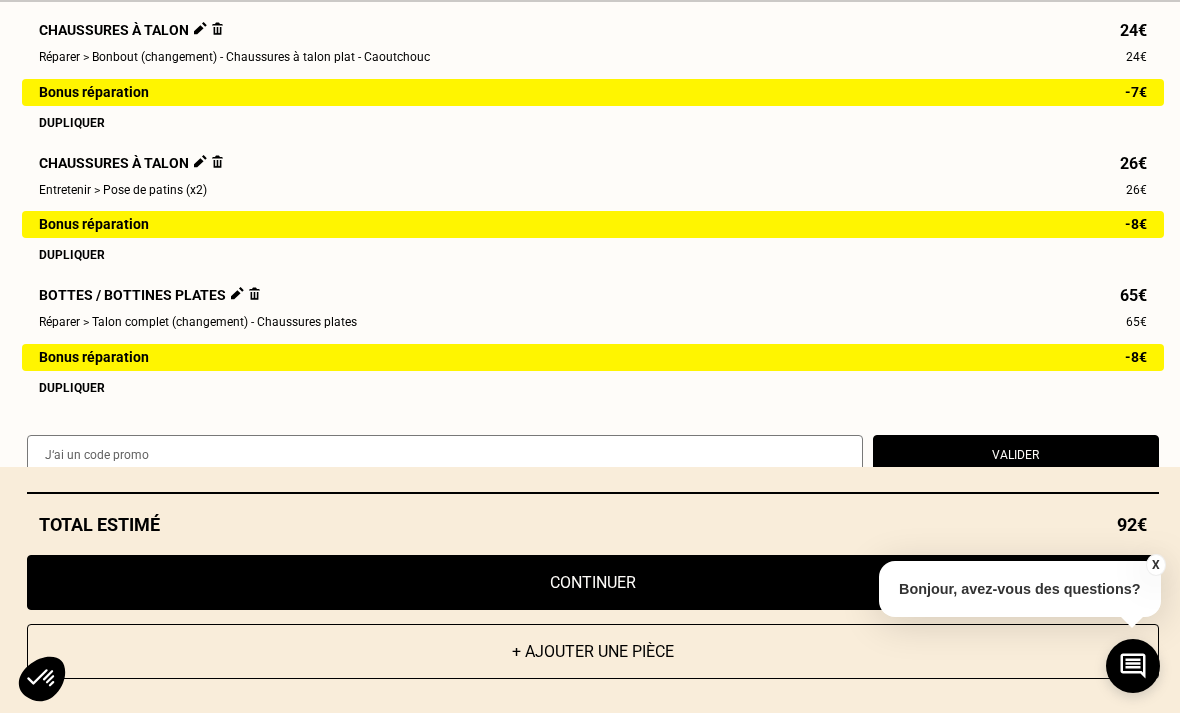 scroll, scrollTop: 289, scrollLeft: 0, axis: vertical 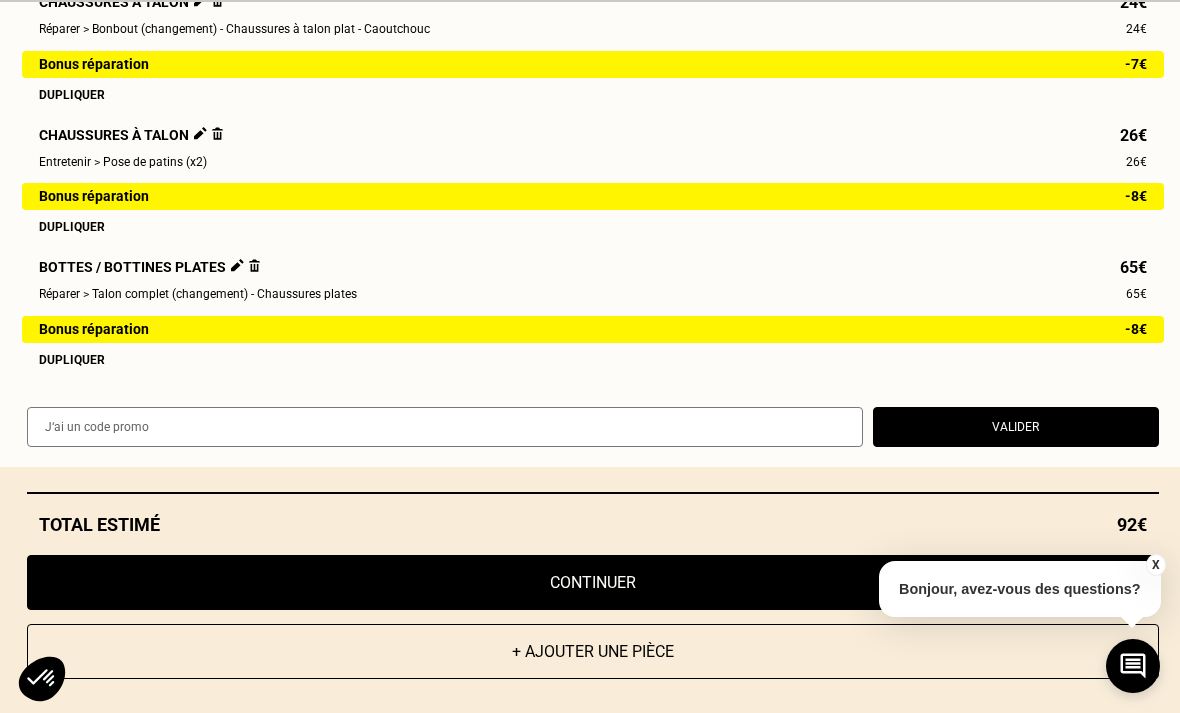 click at bounding box center (254, 265) 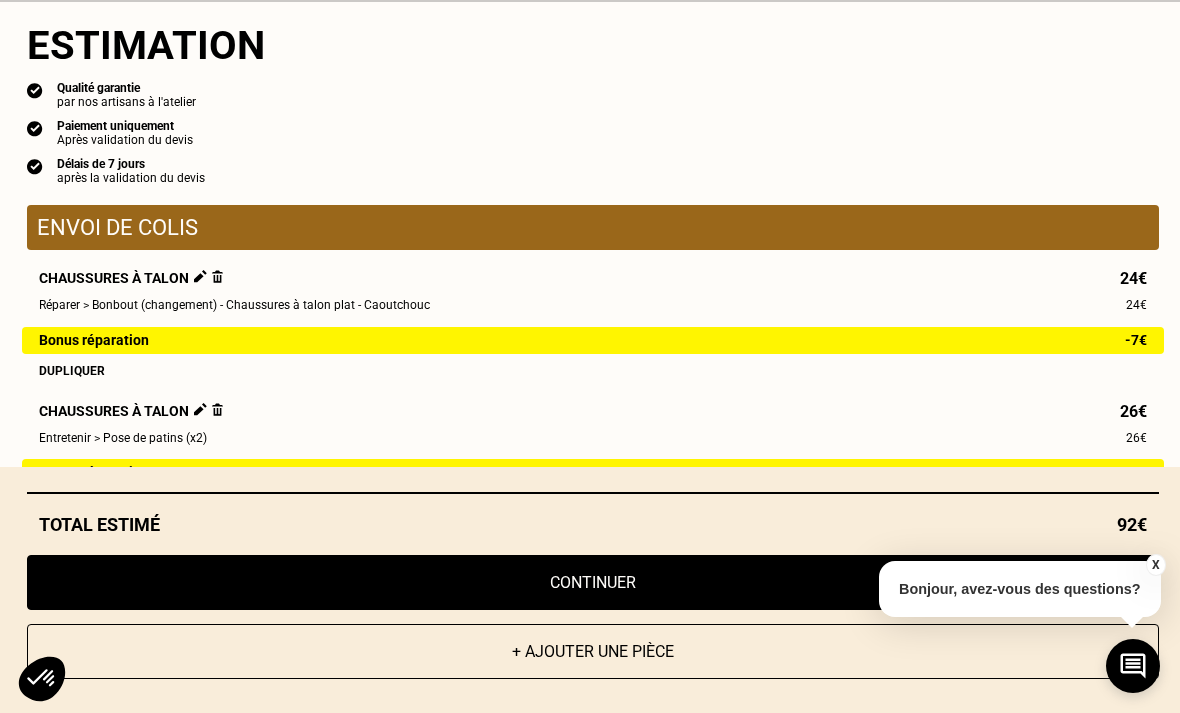 scroll, scrollTop: 0, scrollLeft: 0, axis: both 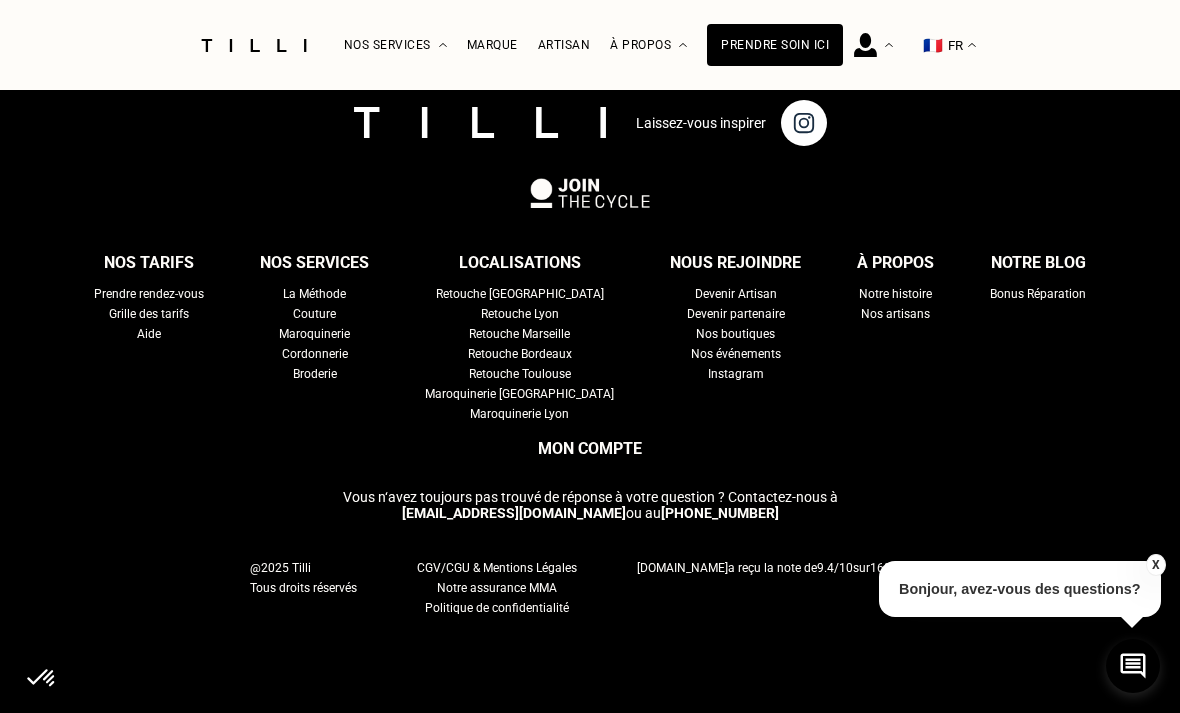 click on "Prendre soin ici" at bounding box center (775, 45) 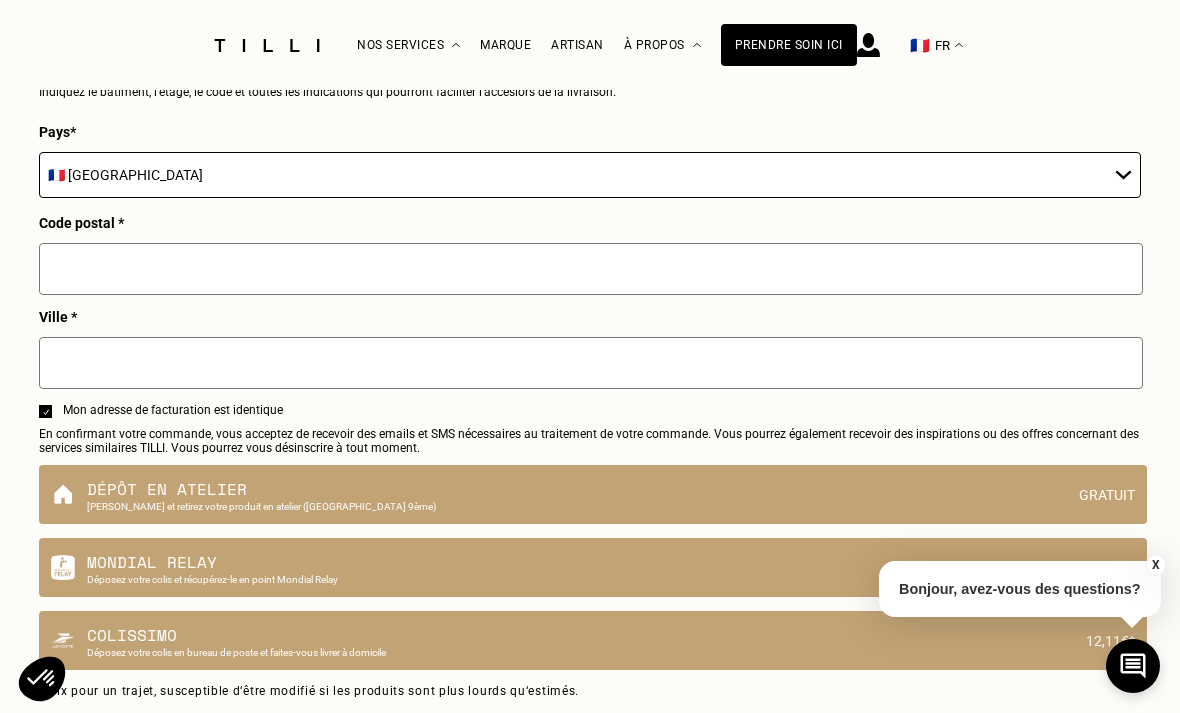 scroll, scrollTop: 0, scrollLeft: 0, axis: both 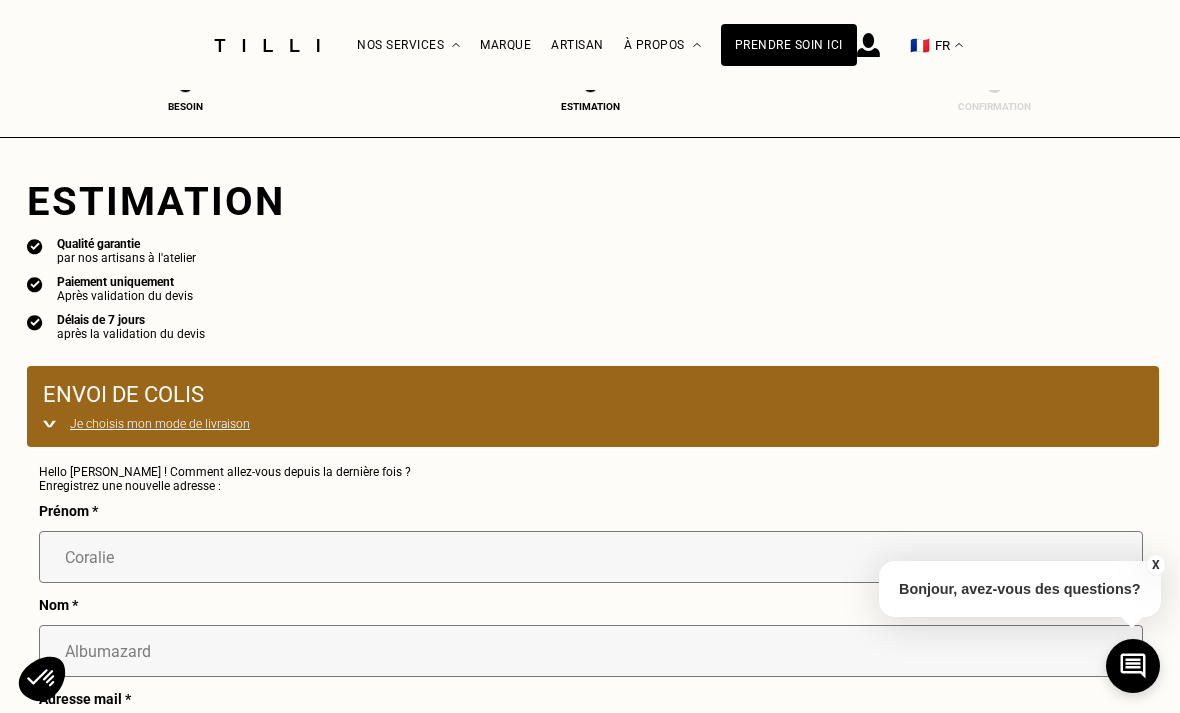 select on "FR" 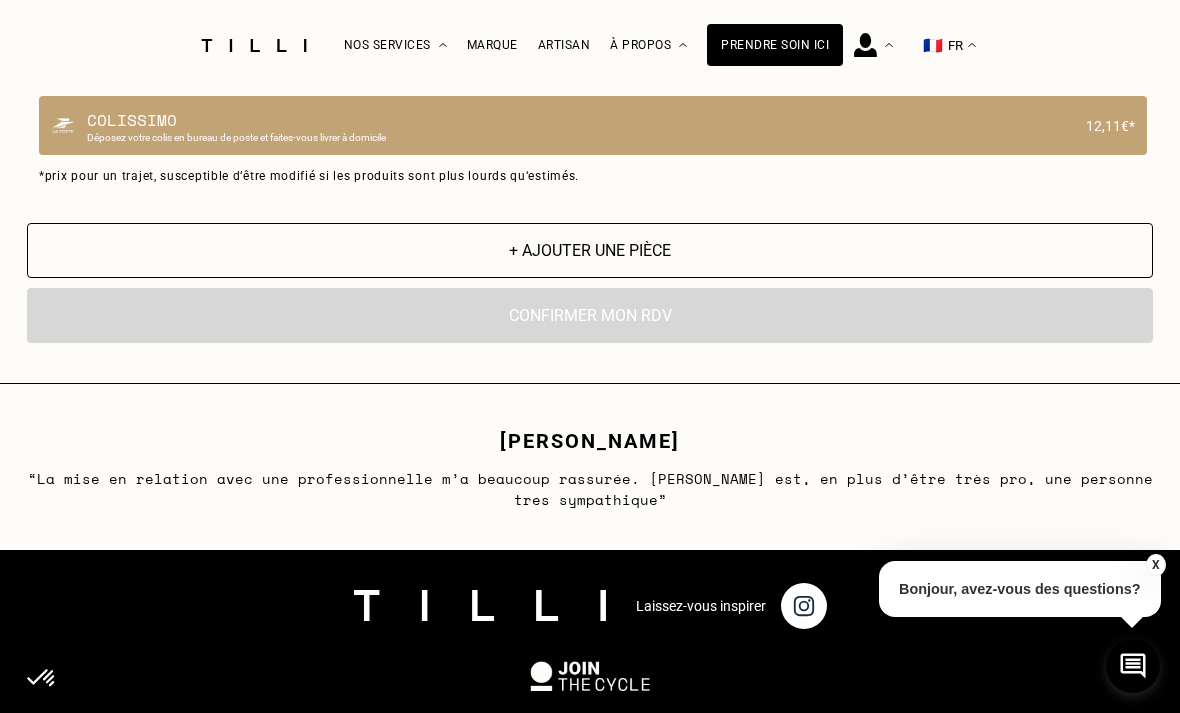 scroll, scrollTop: 1991, scrollLeft: 0, axis: vertical 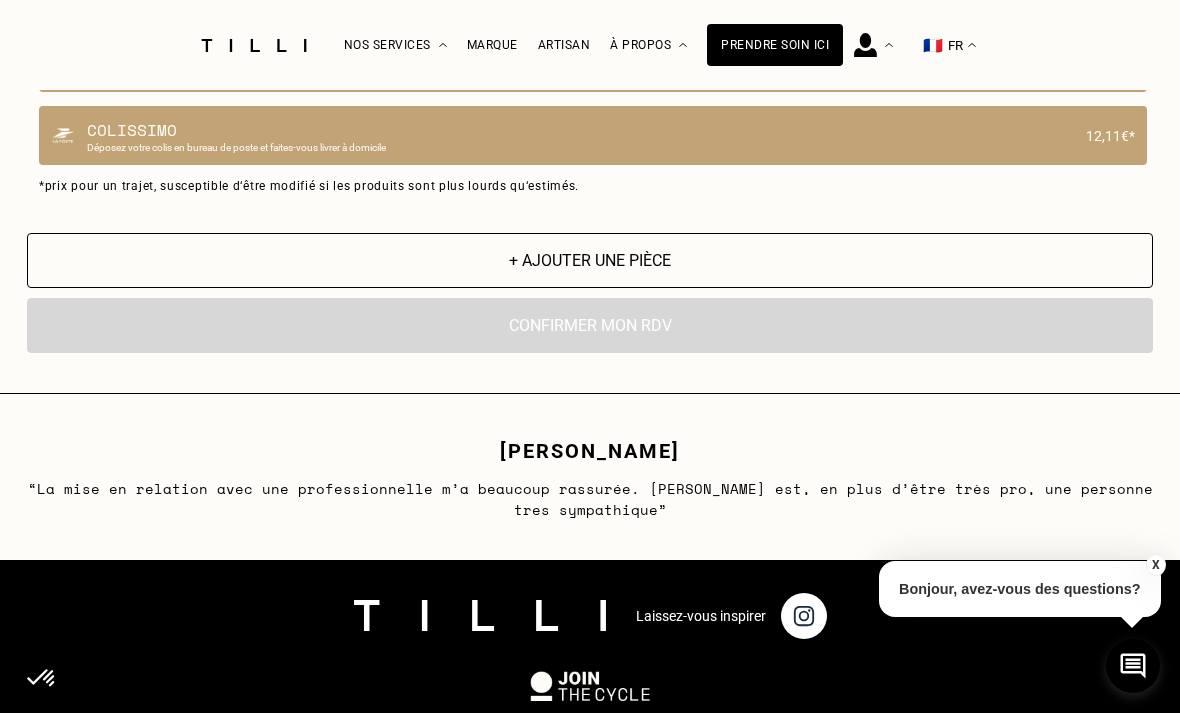 click on "+ Ajouter une pièce" at bounding box center [590, 260] 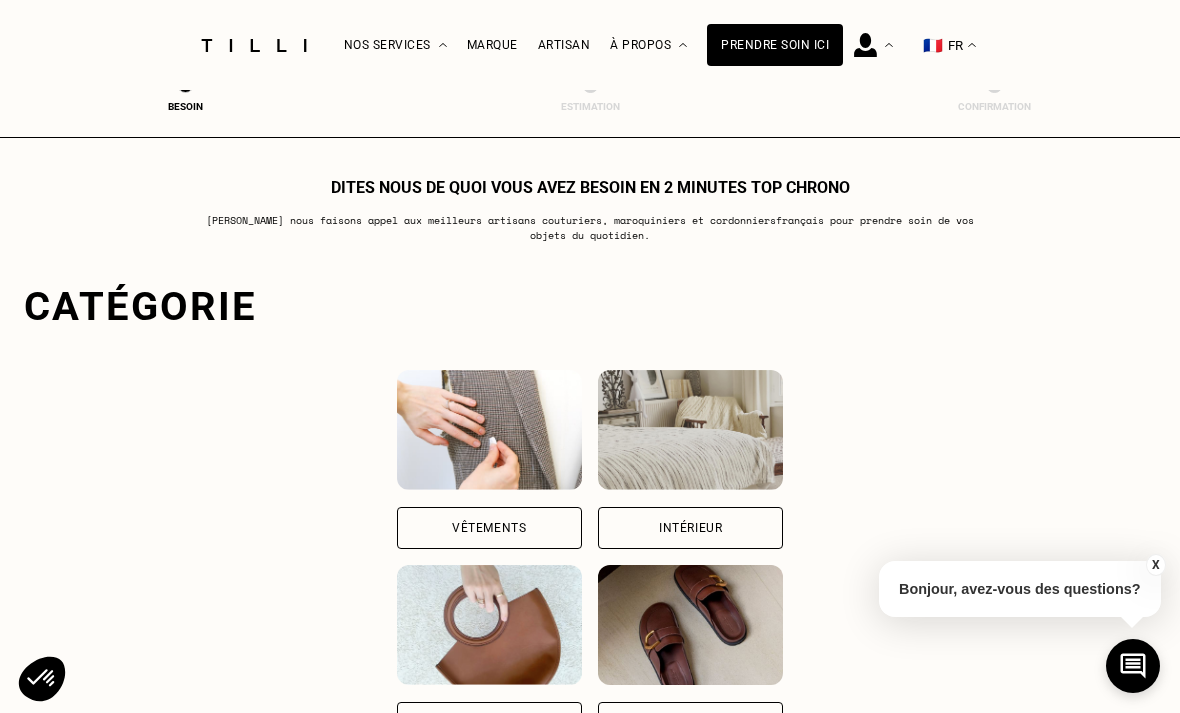 click on "Chaussures" at bounding box center [691, 723] 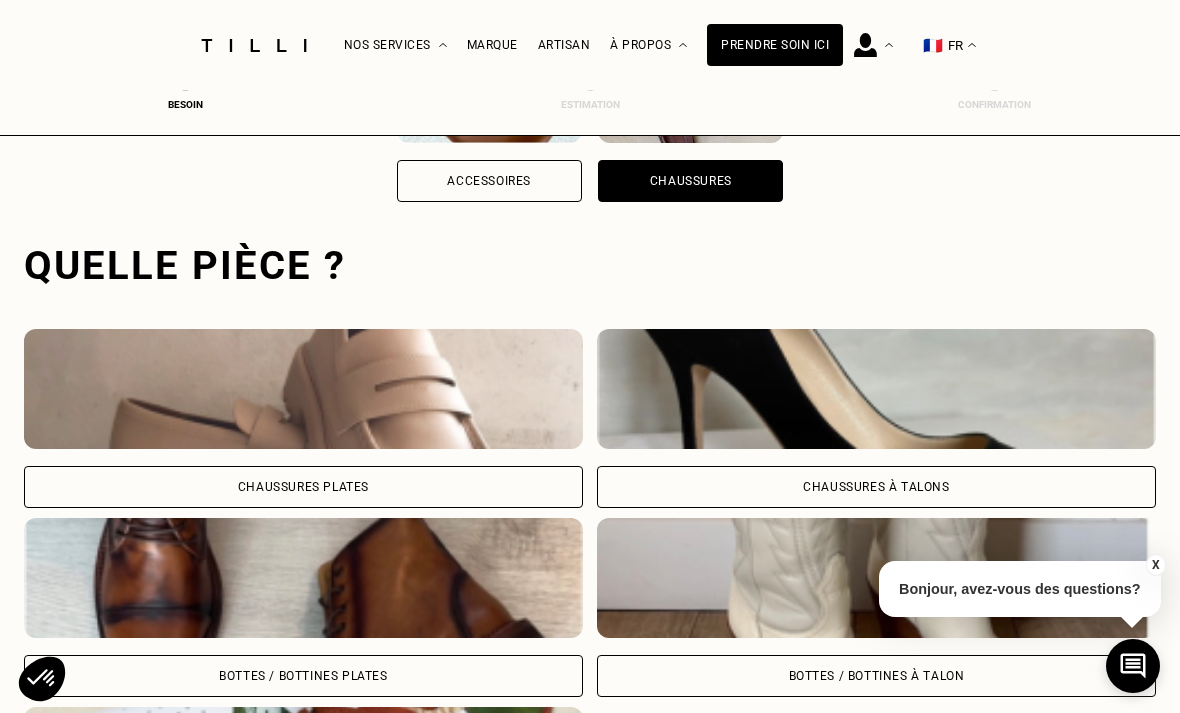 scroll, scrollTop: 617, scrollLeft: 0, axis: vertical 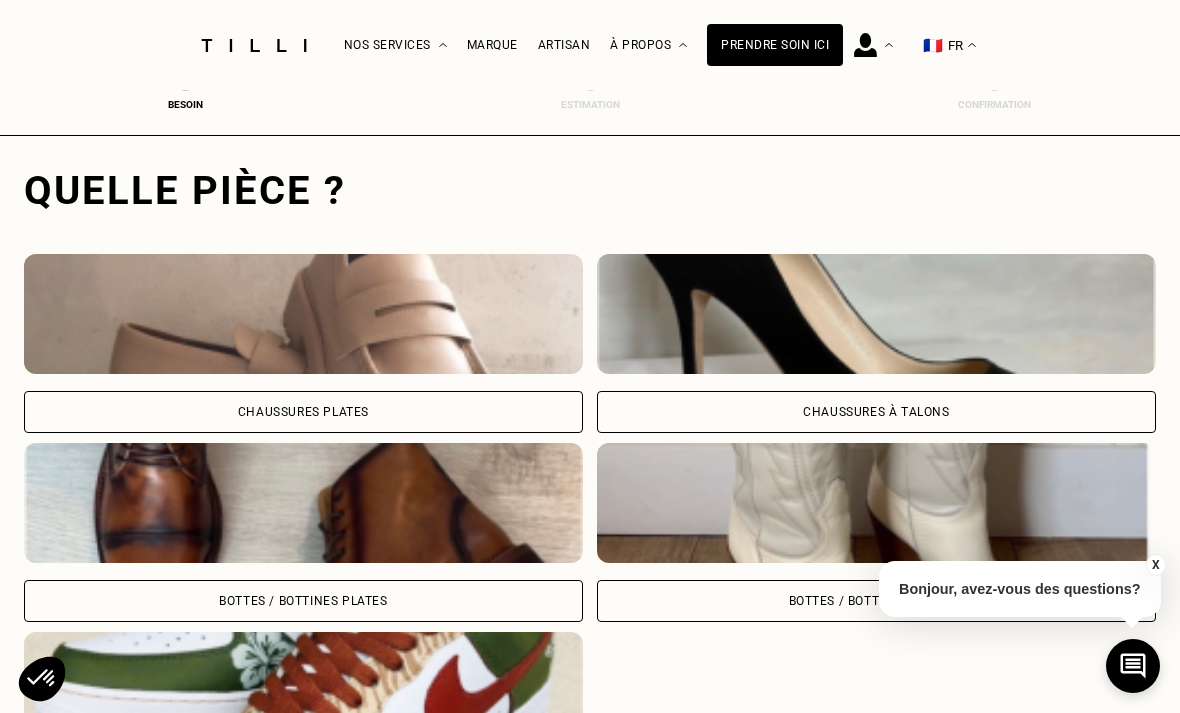 click on "Bottes / Bottines plates" at bounding box center (303, 601) 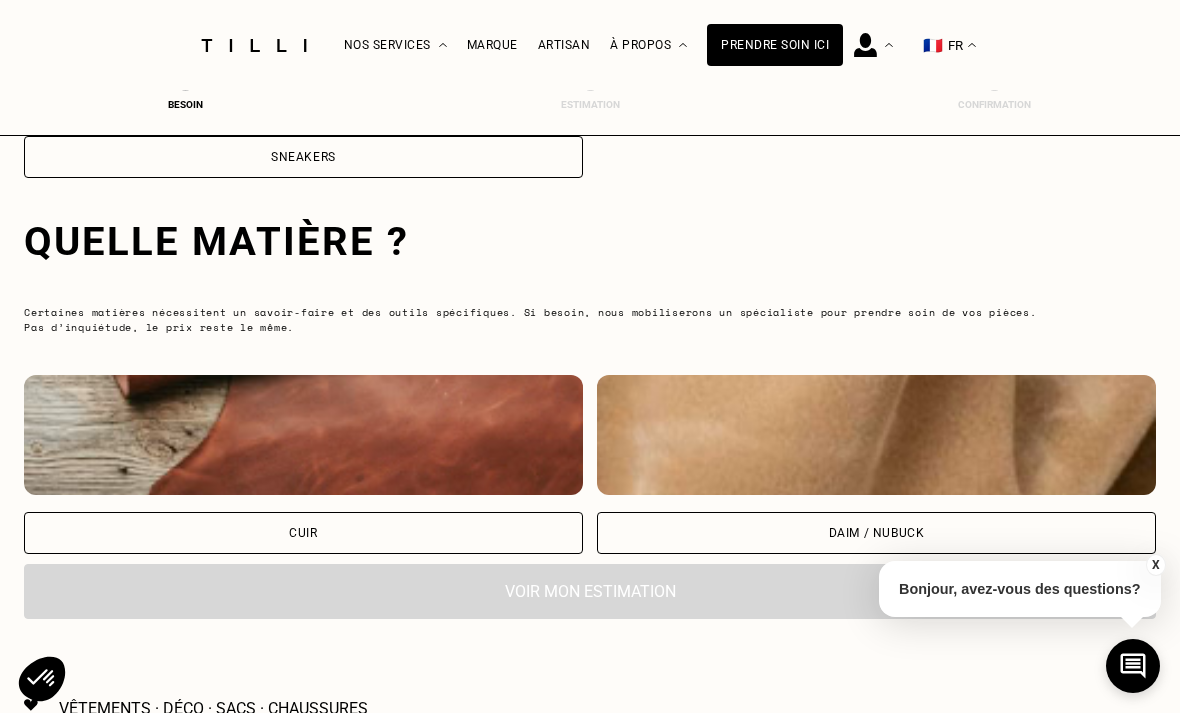 scroll, scrollTop: 1302, scrollLeft: 0, axis: vertical 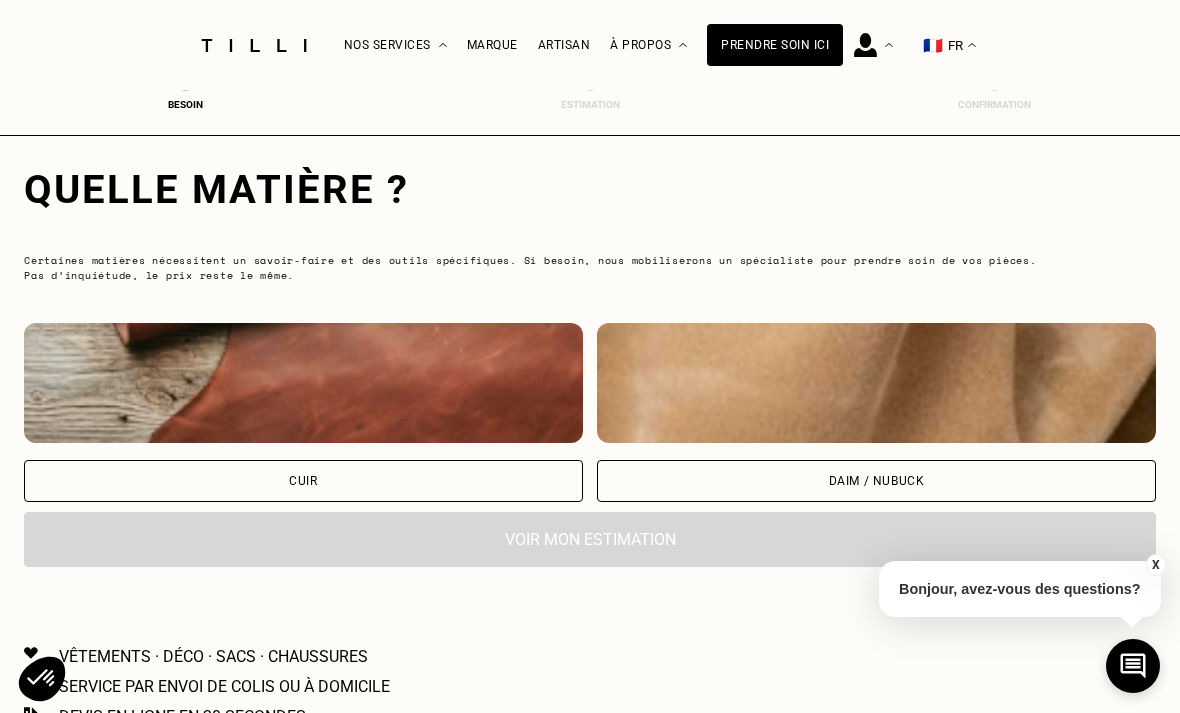 click on "Cuir" at bounding box center (303, 481) 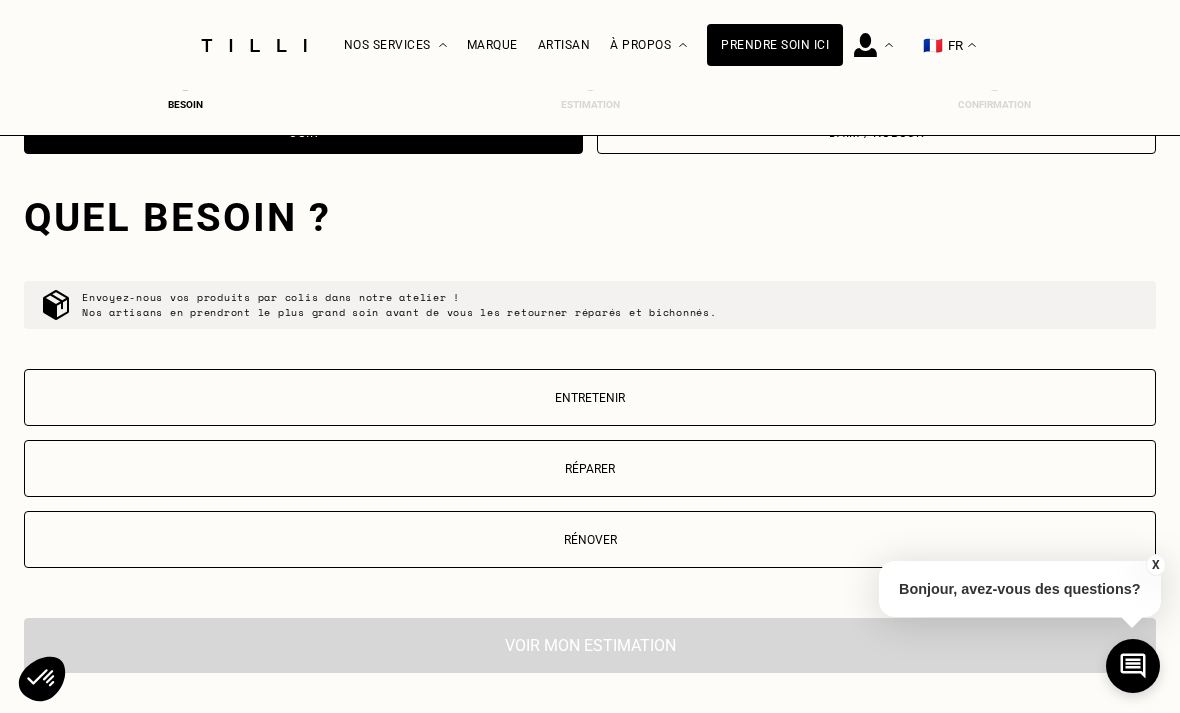 scroll, scrollTop: 1681, scrollLeft: 0, axis: vertical 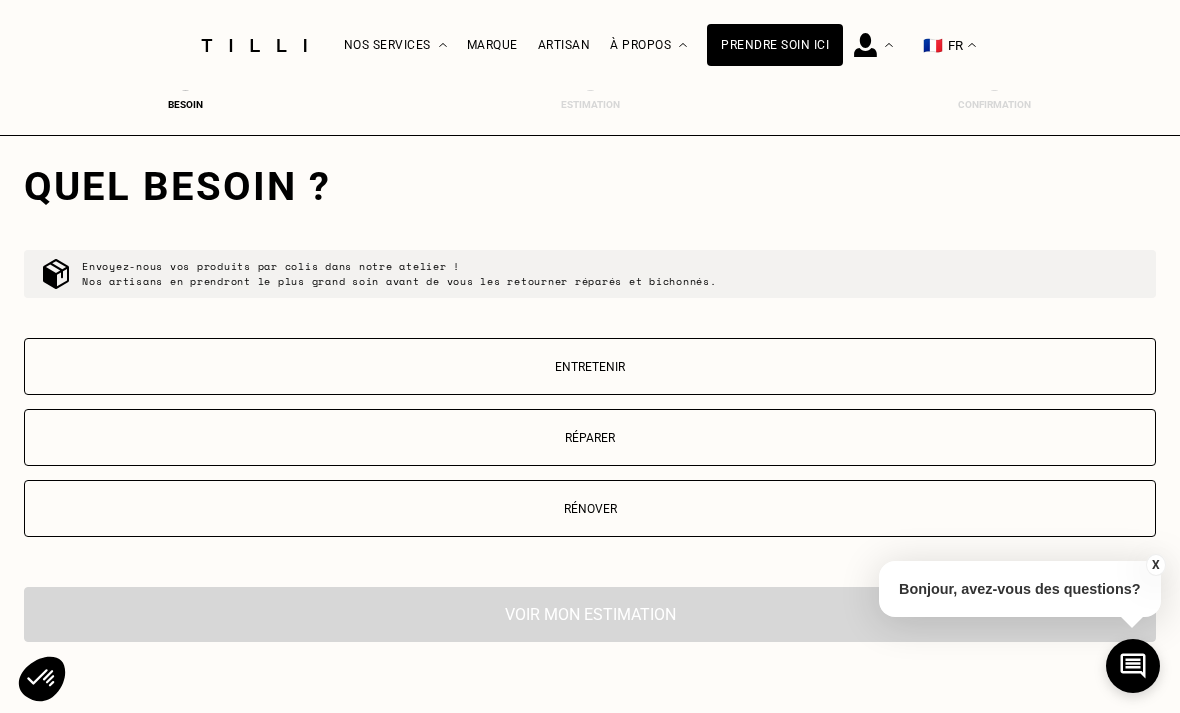 click on "Rénover" at bounding box center (590, 509) 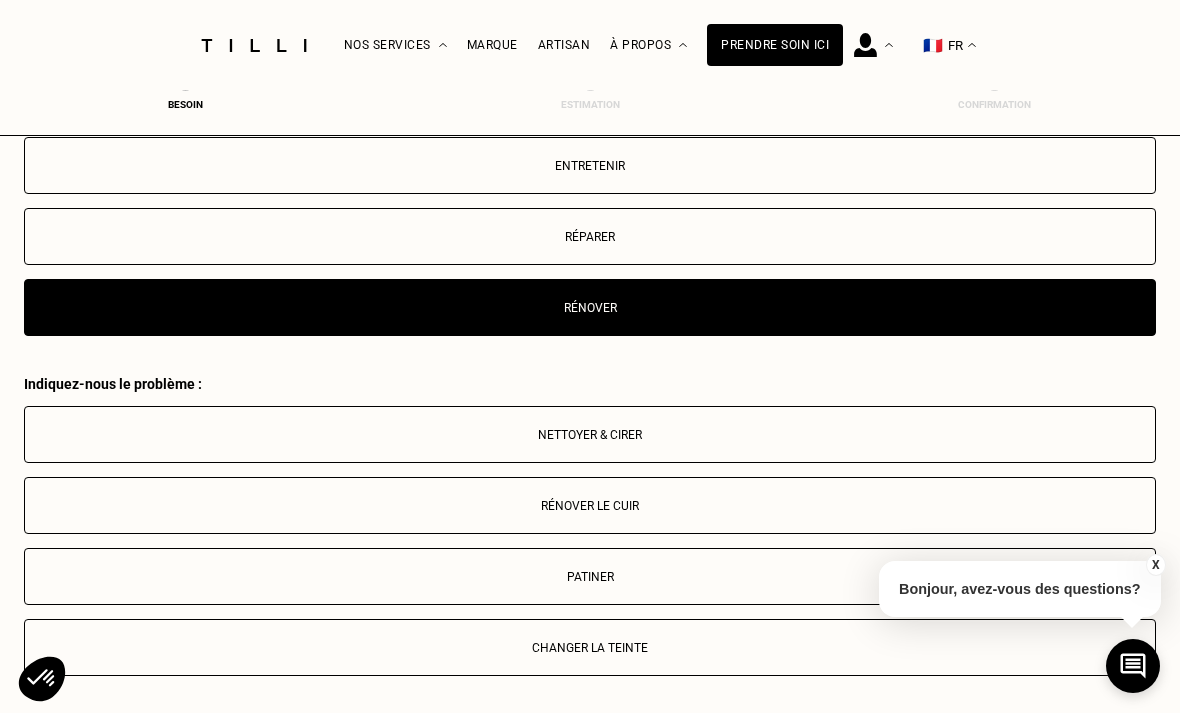 scroll, scrollTop: 1872, scrollLeft: 0, axis: vertical 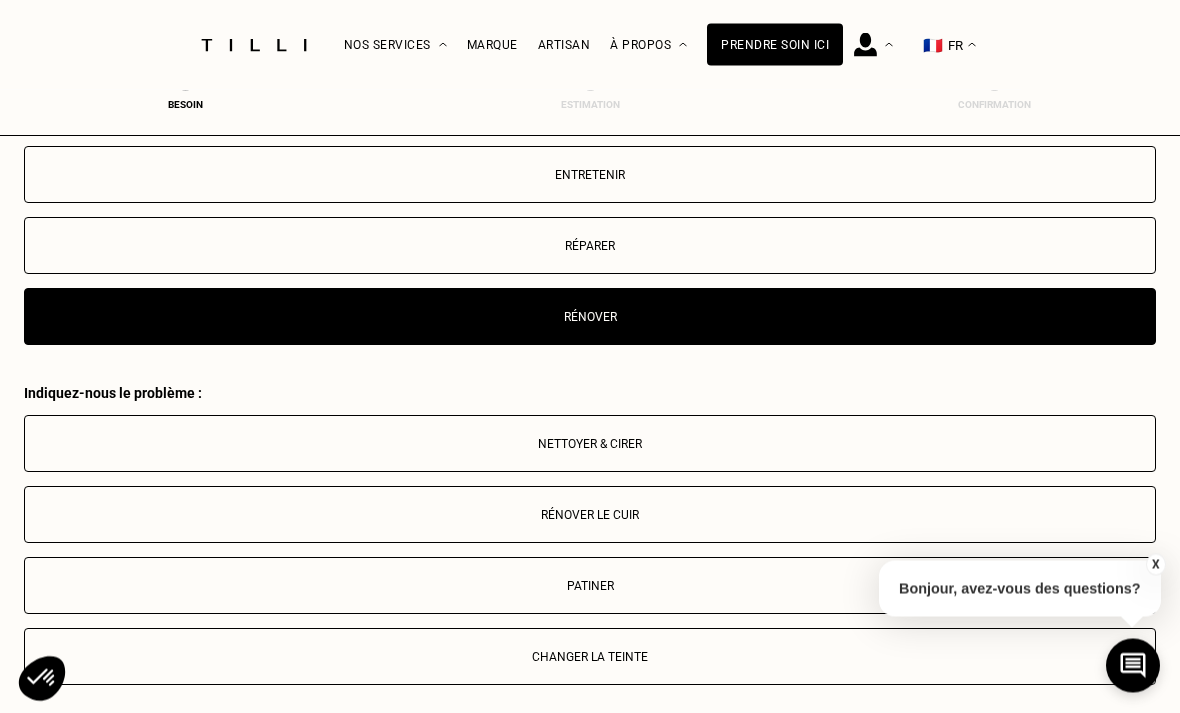 click on "Réparer" at bounding box center (590, 247) 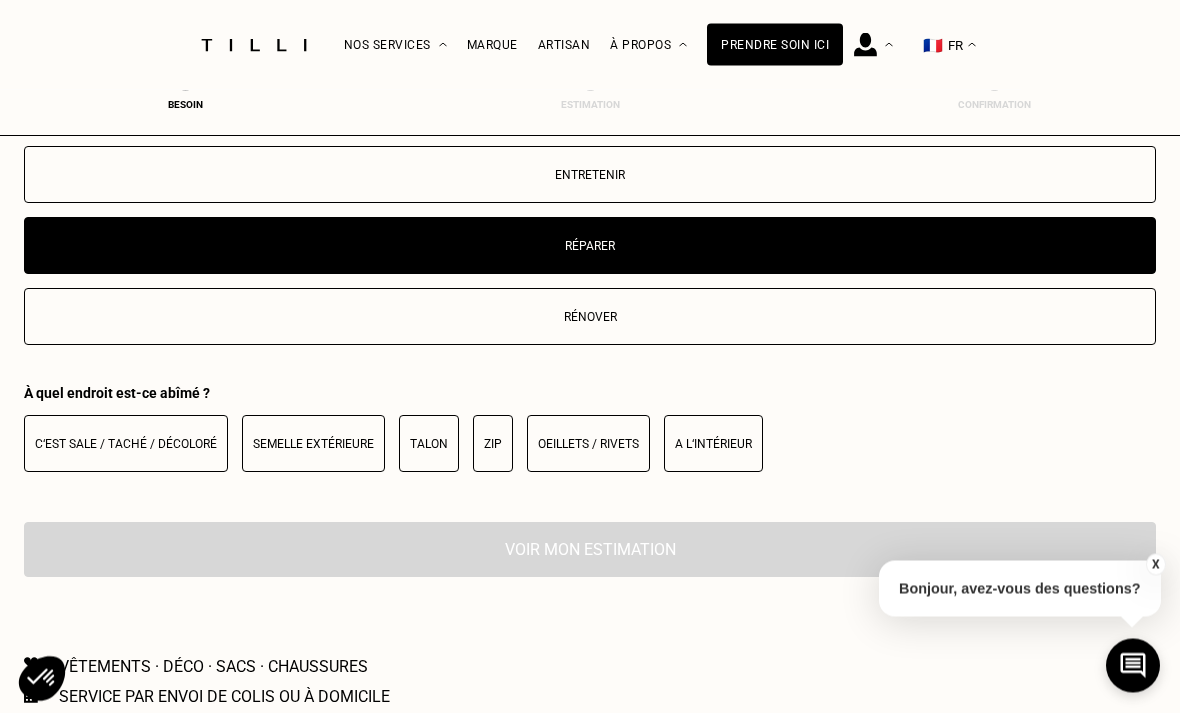 scroll, scrollTop: 1865, scrollLeft: 0, axis: vertical 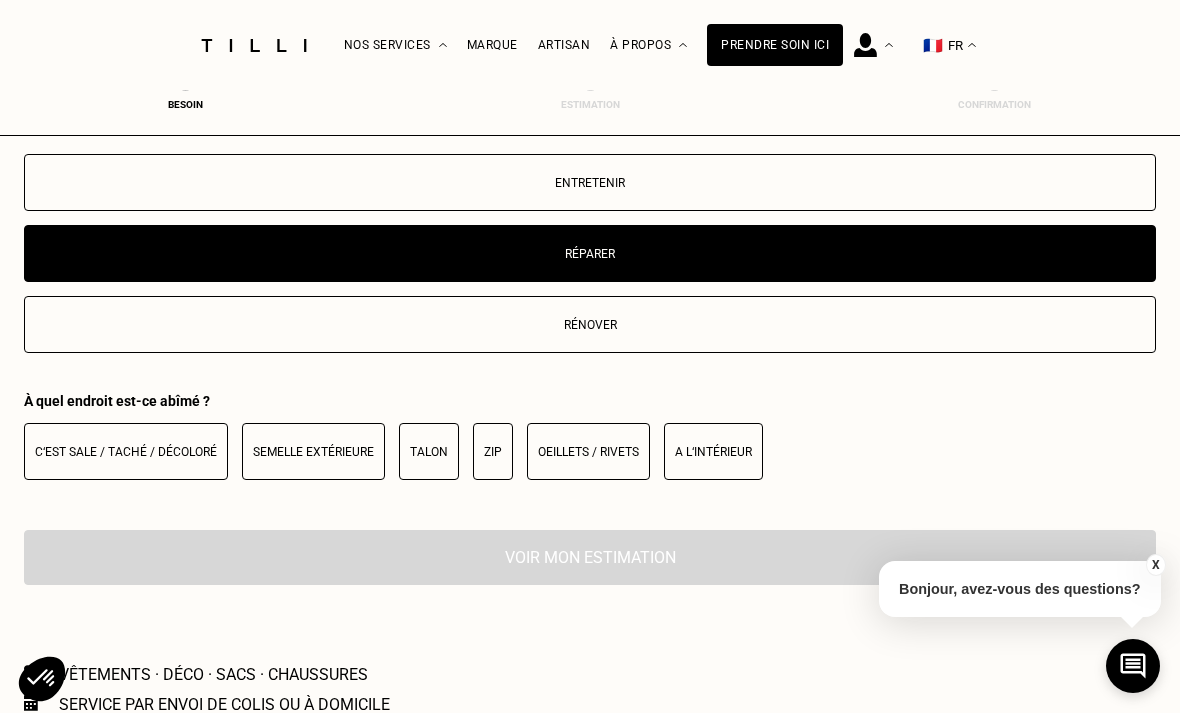 click on "Entretenir" at bounding box center (590, 183) 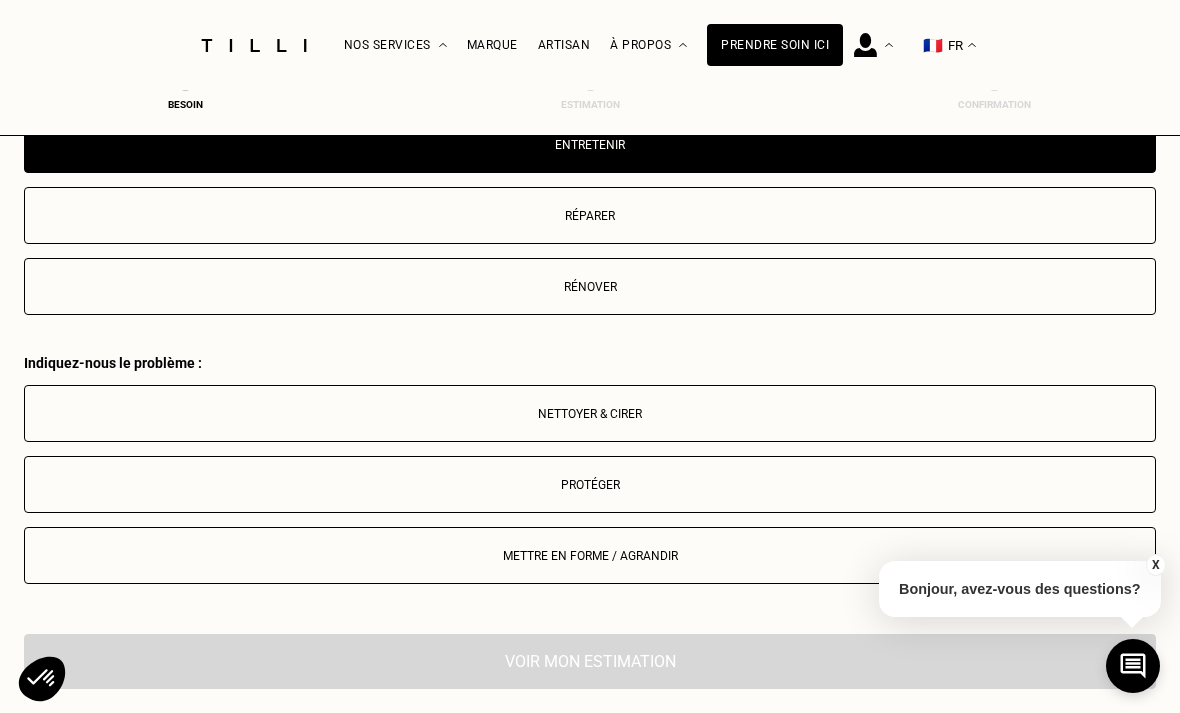 scroll, scrollTop: 1899, scrollLeft: 0, axis: vertical 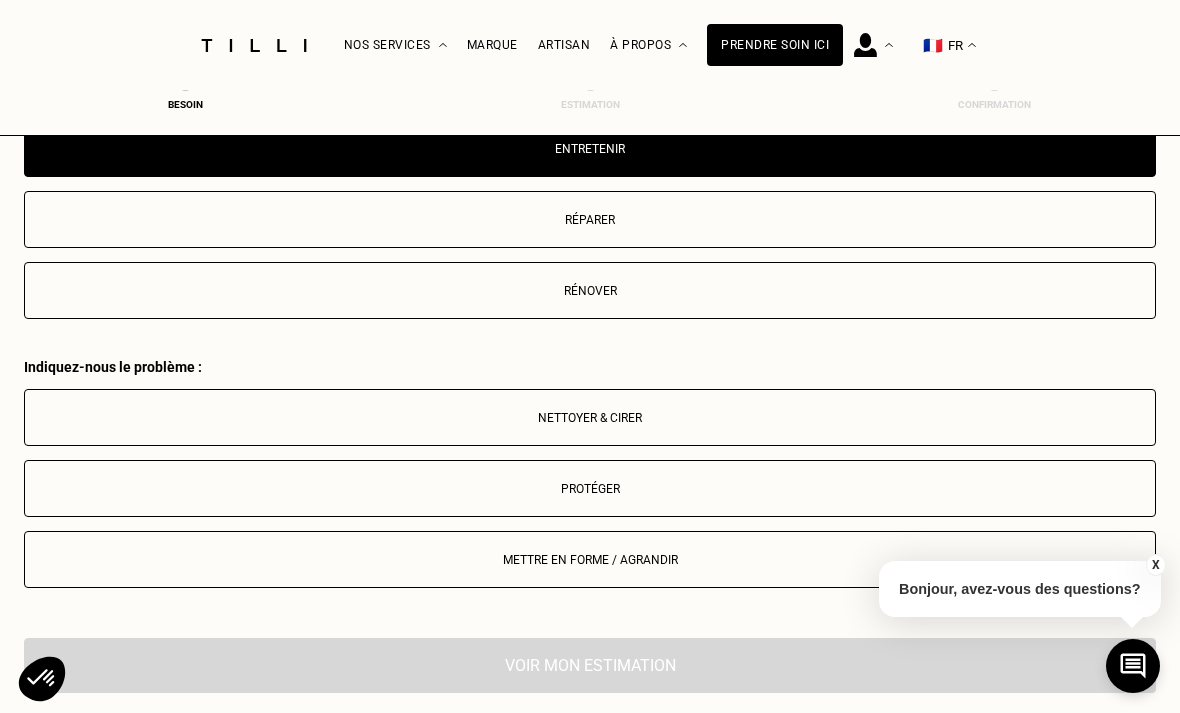 click on "Protéger" at bounding box center (590, 489) 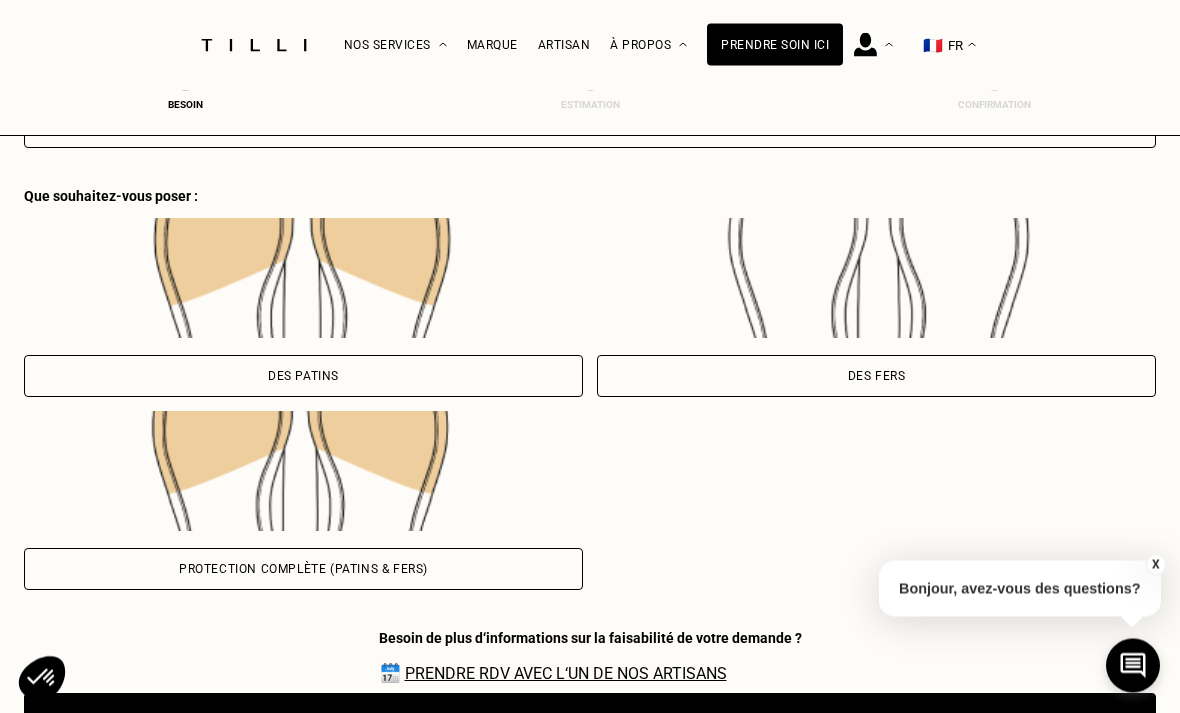 scroll, scrollTop: 2406, scrollLeft: 0, axis: vertical 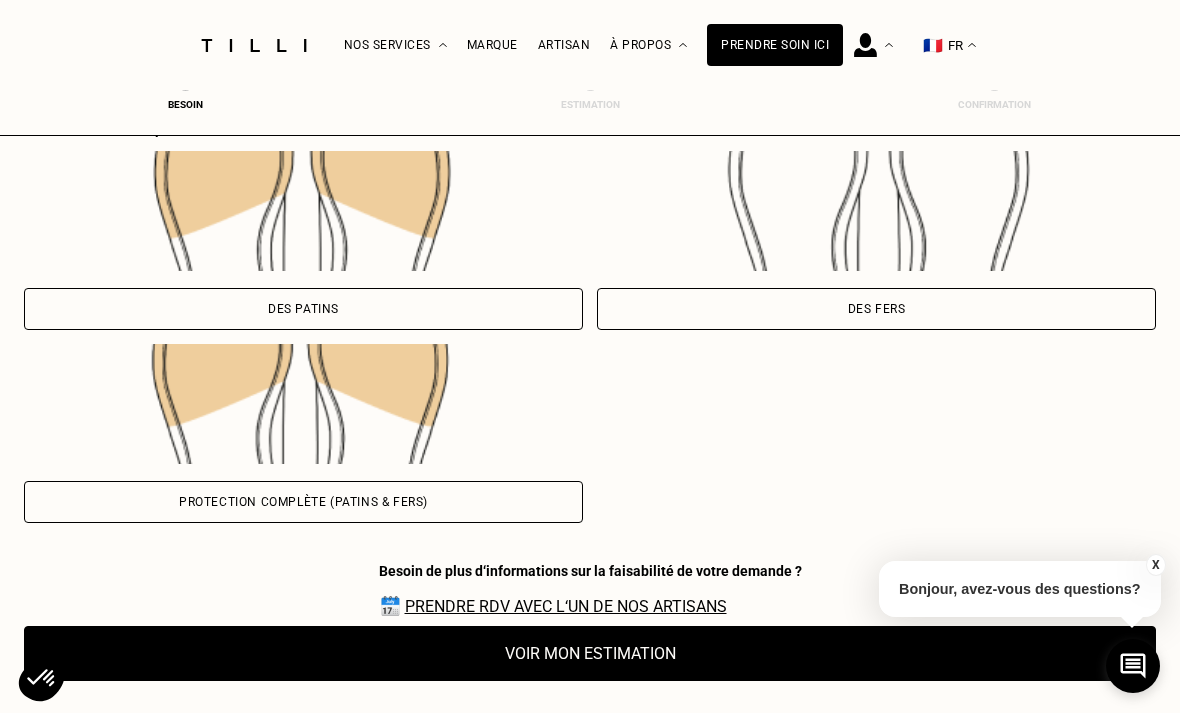 click on "Des patins" at bounding box center (303, 309) 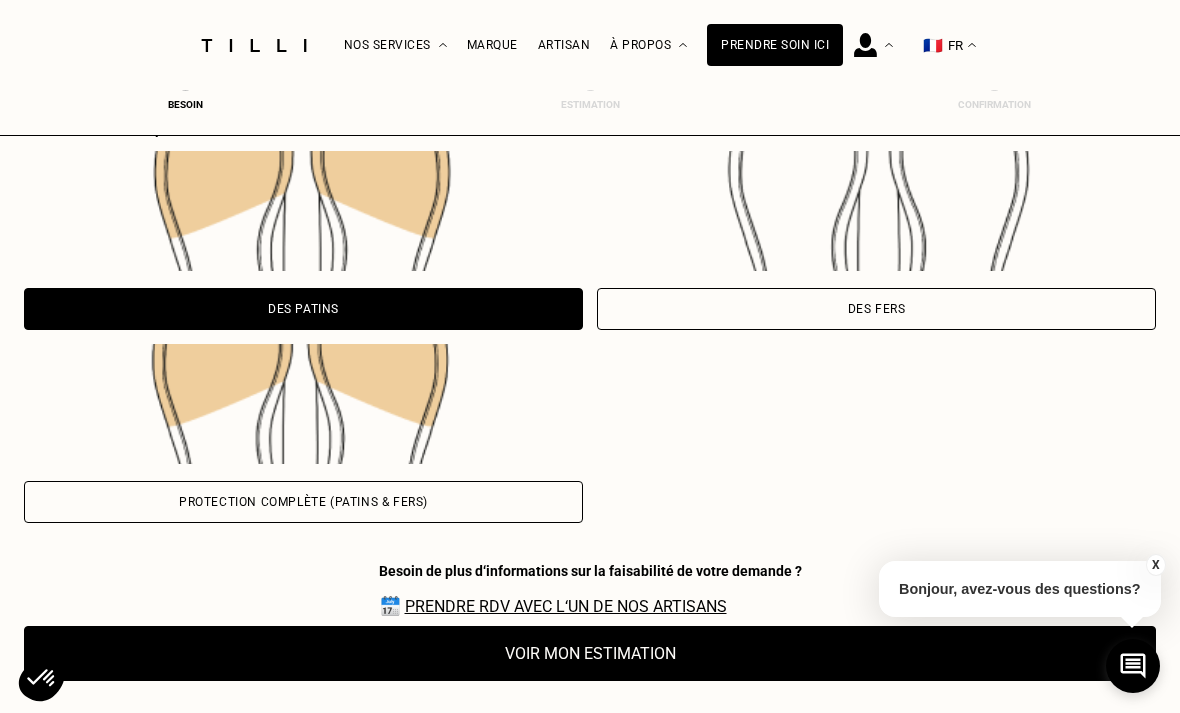 click on "Voir mon estimation" at bounding box center [590, 653] 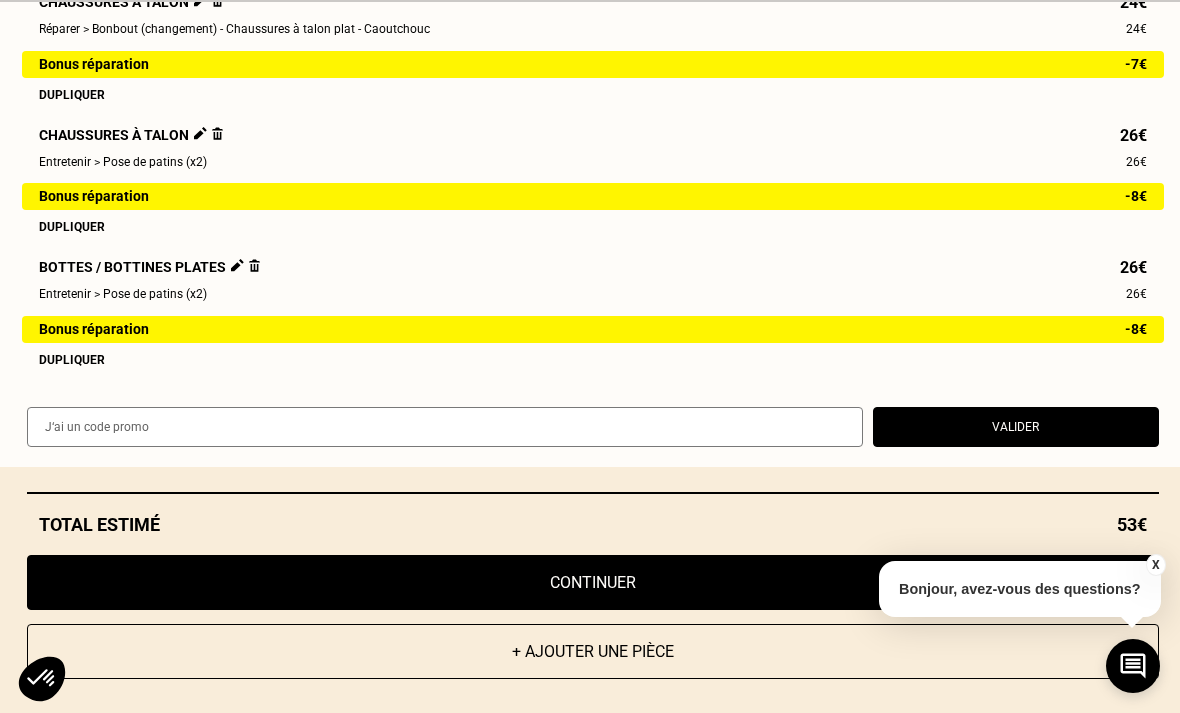 scroll, scrollTop: 289, scrollLeft: 0, axis: vertical 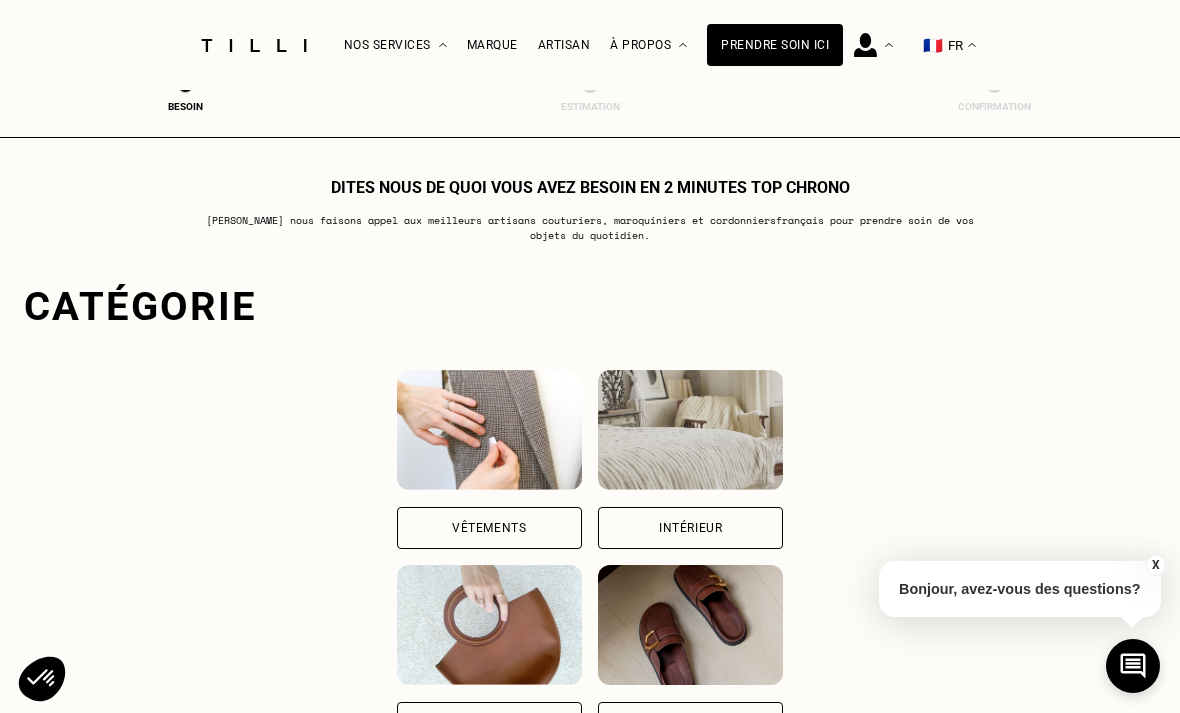 click on "Chaussures" at bounding box center [690, 723] 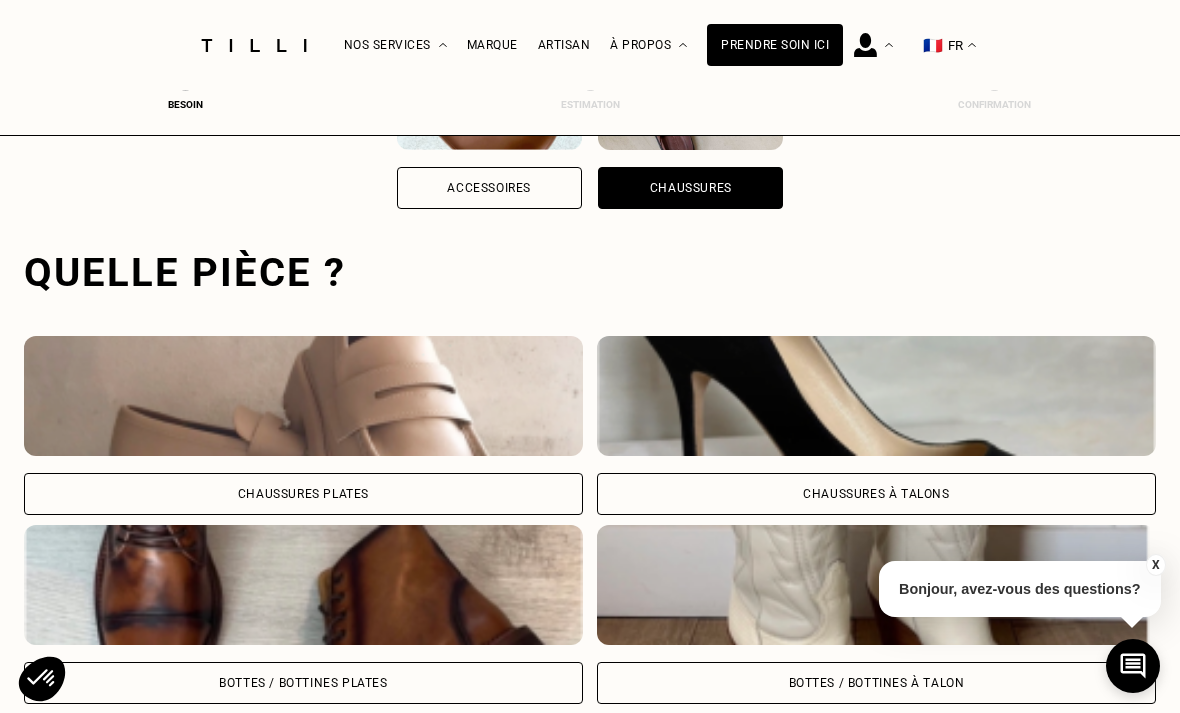 scroll, scrollTop: 617, scrollLeft: 0, axis: vertical 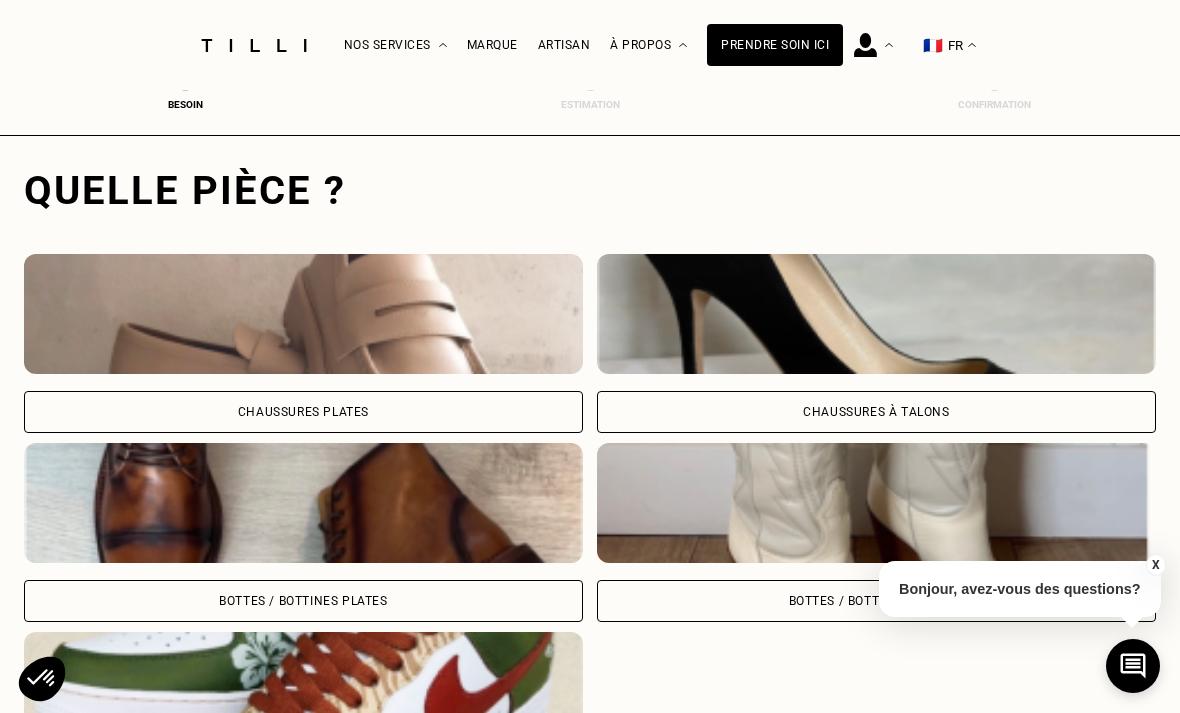 click on "Bottes / Bottines à talon" at bounding box center (877, 601) 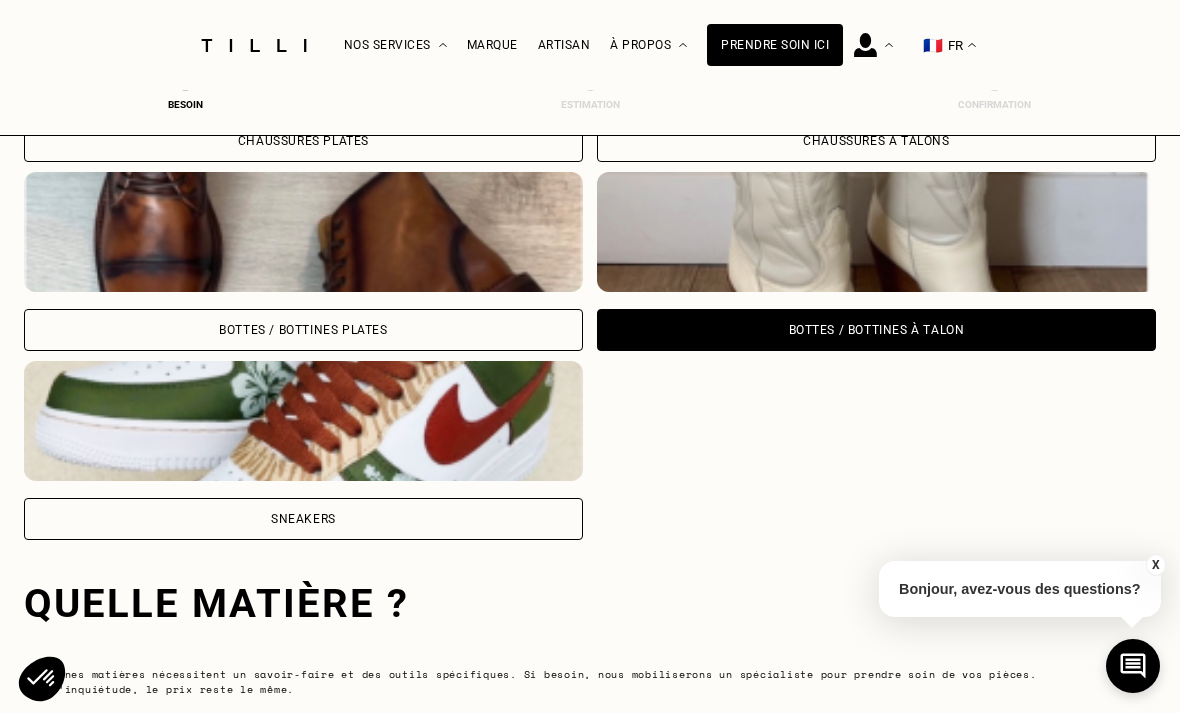 scroll, scrollTop: 1302, scrollLeft: 0, axis: vertical 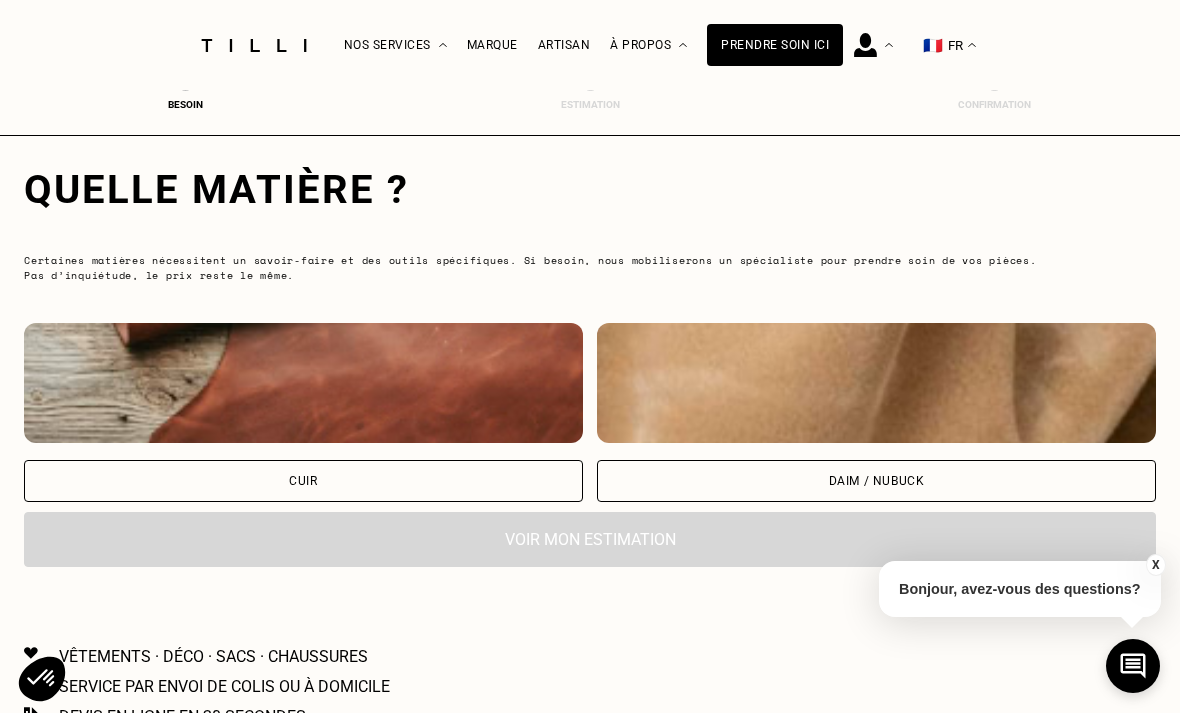 click on "Cuir" at bounding box center (303, 481) 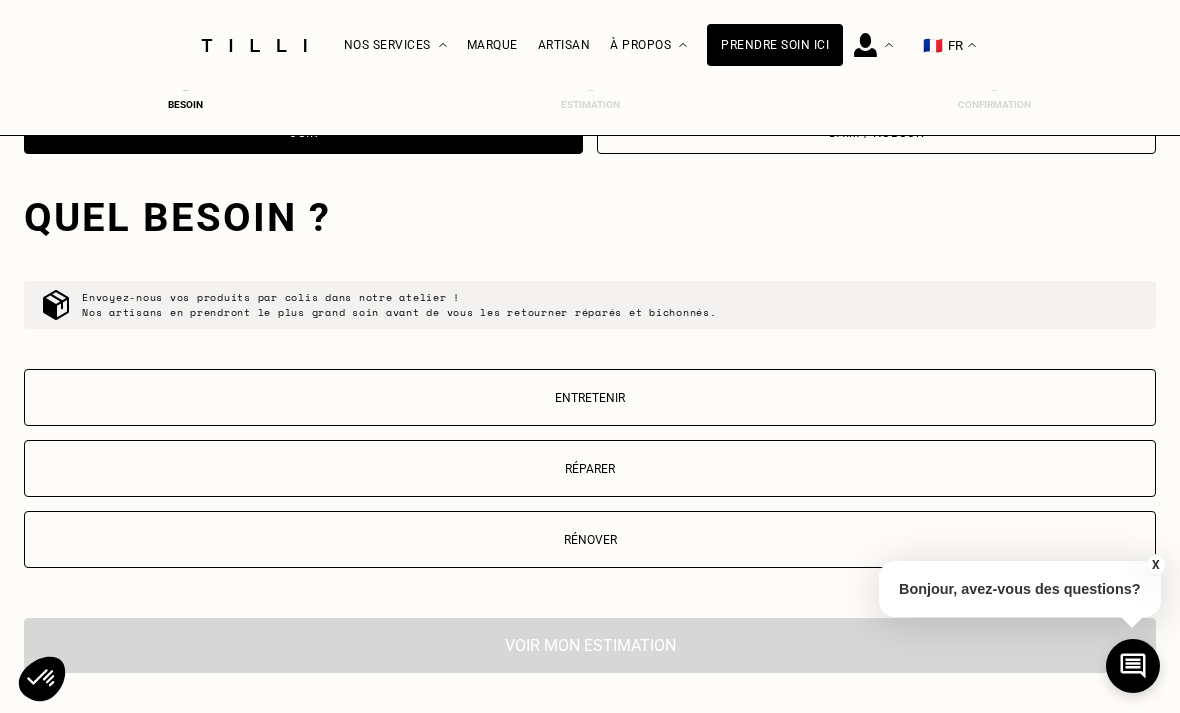 scroll, scrollTop: 1681, scrollLeft: 0, axis: vertical 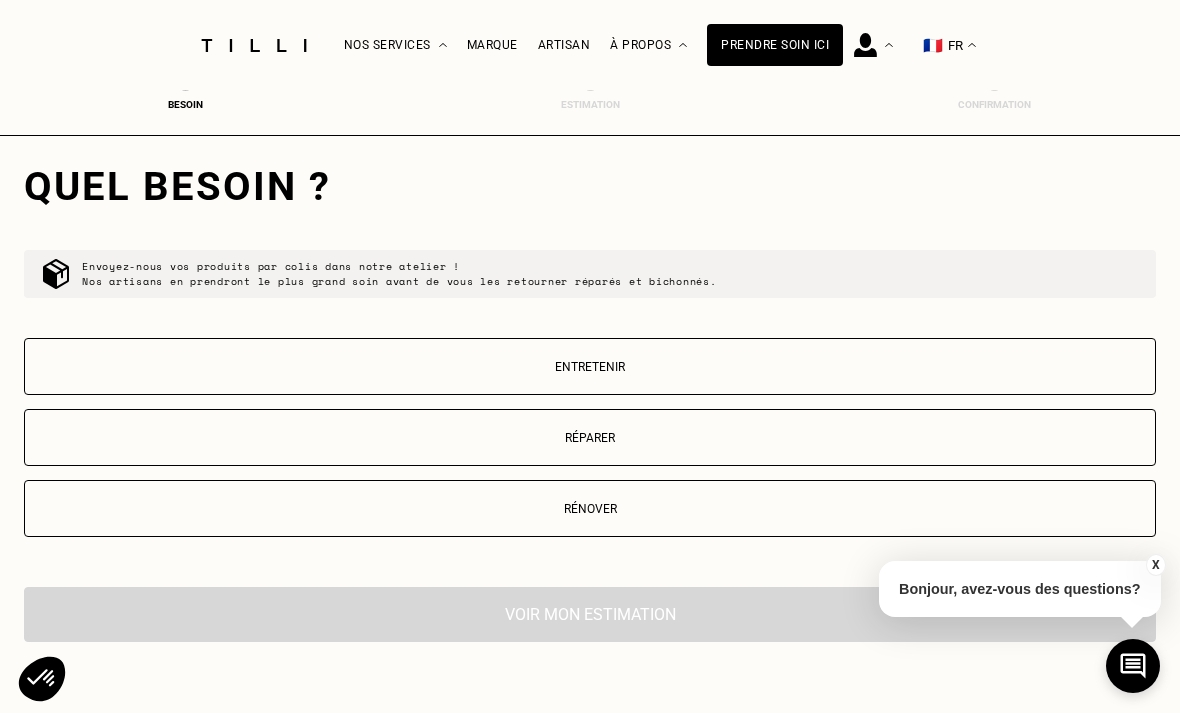 click on "Réparer" at bounding box center [590, 438] 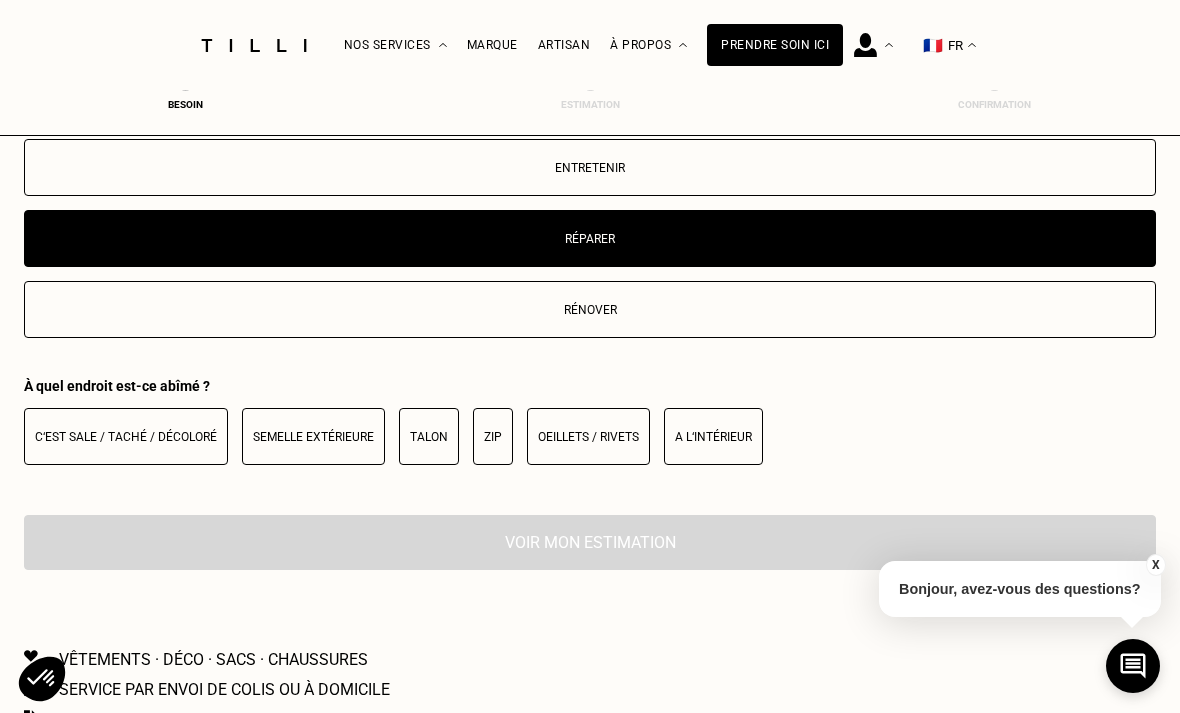 scroll, scrollTop: 1881, scrollLeft: 0, axis: vertical 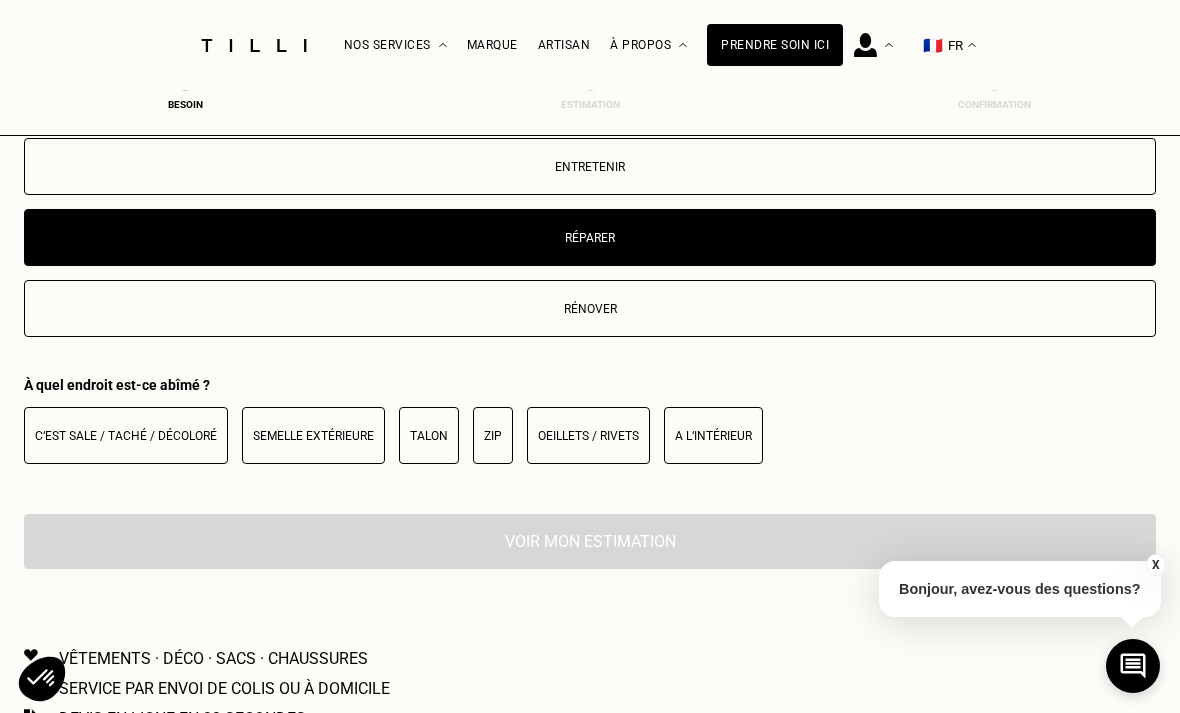 click on "Entretenir" at bounding box center (590, 167) 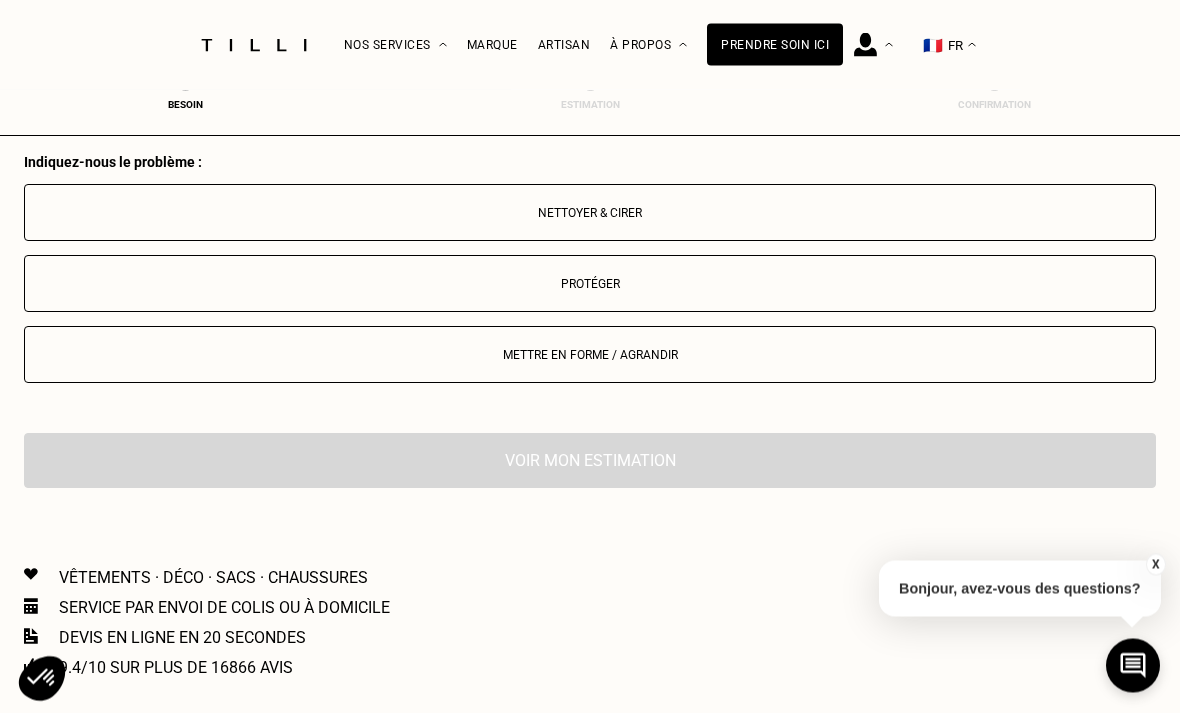 scroll, scrollTop: 2136, scrollLeft: 0, axis: vertical 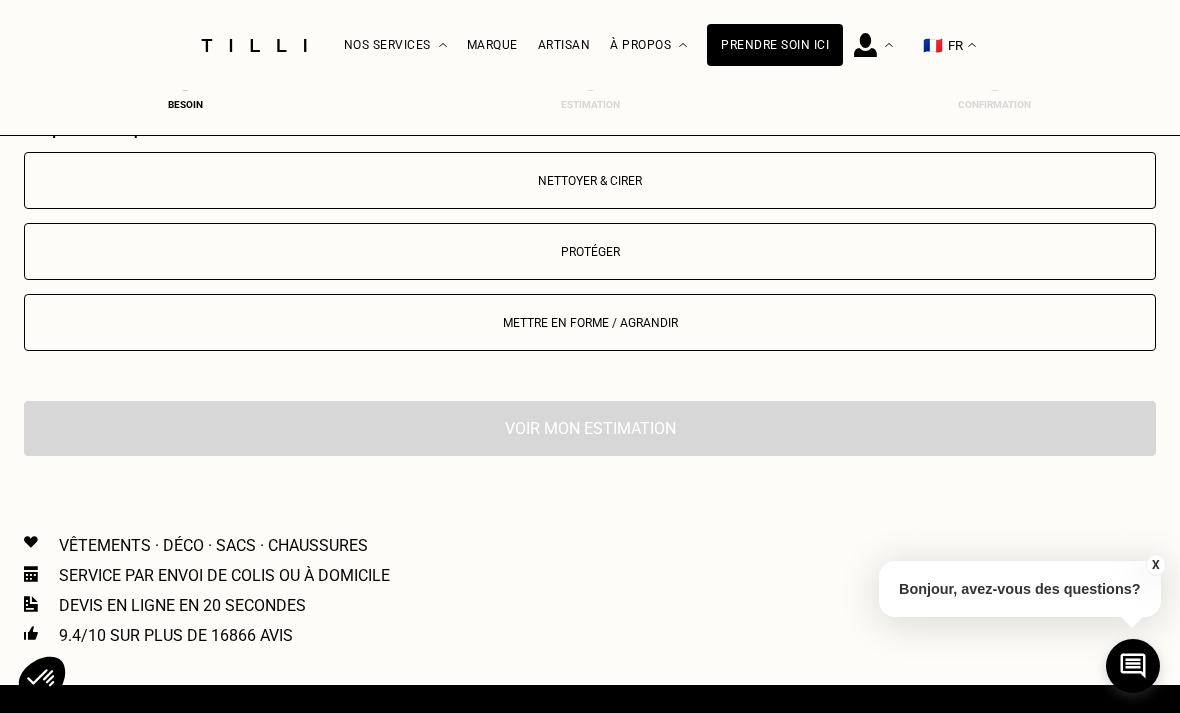 click on "Protéger" at bounding box center (590, 252) 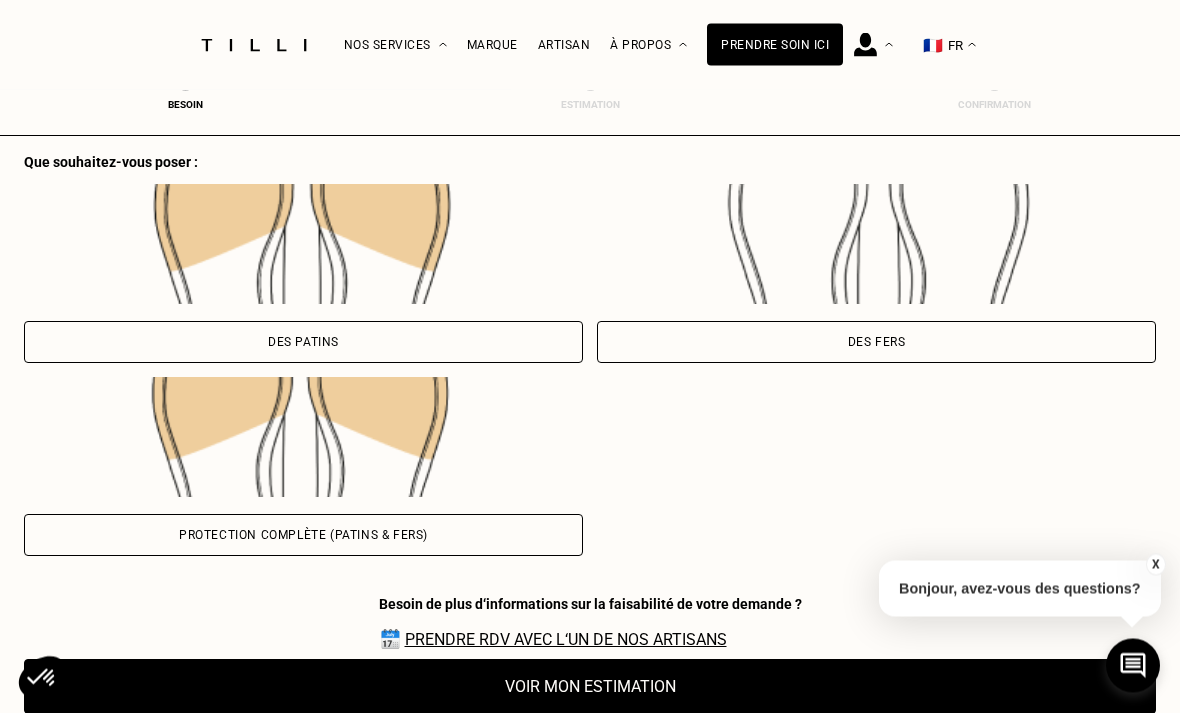 scroll, scrollTop: 2406, scrollLeft: 0, axis: vertical 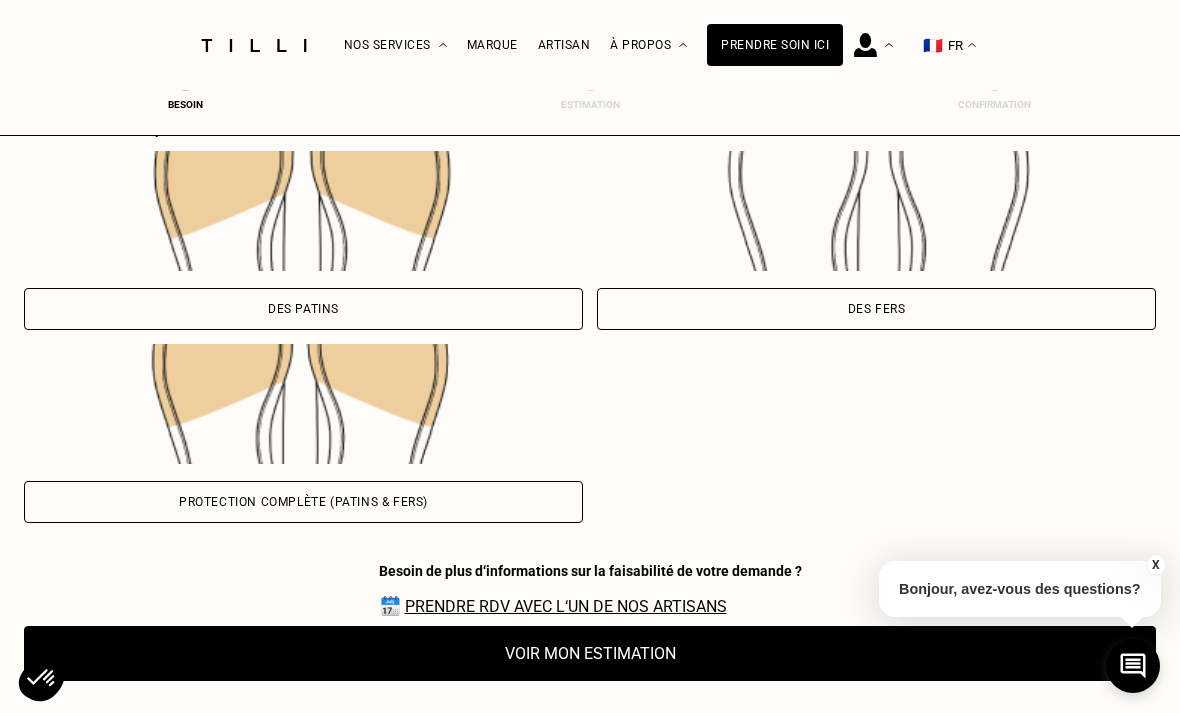 click on "Des patins" at bounding box center (303, 309) 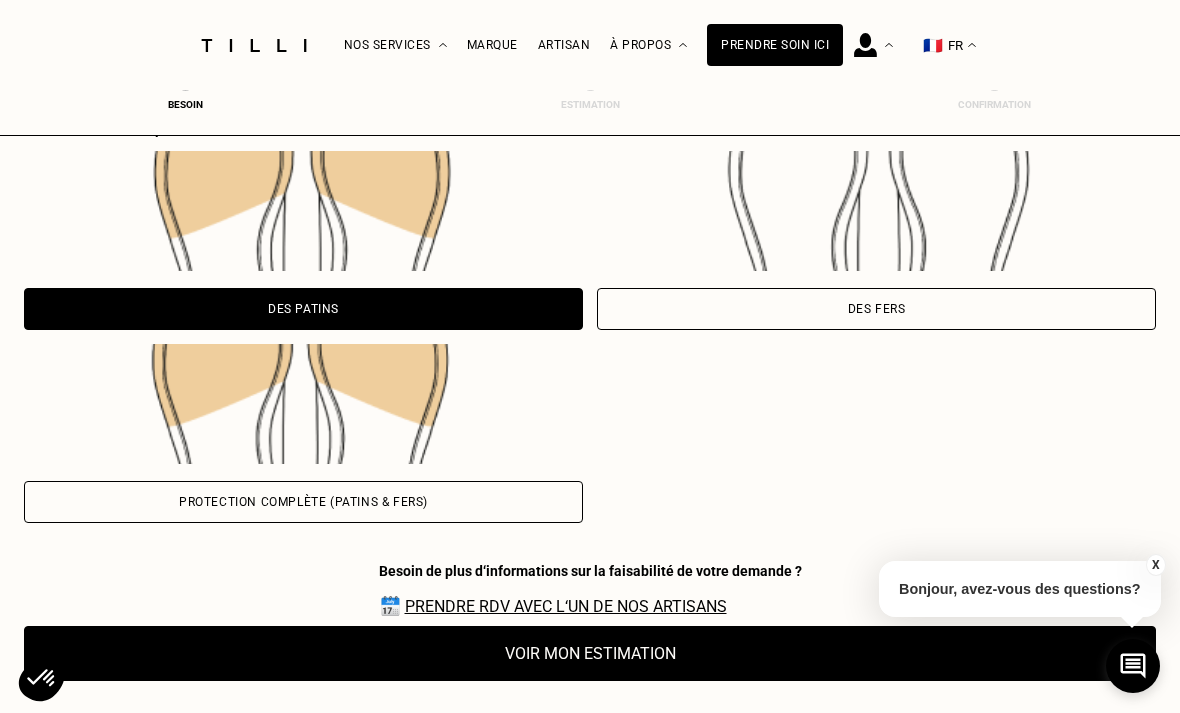 click on "Voir mon estimation" at bounding box center (590, 653) 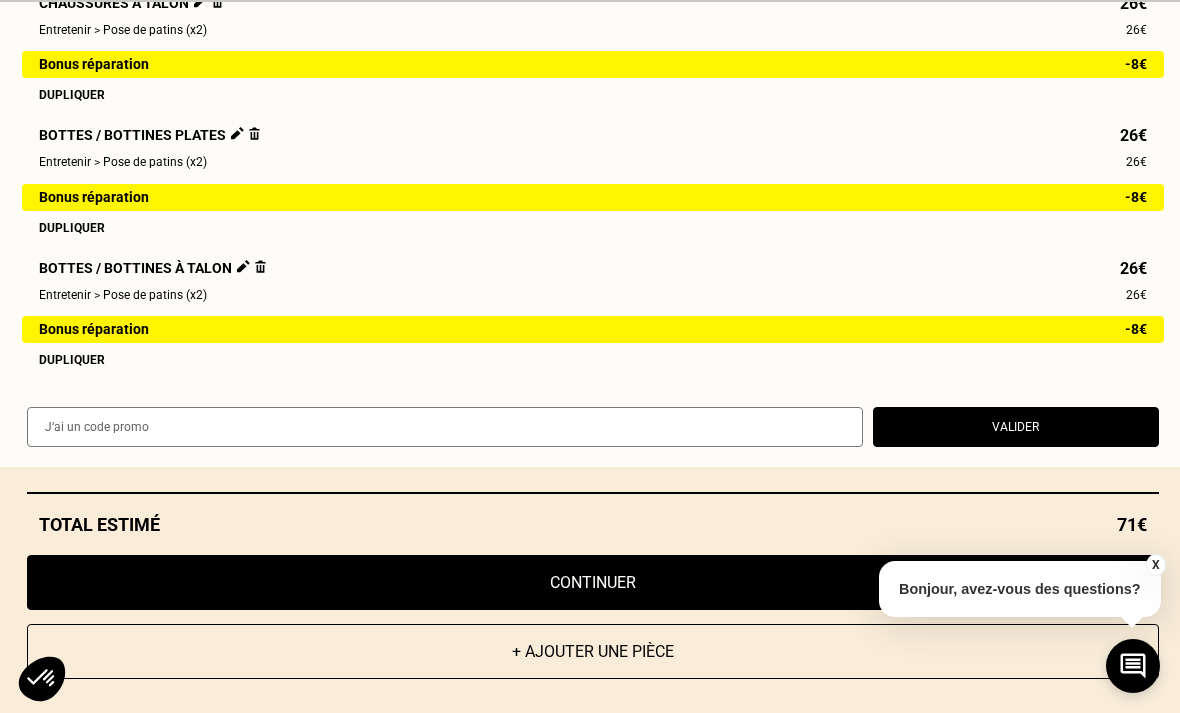 scroll, scrollTop: 422, scrollLeft: 0, axis: vertical 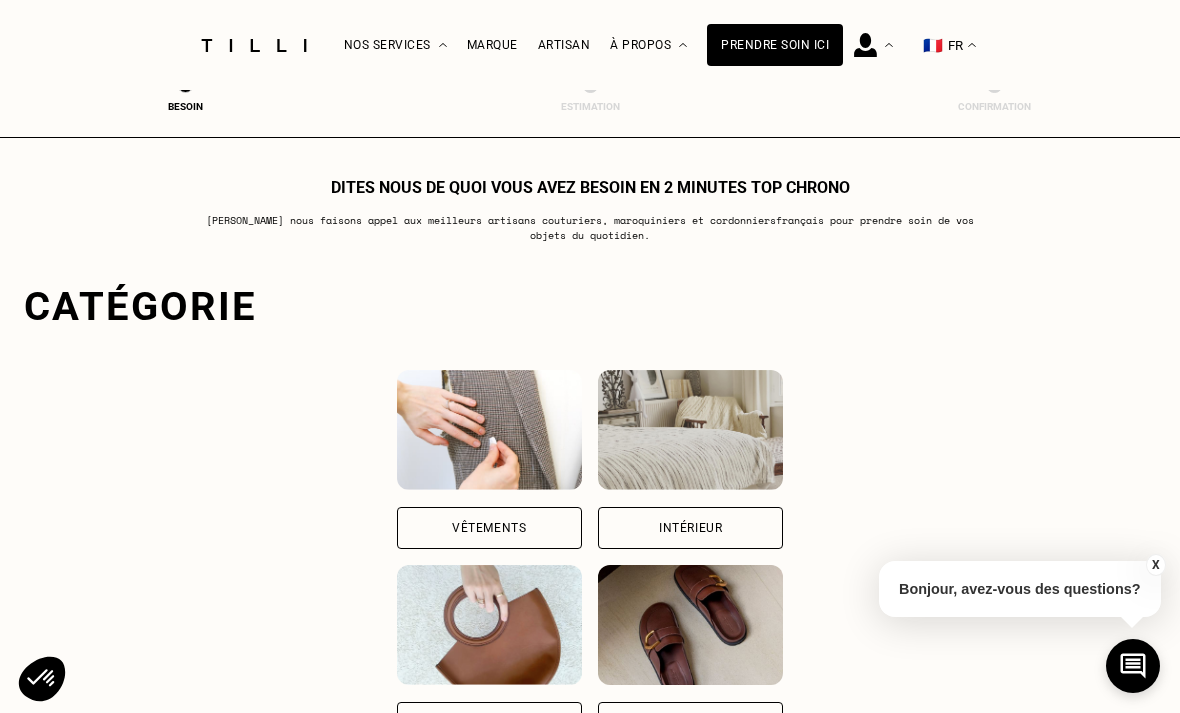 click on "Chaussures" at bounding box center (691, 723) 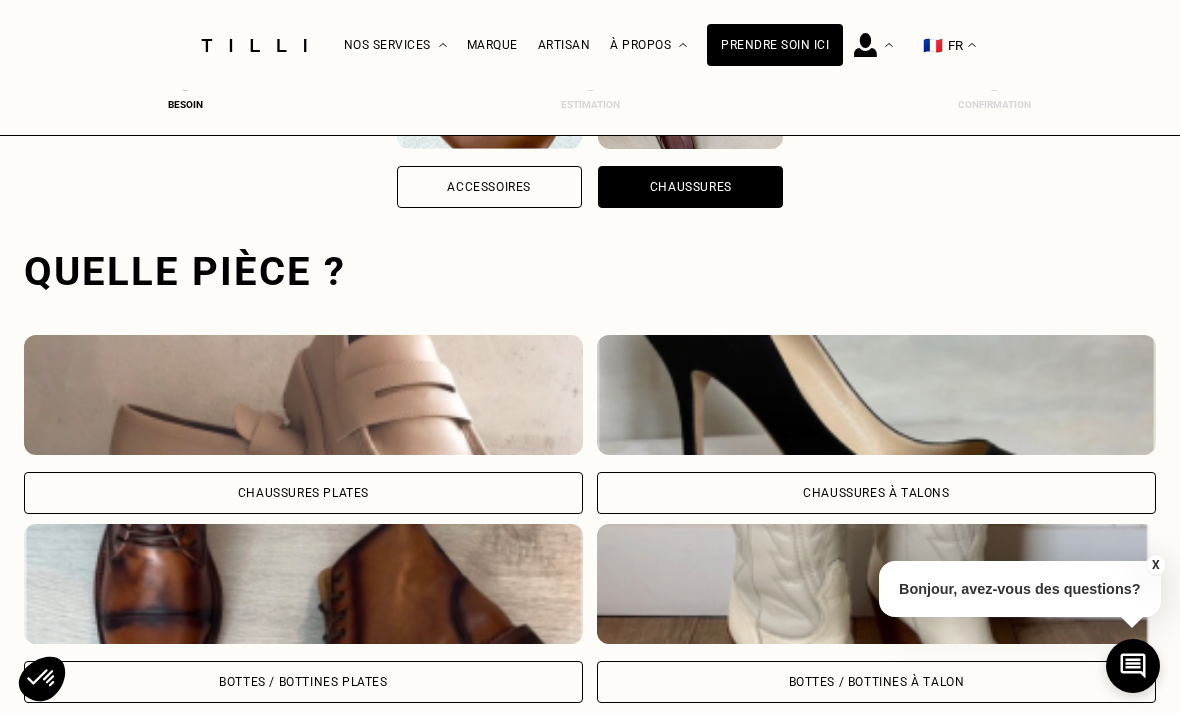 scroll, scrollTop: 617, scrollLeft: 0, axis: vertical 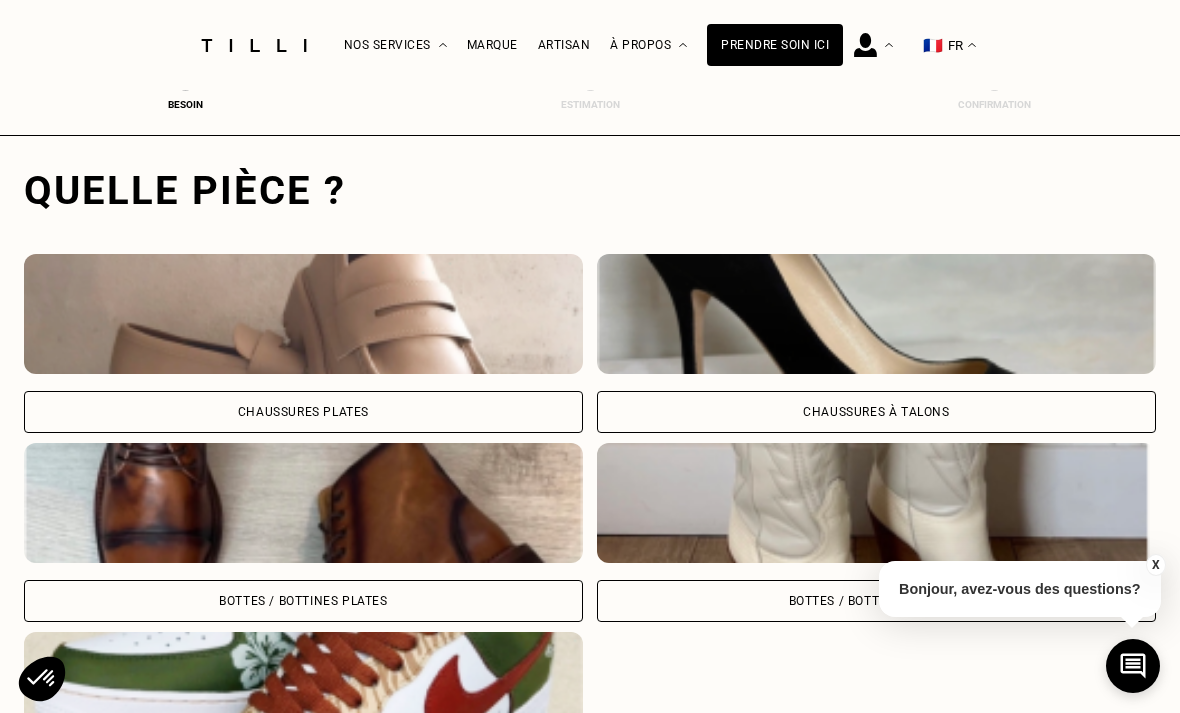 click on "Bottes / Bottines à talon" at bounding box center [877, 601] 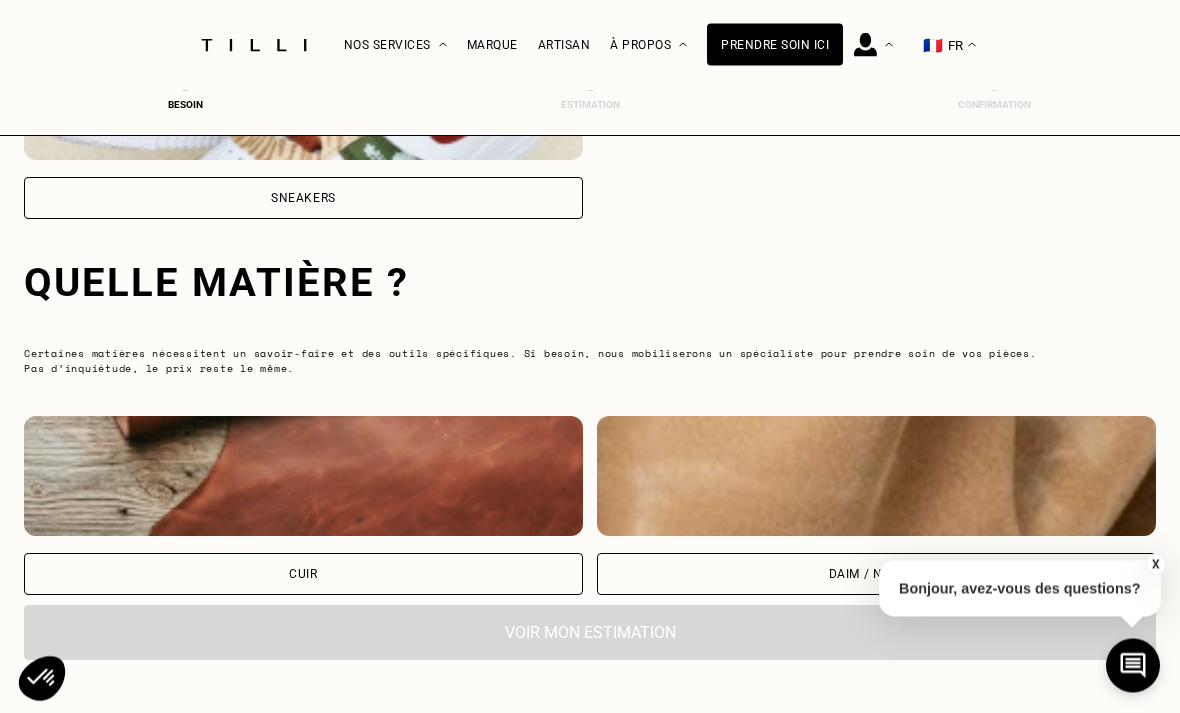 scroll, scrollTop: 1302, scrollLeft: 0, axis: vertical 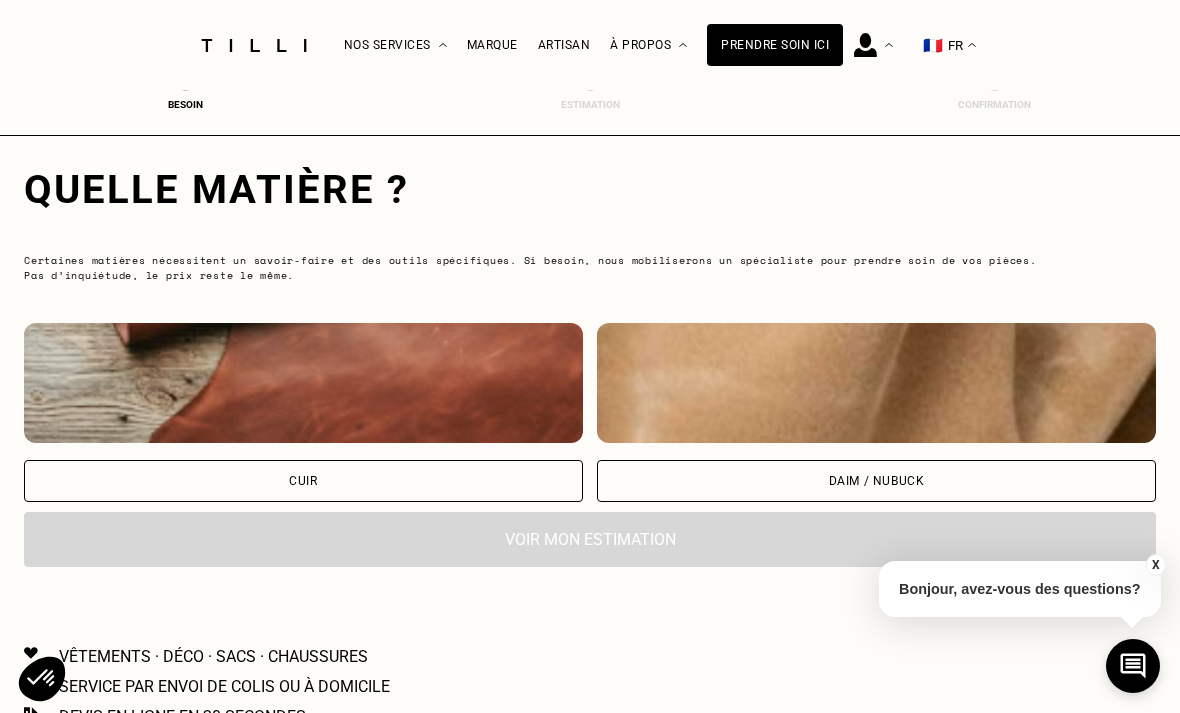 click on "Cuir" at bounding box center (303, 481) 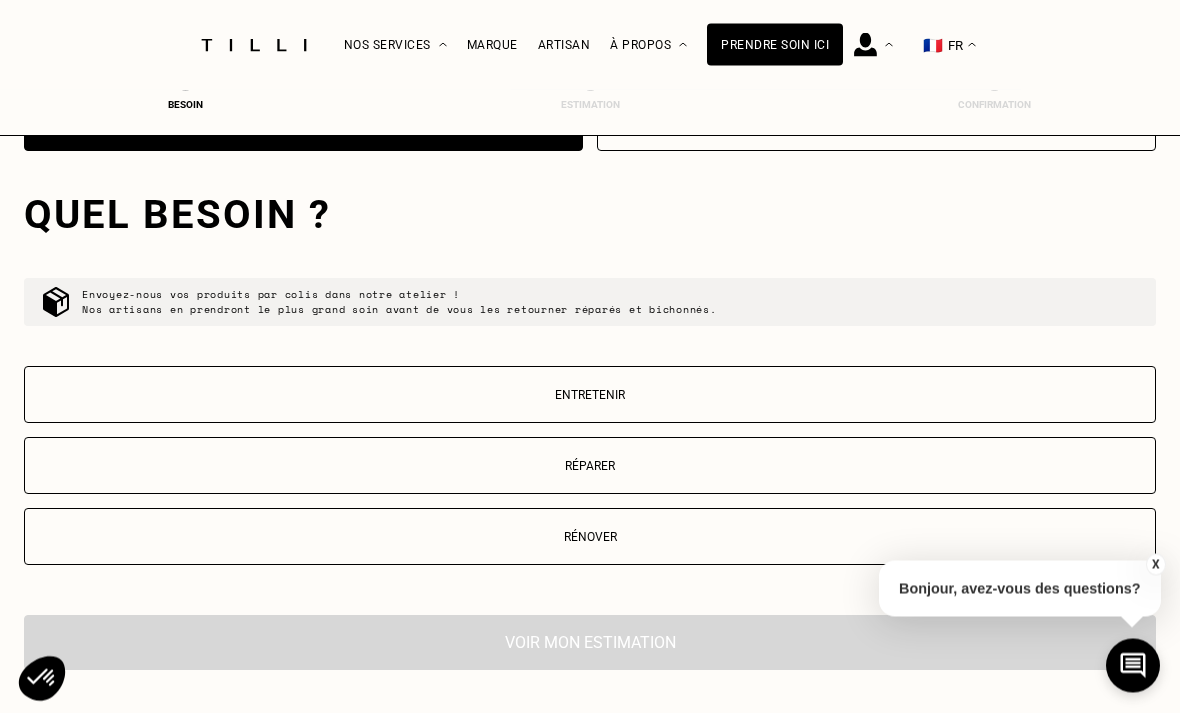 scroll, scrollTop: 1681, scrollLeft: 0, axis: vertical 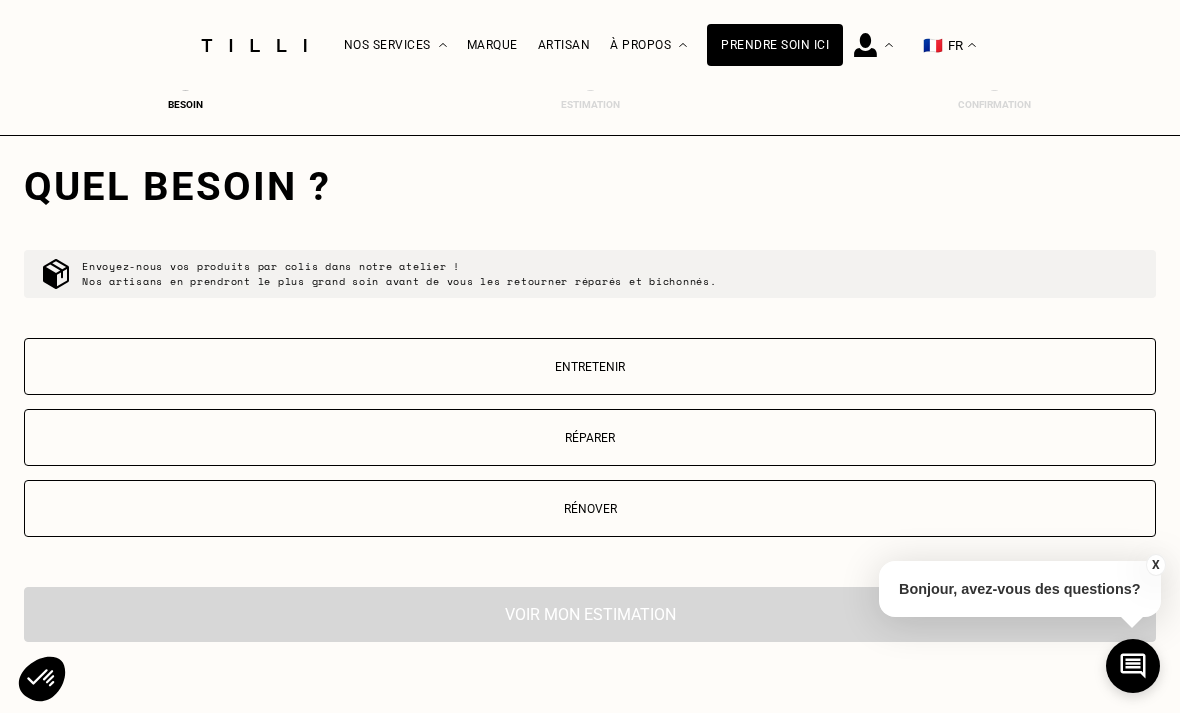 click on "Entretenir" at bounding box center [590, 367] 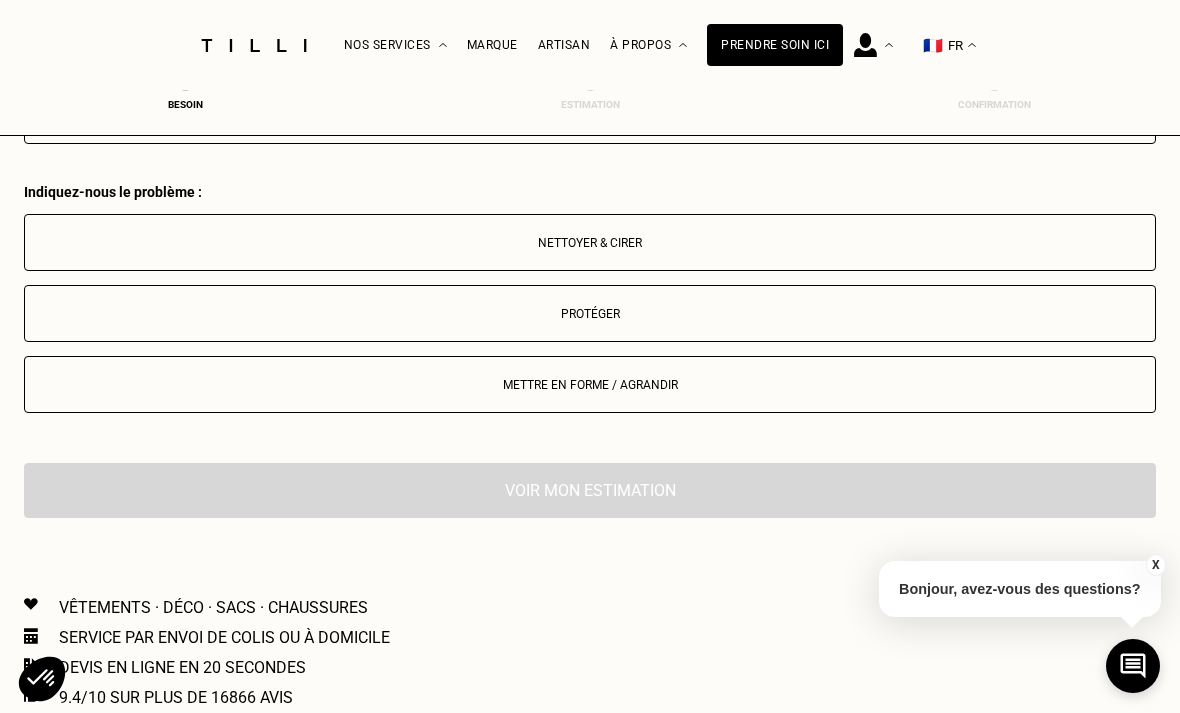 scroll, scrollTop: 2136, scrollLeft: 0, axis: vertical 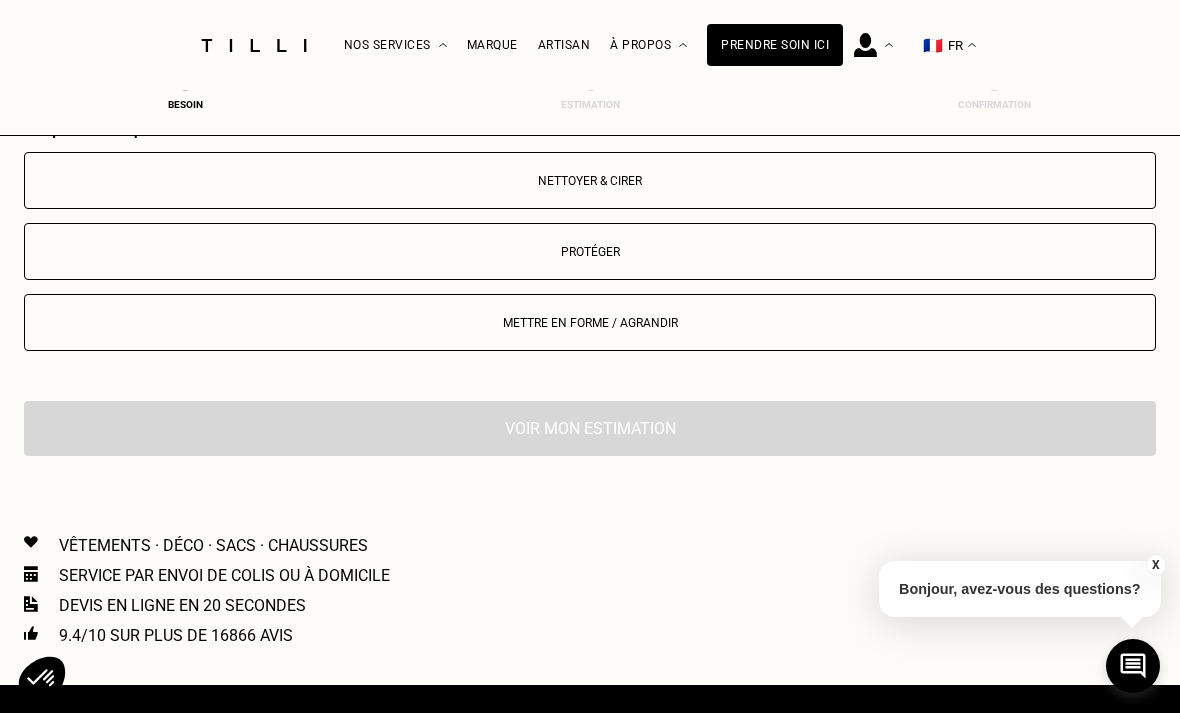 click on "Protéger" at bounding box center (590, 252) 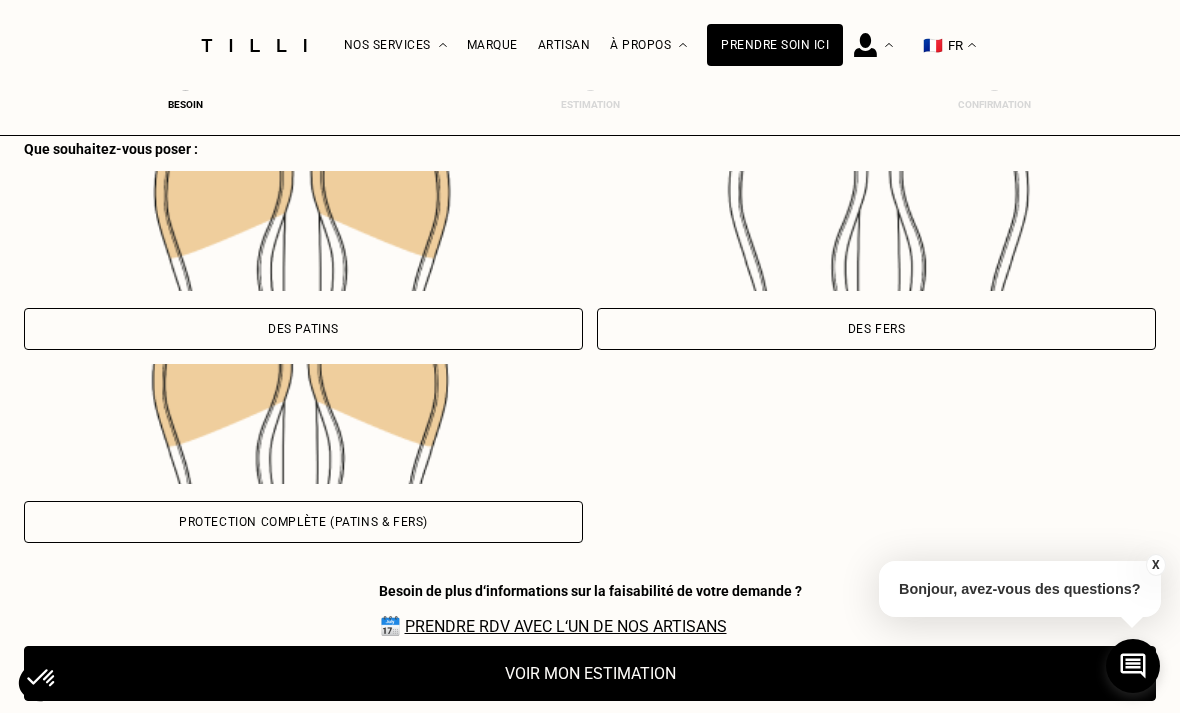 scroll, scrollTop: 2406, scrollLeft: 0, axis: vertical 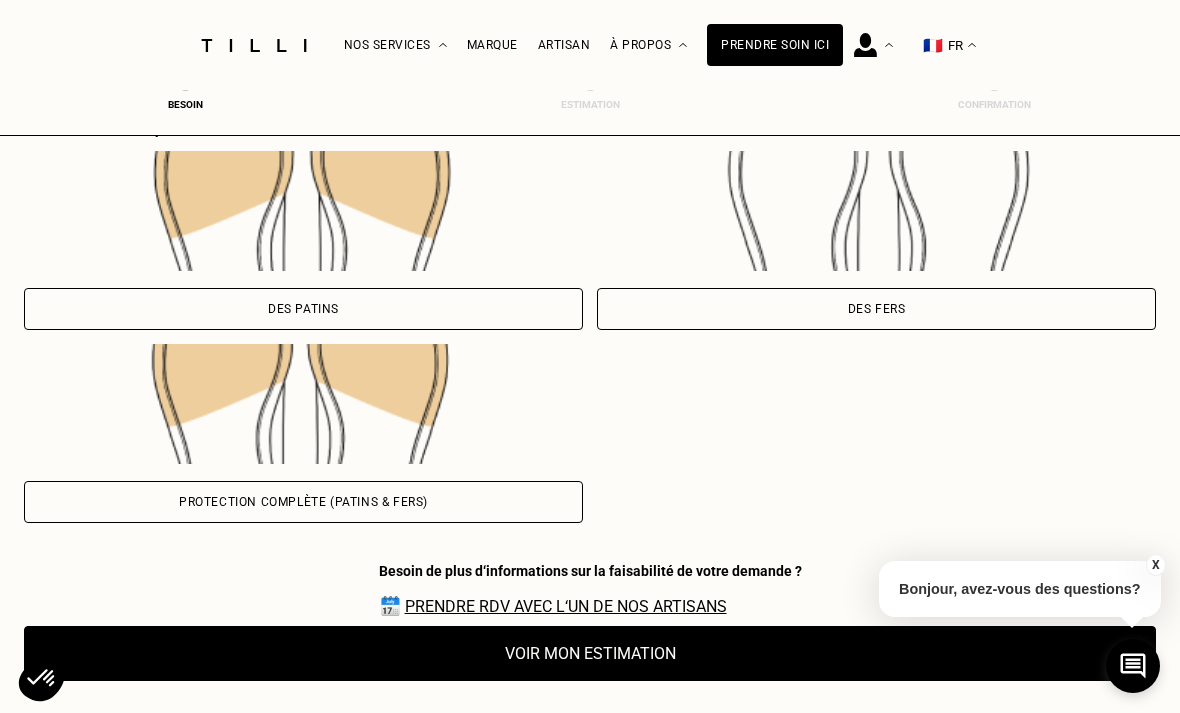 click on "Des patins" at bounding box center [303, 309] 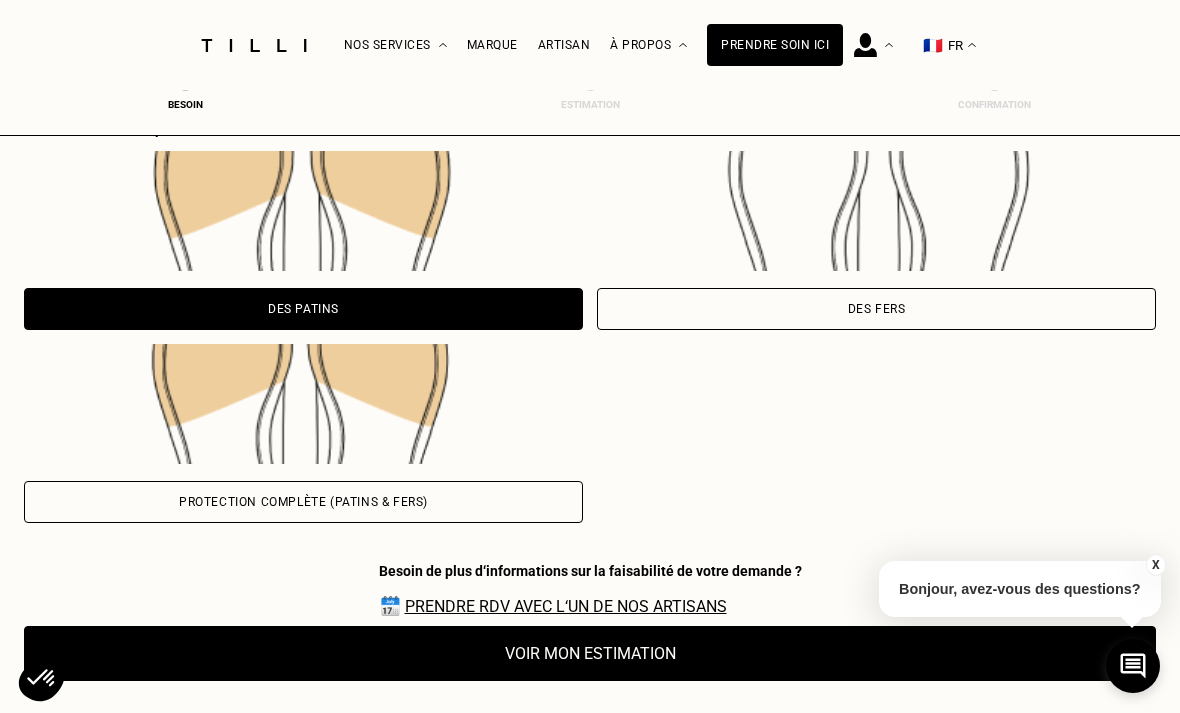 click on "Voir mon estimation" at bounding box center [590, 653] 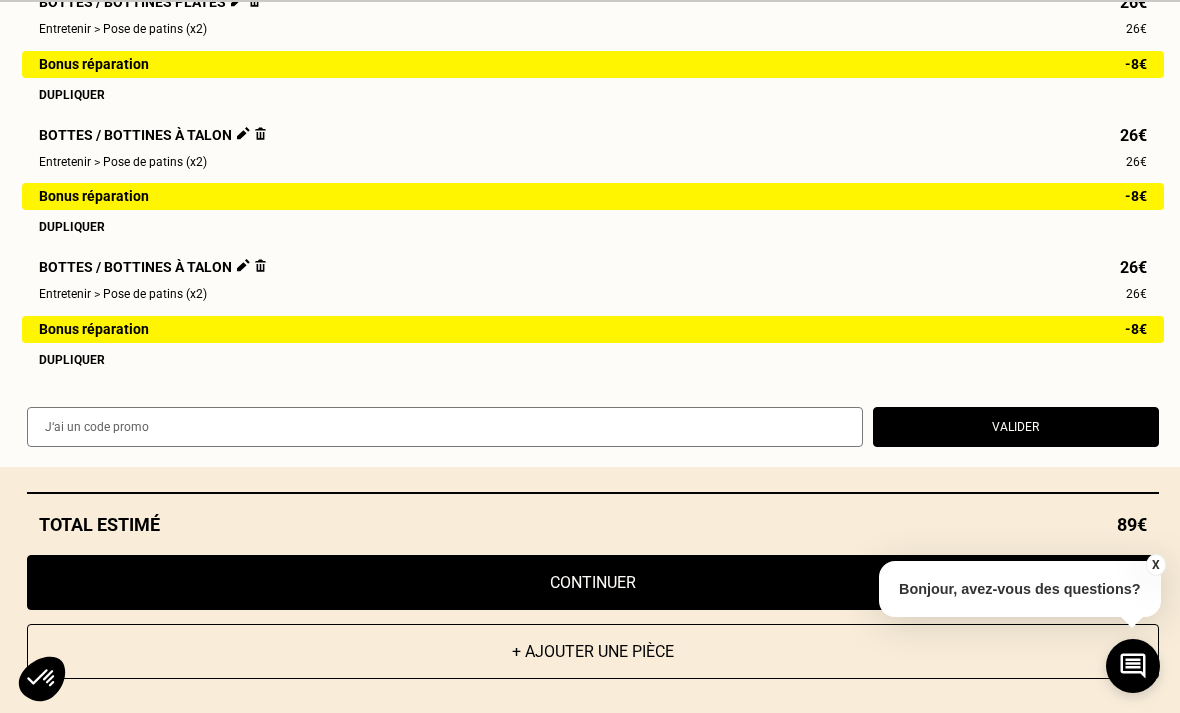 scroll, scrollTop: 556, scrollLeft: 0, axis: vertical 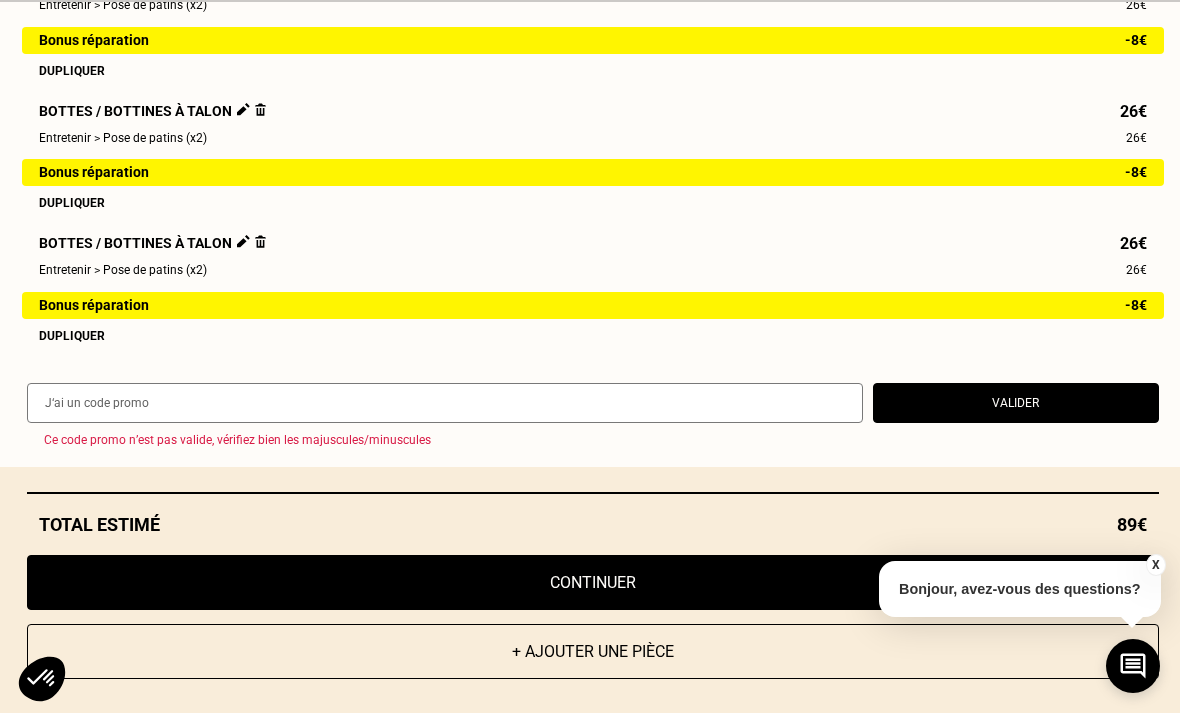 click on "Continuer" at bounding box center (593, 582) 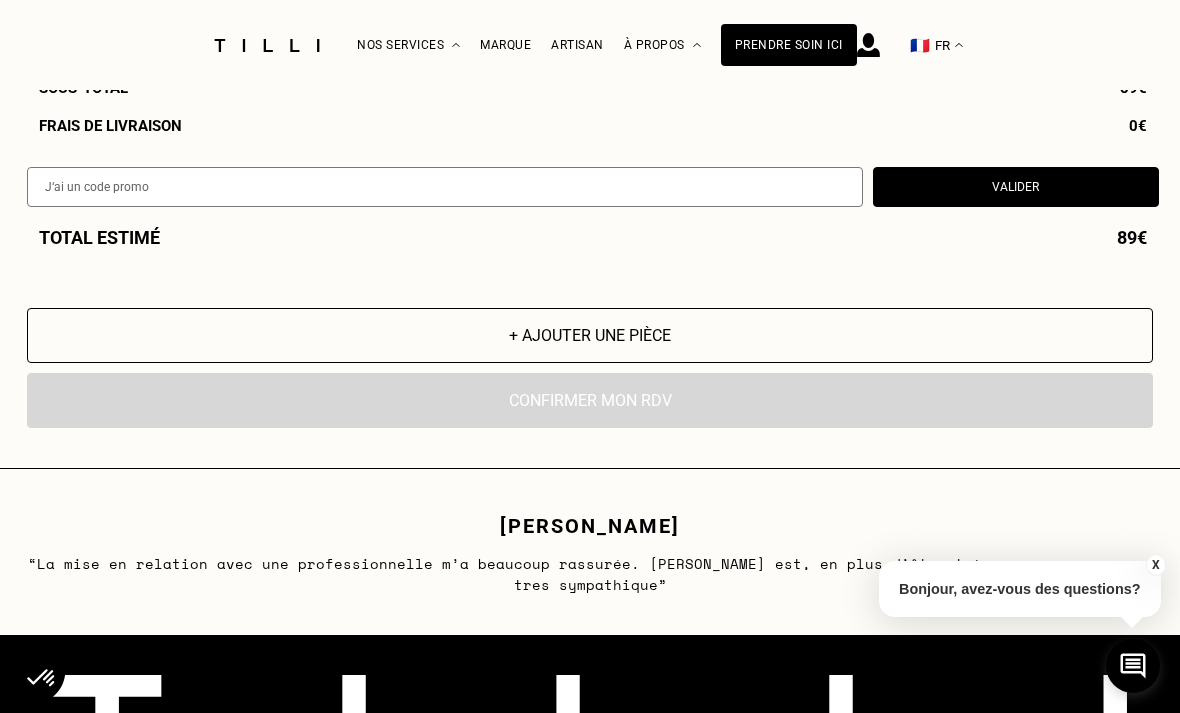 scroll, scrollTop: 0, scrollLeft: 0, axis: both 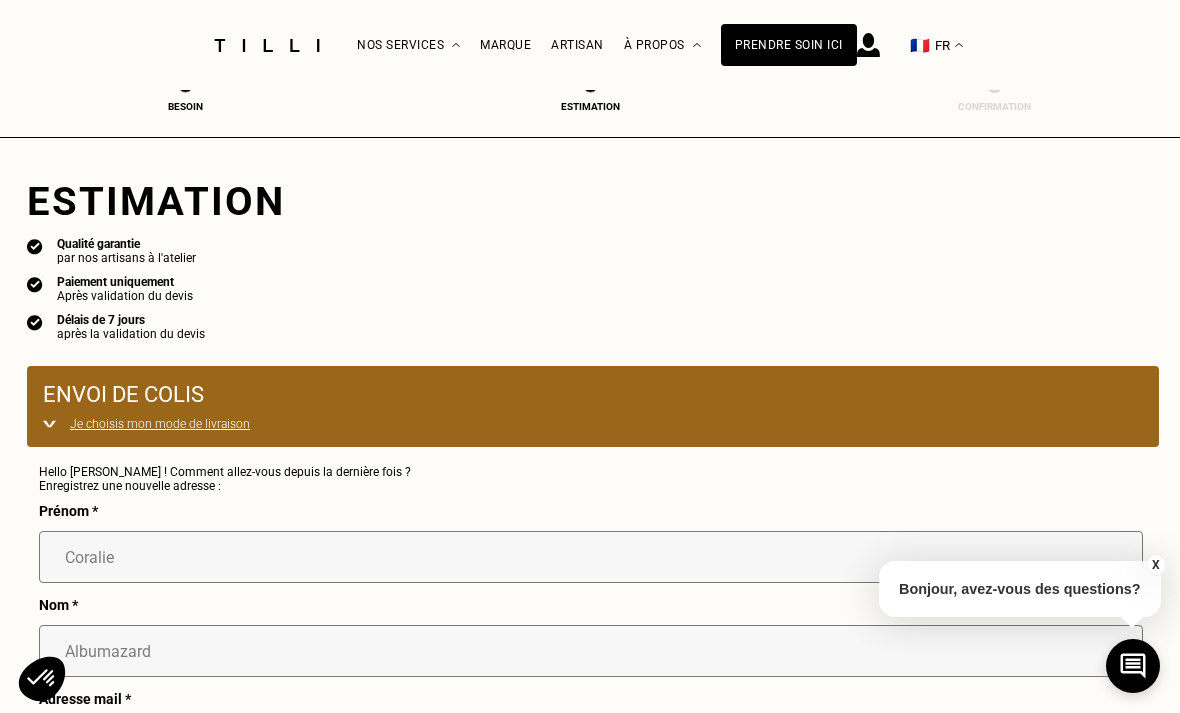 select on "FR" 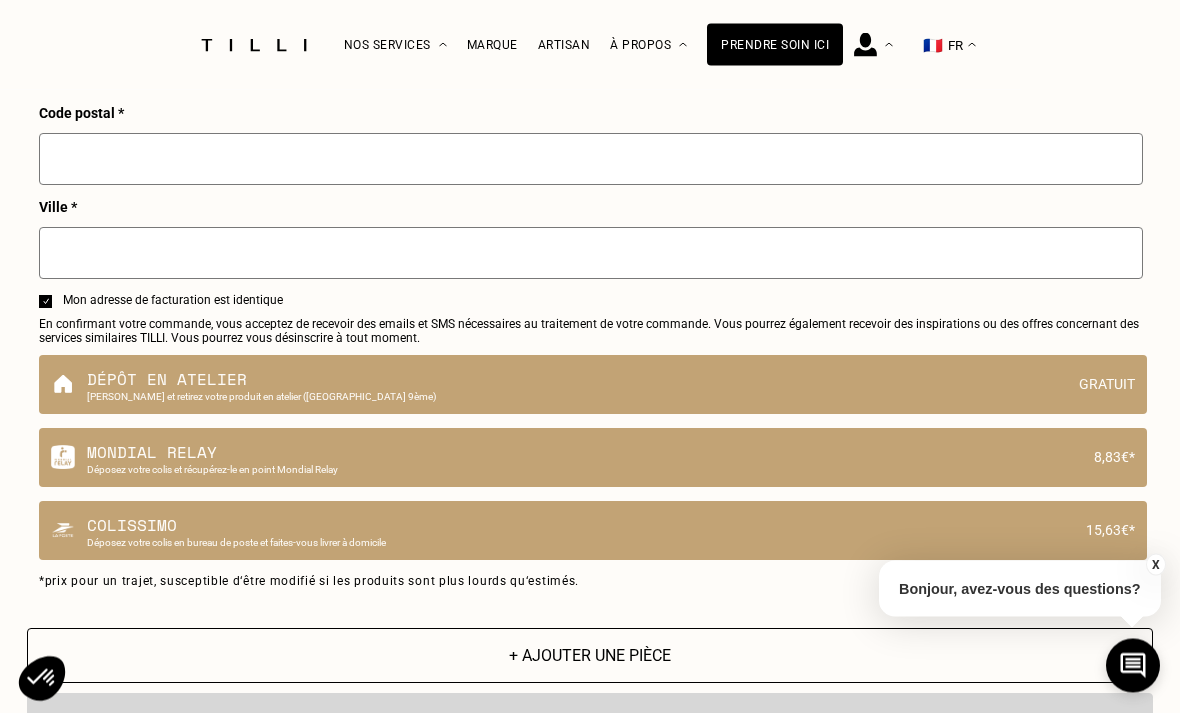 scroll, scrollTop: 1994, scrollLeft: 0, axis: vertical 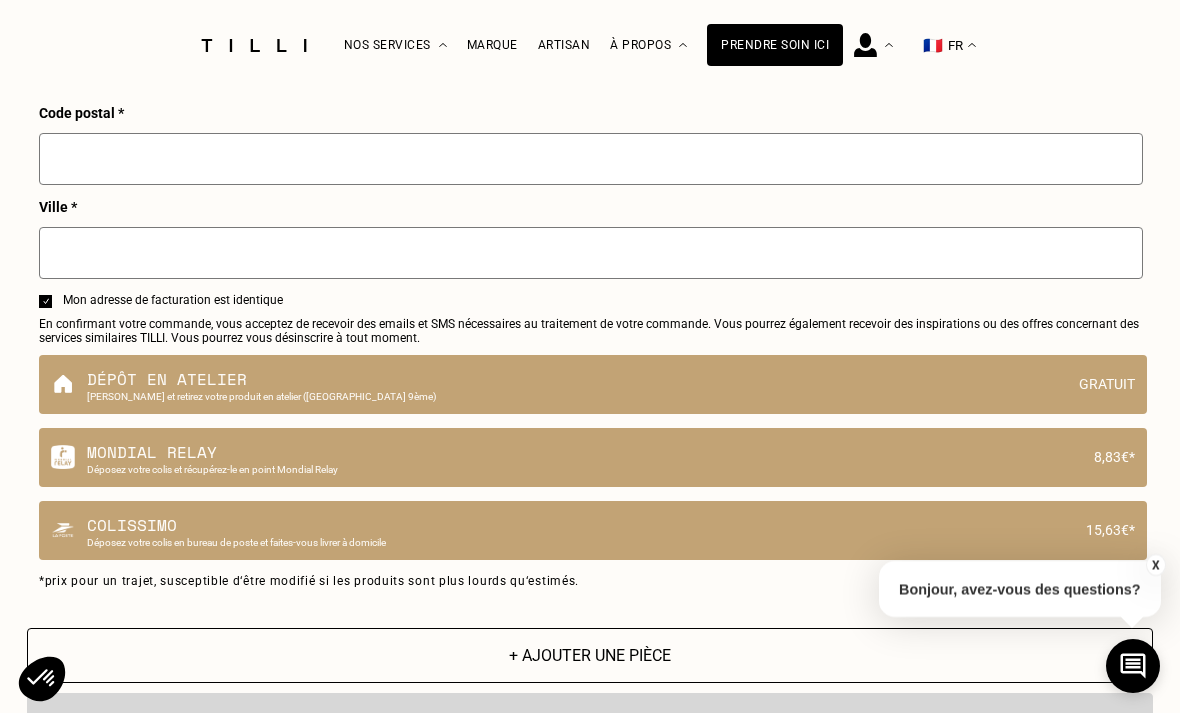 click on "Dépôt en atelier" at bounding box center [577, 379] 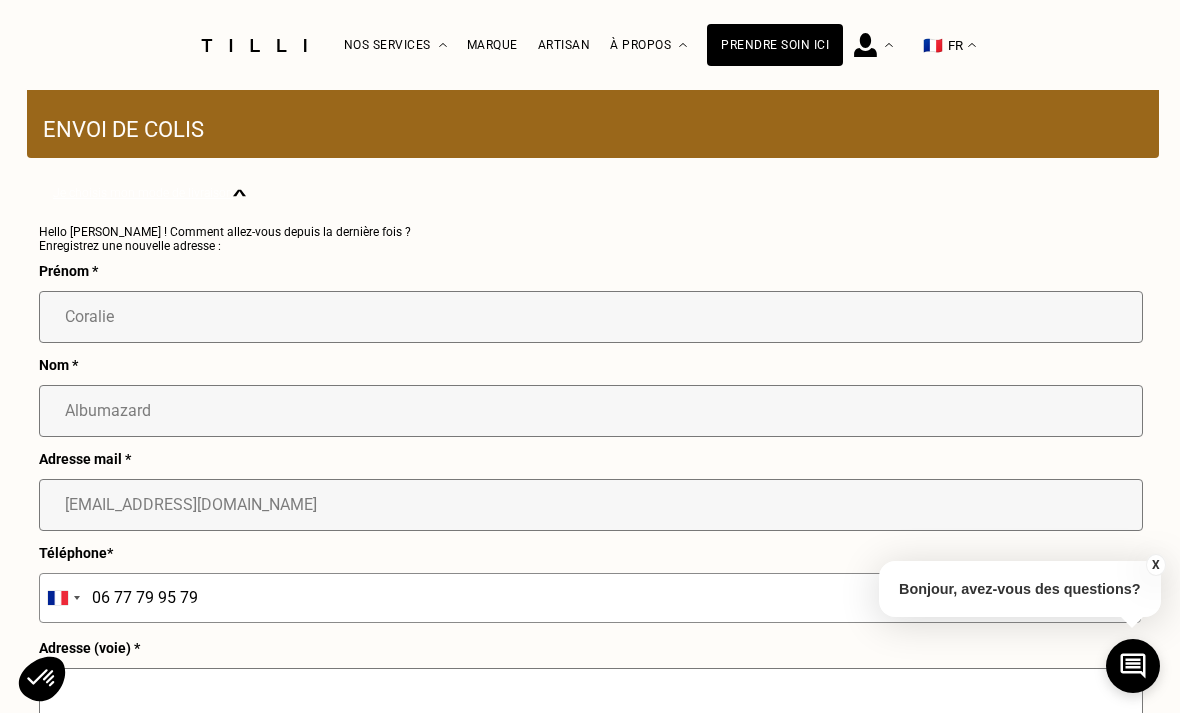 scroll, scrollTop: 1232, scrollLeft: 0, axis: vertical 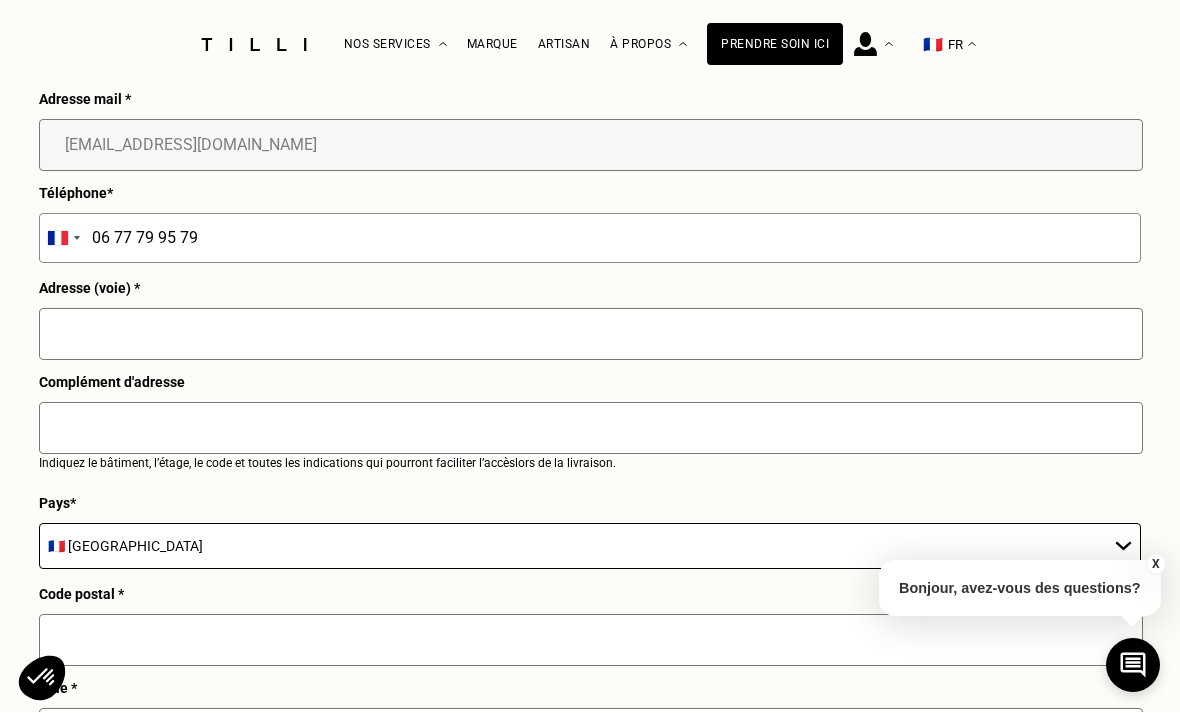click at bounding box center [591, 335] 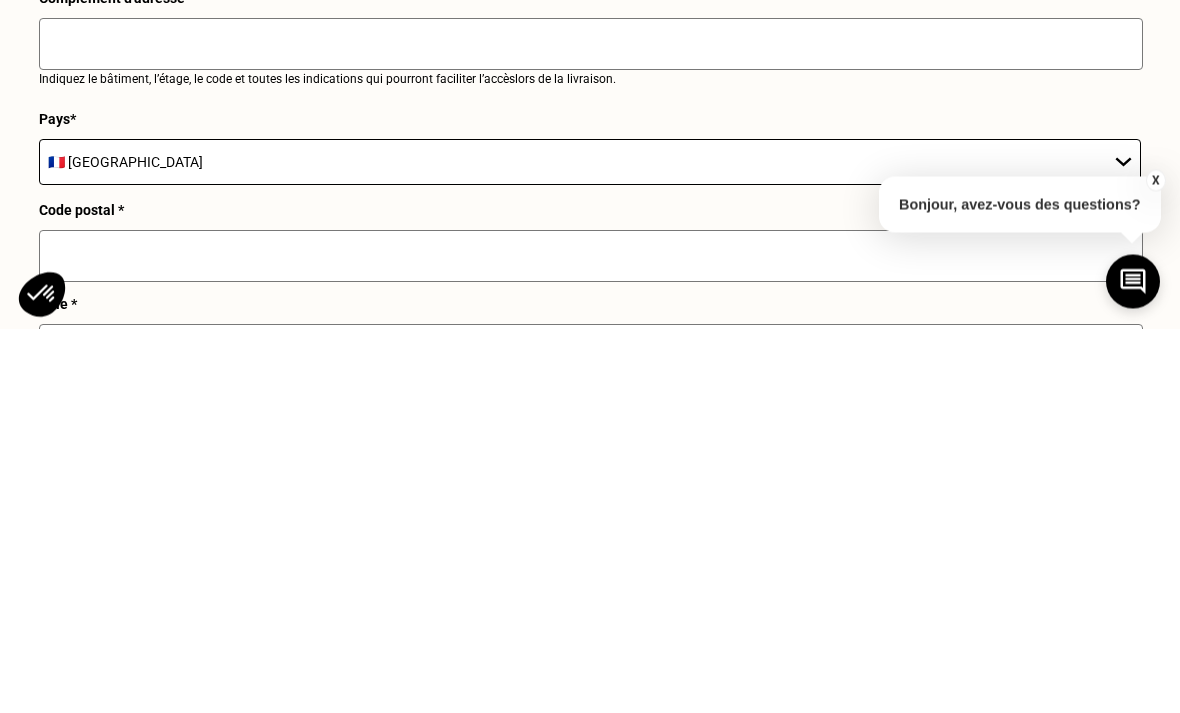 type on "9 rue Chaptal" 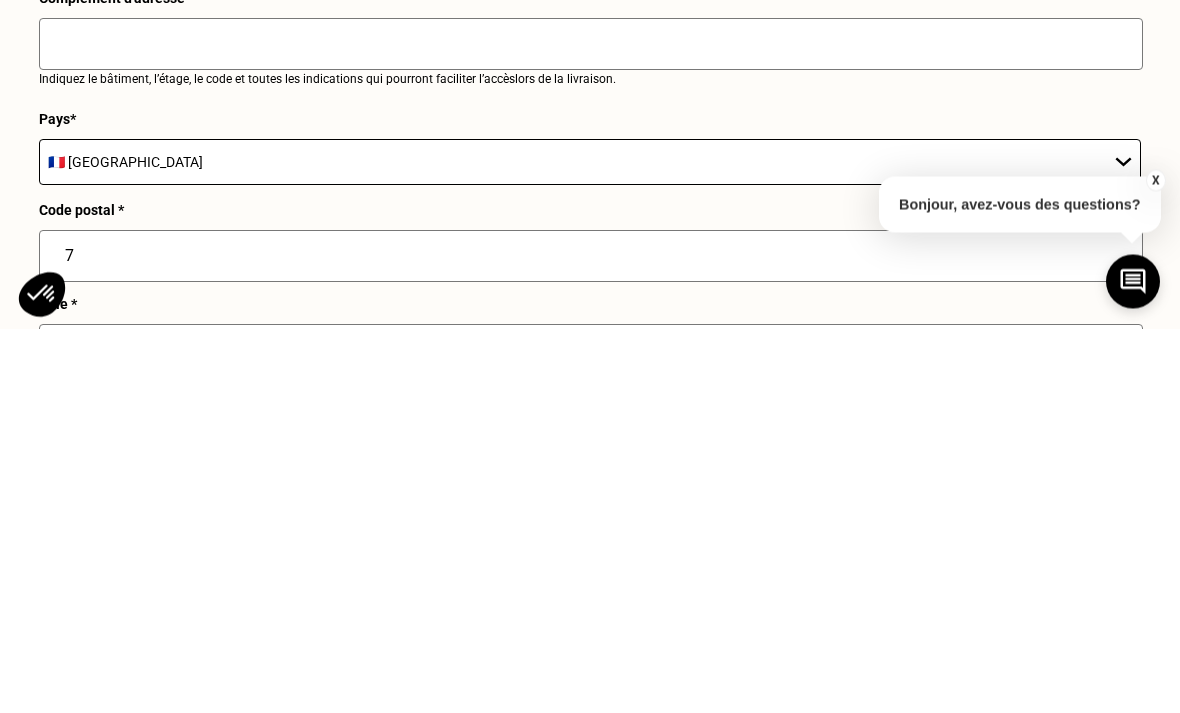 type on "75" 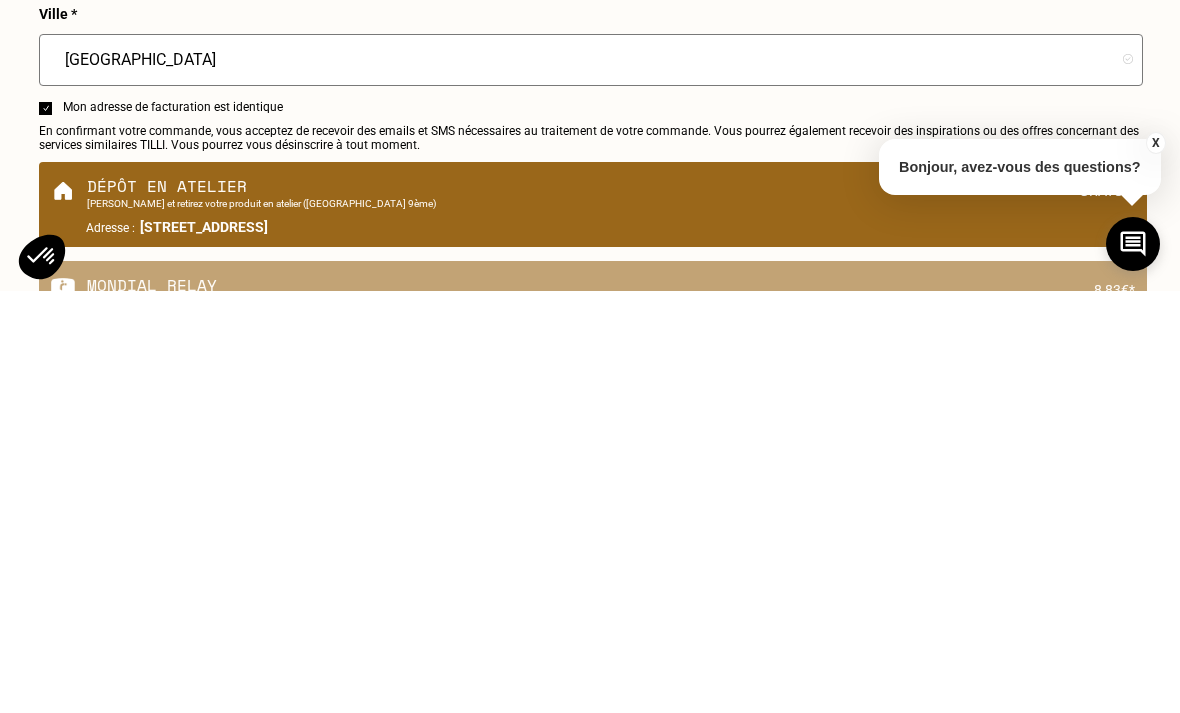 scroll, scrollTop: 1855, scrollLeft: 0, axis: vertical 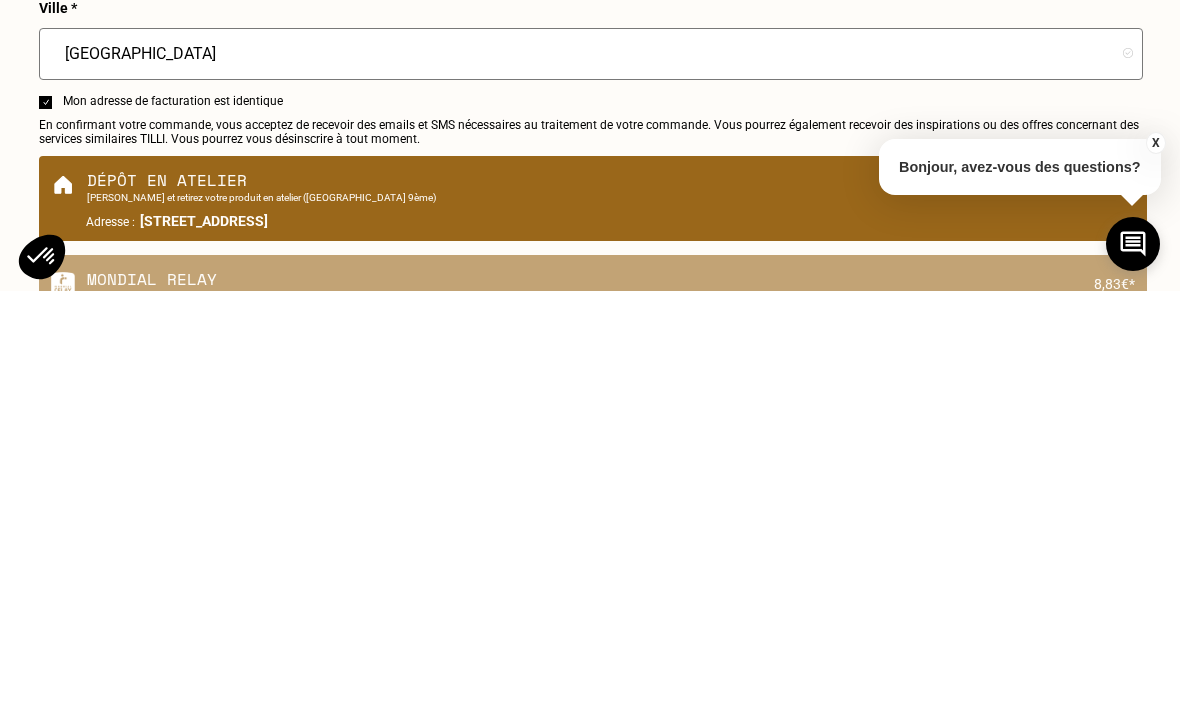 type on "75009" 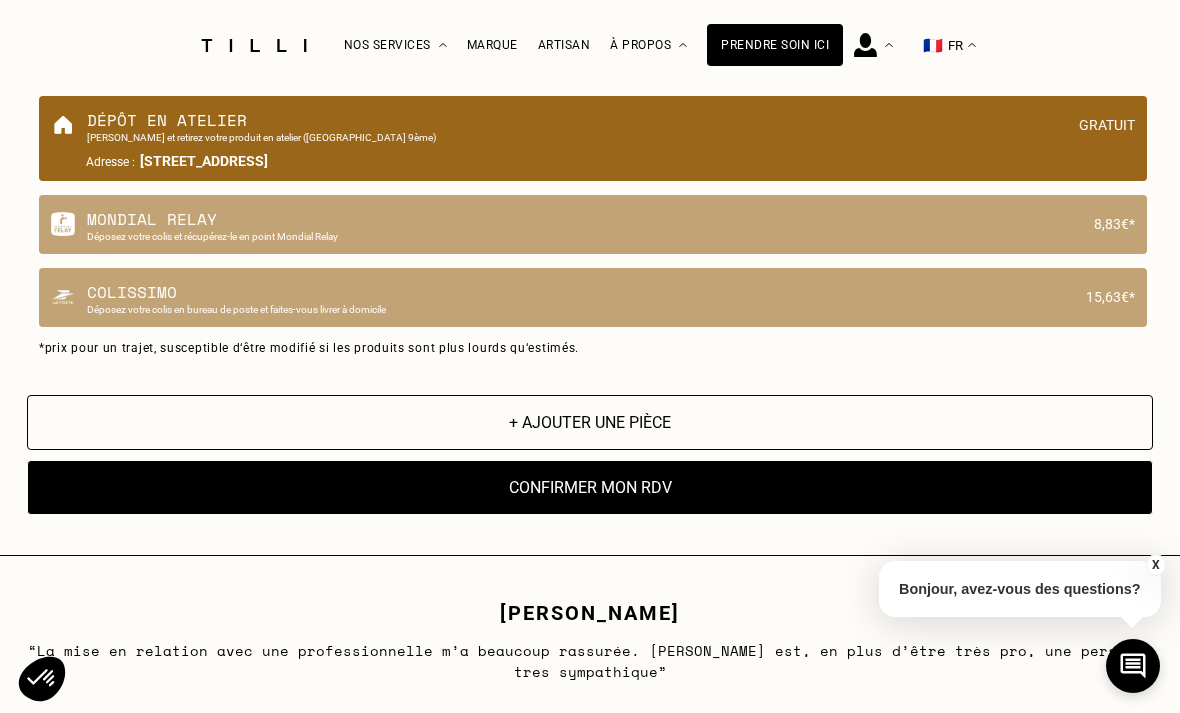 scroll, scrollTop: 2336, scrollLeft: 0, axis: vertical 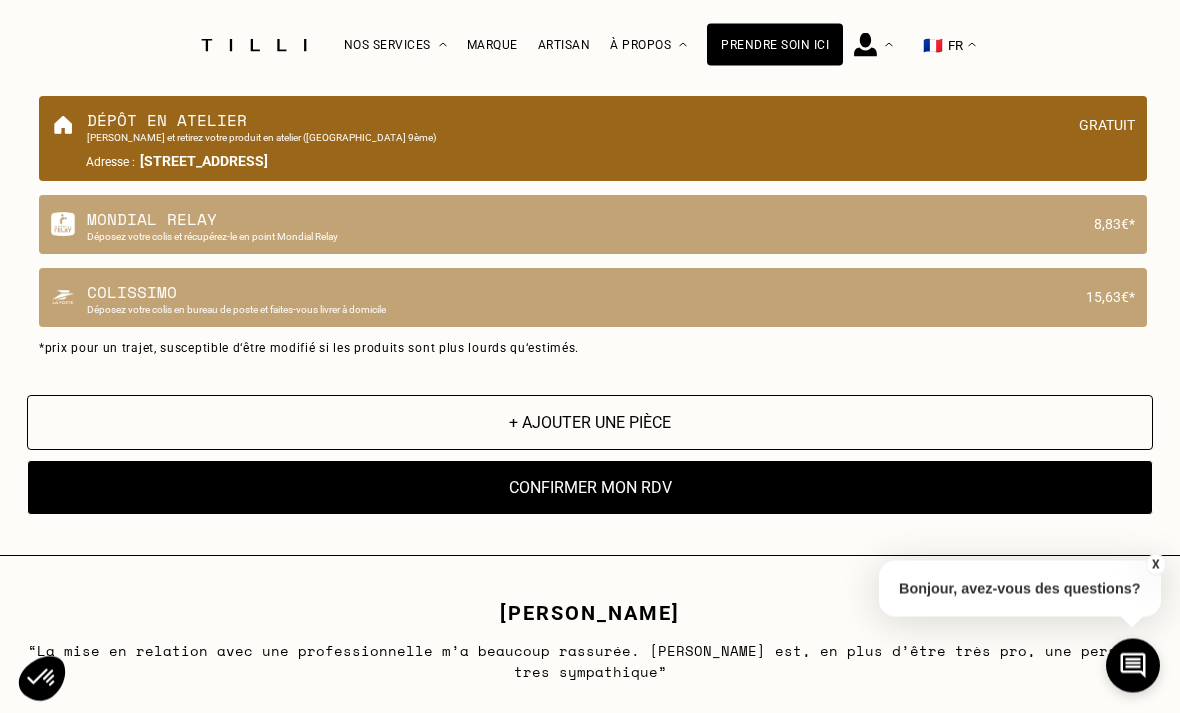 click on "Confirmer mon RDV" at bounding box center (590, 488) 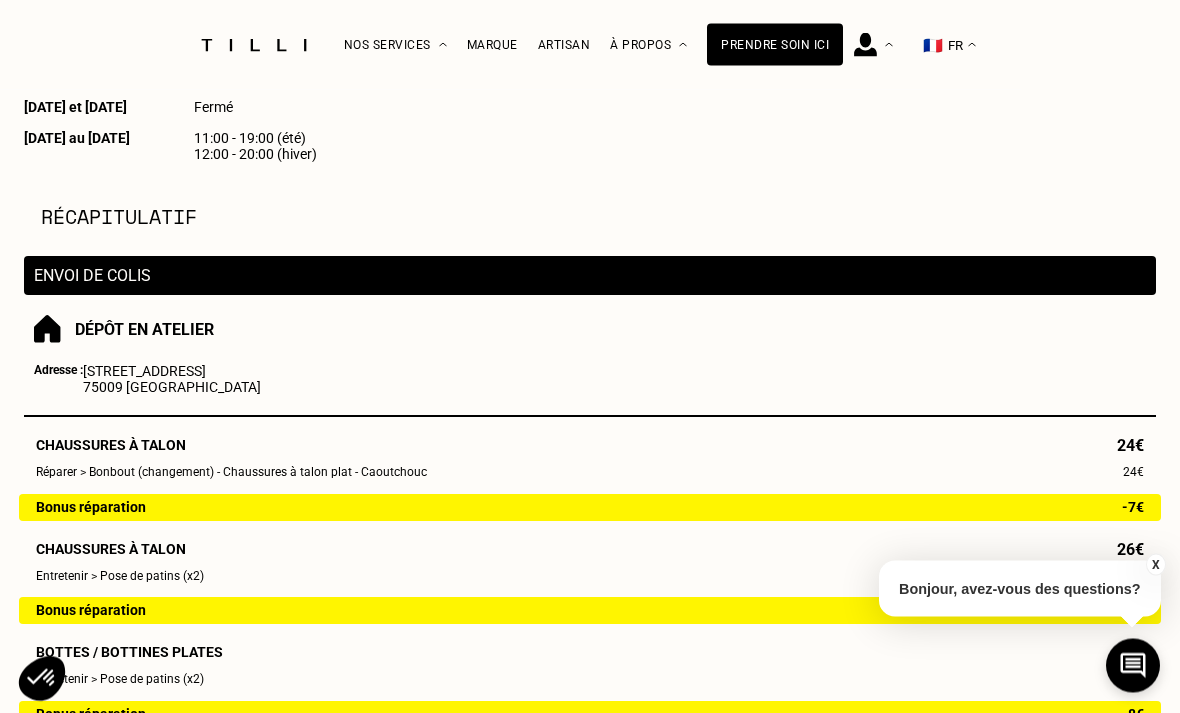 scroll, scrollTop: 688, scrollLeft: 0, axis: vertical 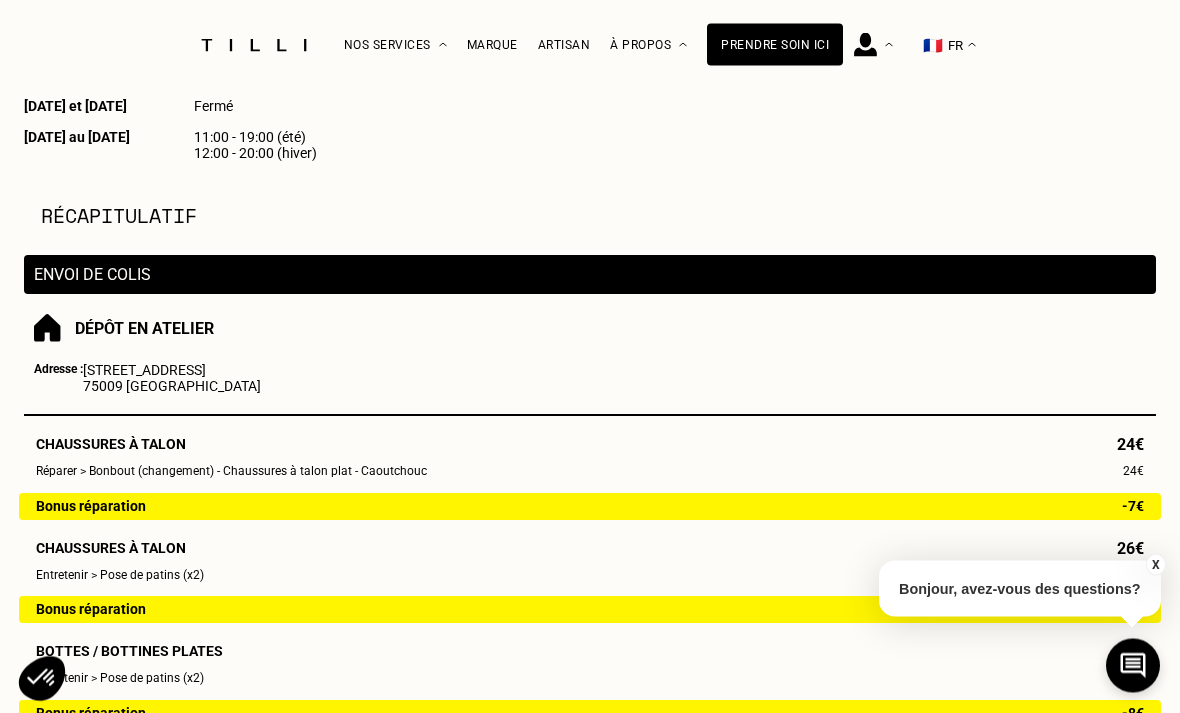 click on "Bonjour, avez-vous des questions?" at bounding box center [1020, 589] 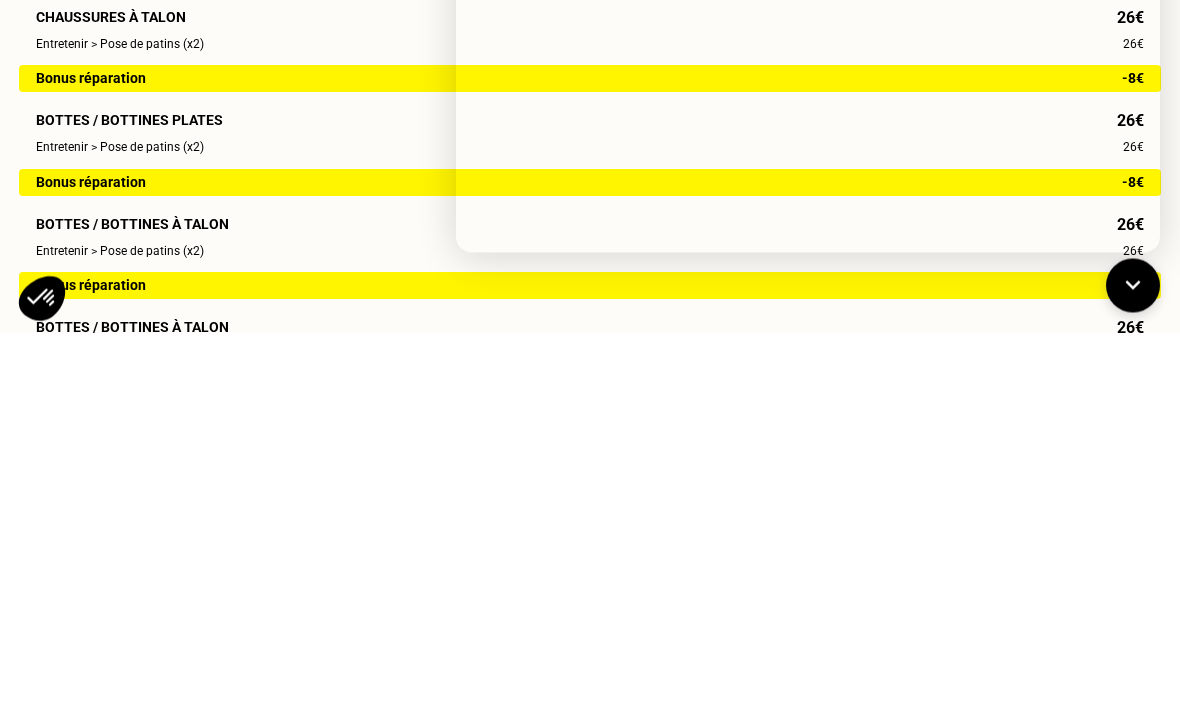 scroll, scrollTop: 1220, scrollLeft: 0, axis: vertical 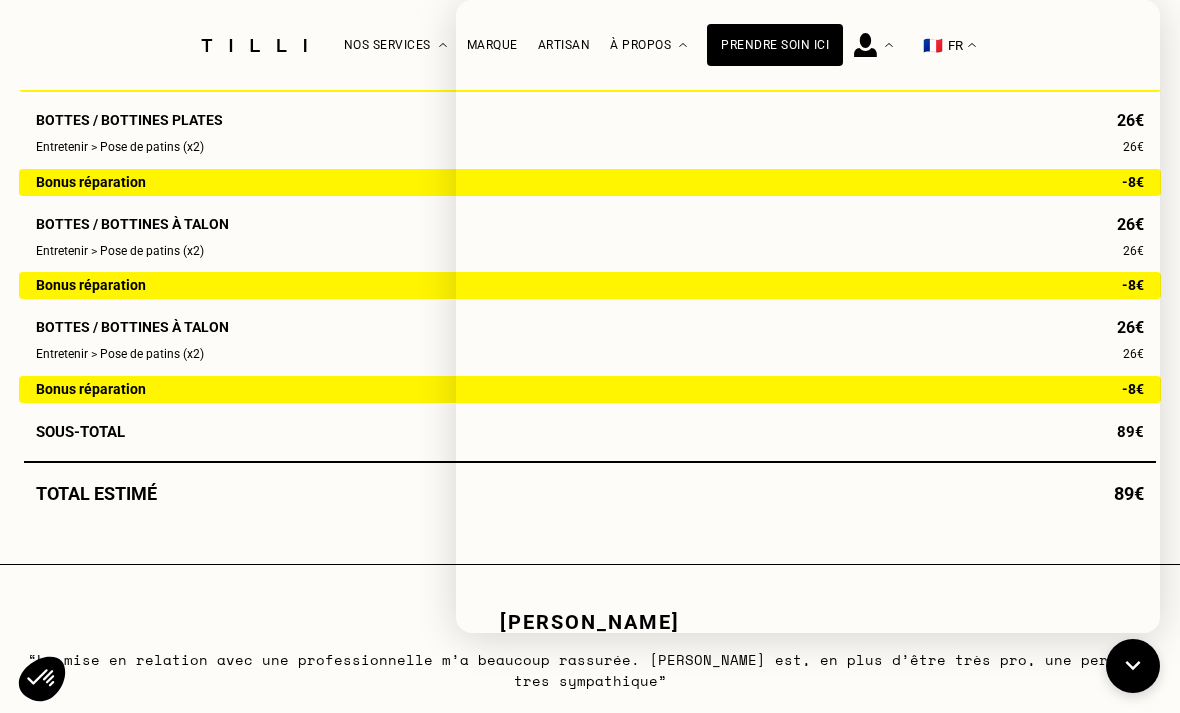 click 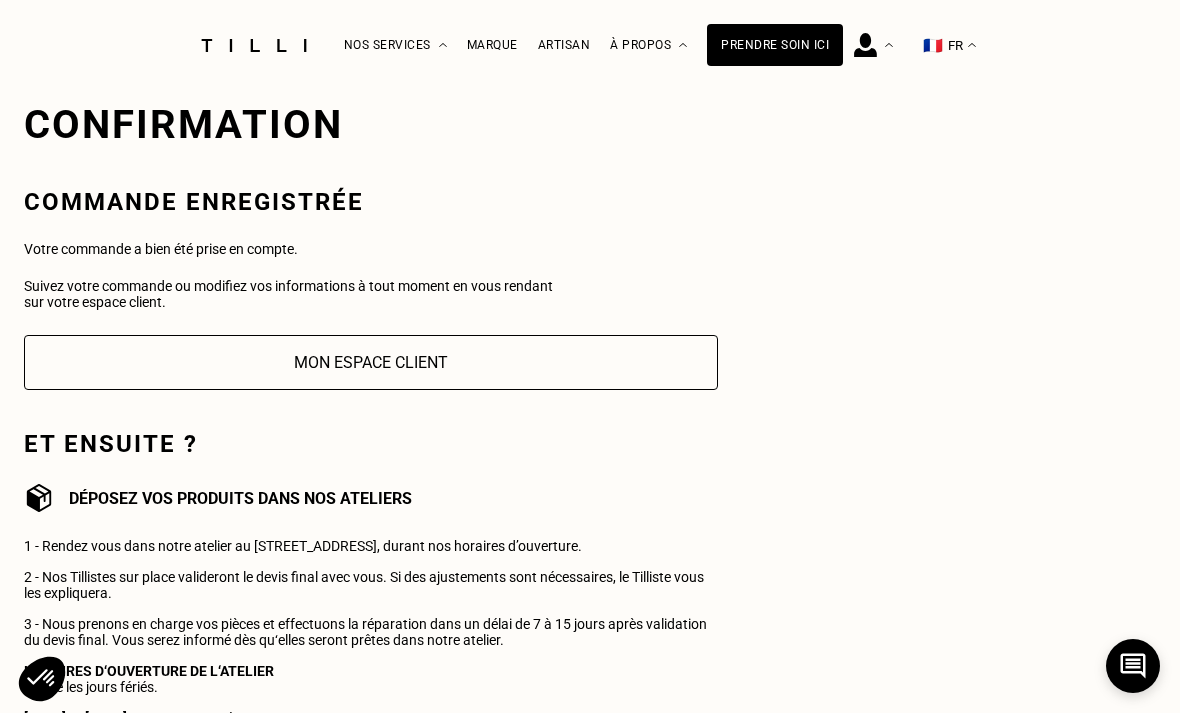 scroll, scrollTop: 69, scrollLeft: 0, axis: vertical 